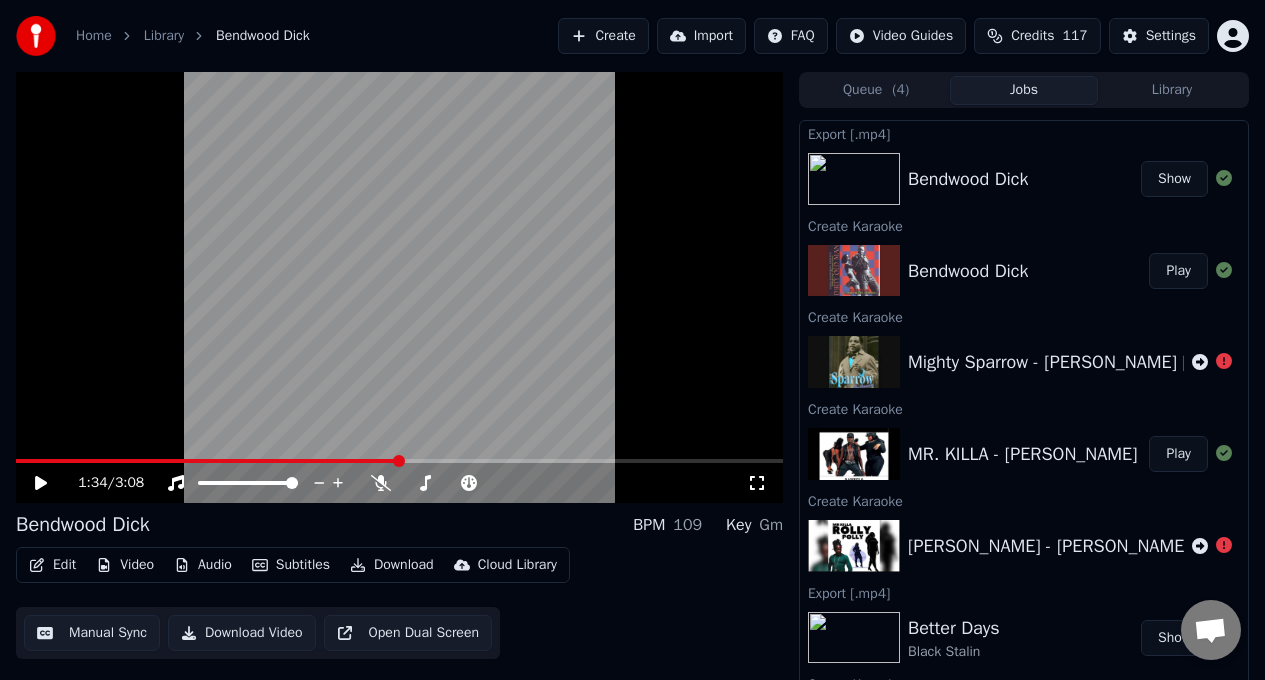 scroll, scrollTop: 0, scrollLeft: 0, axis: both 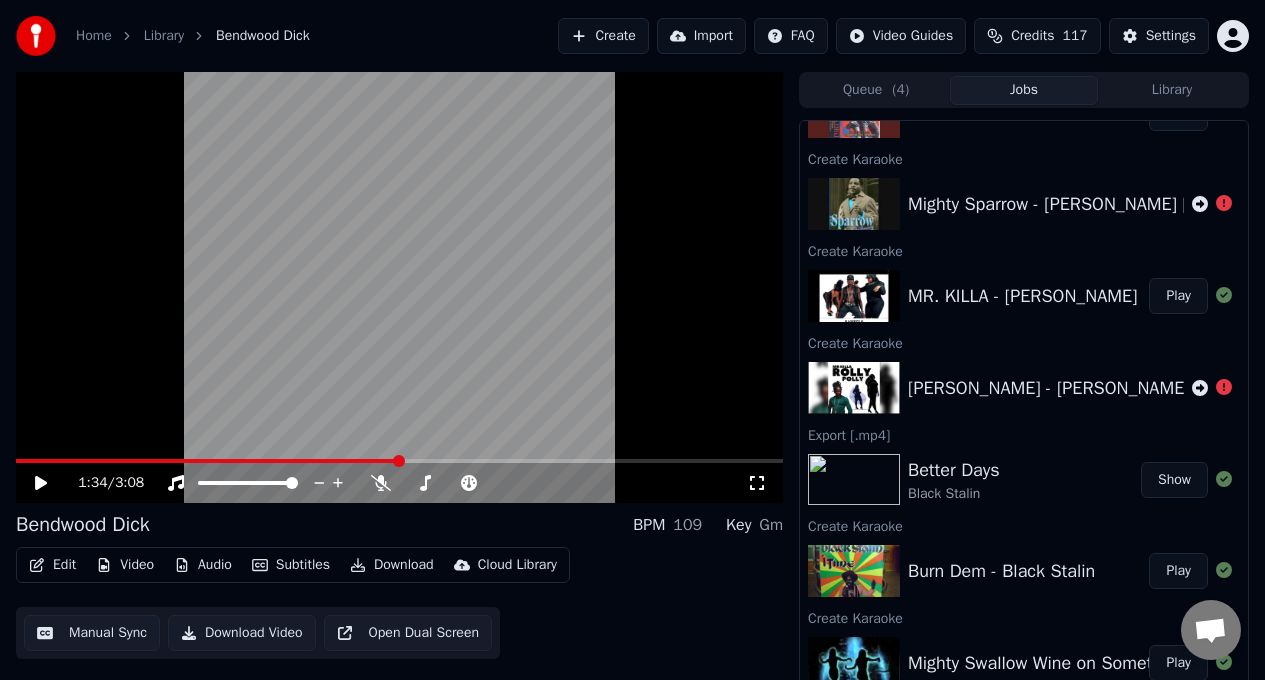 click on "Play" at bounding box center [1178, 663] 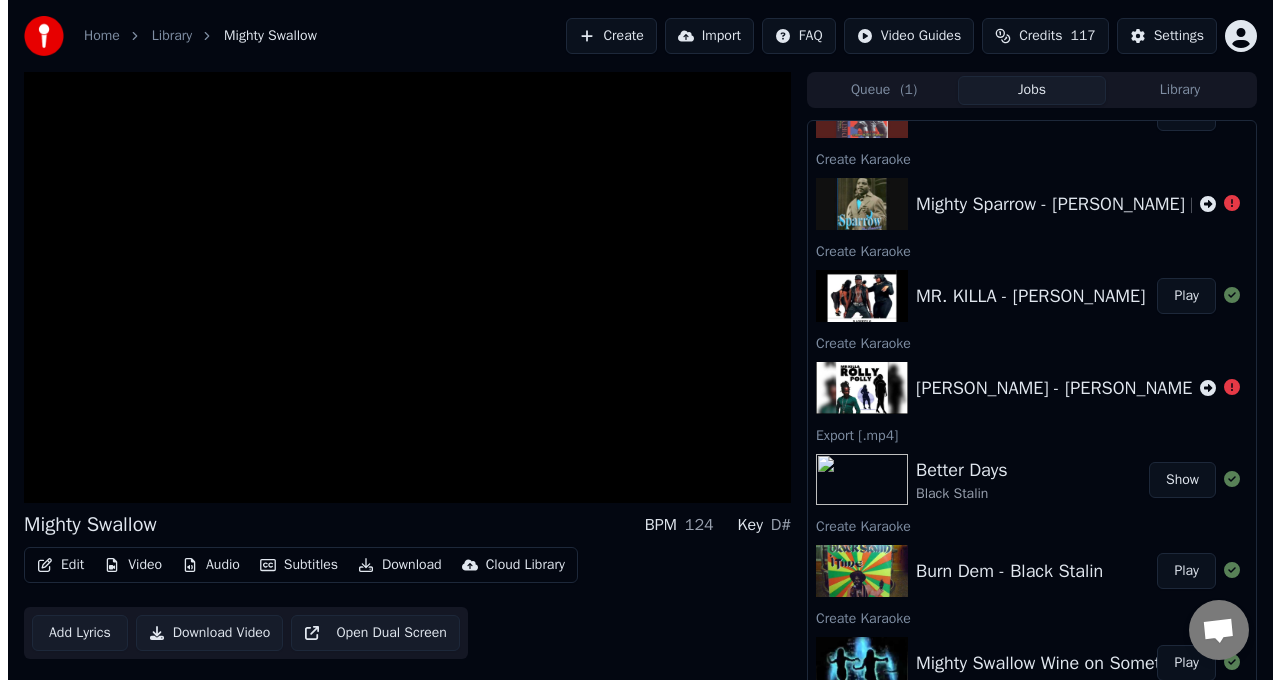 scroll, scrollTop: 158, scrollLeft: 0, axis: vertical 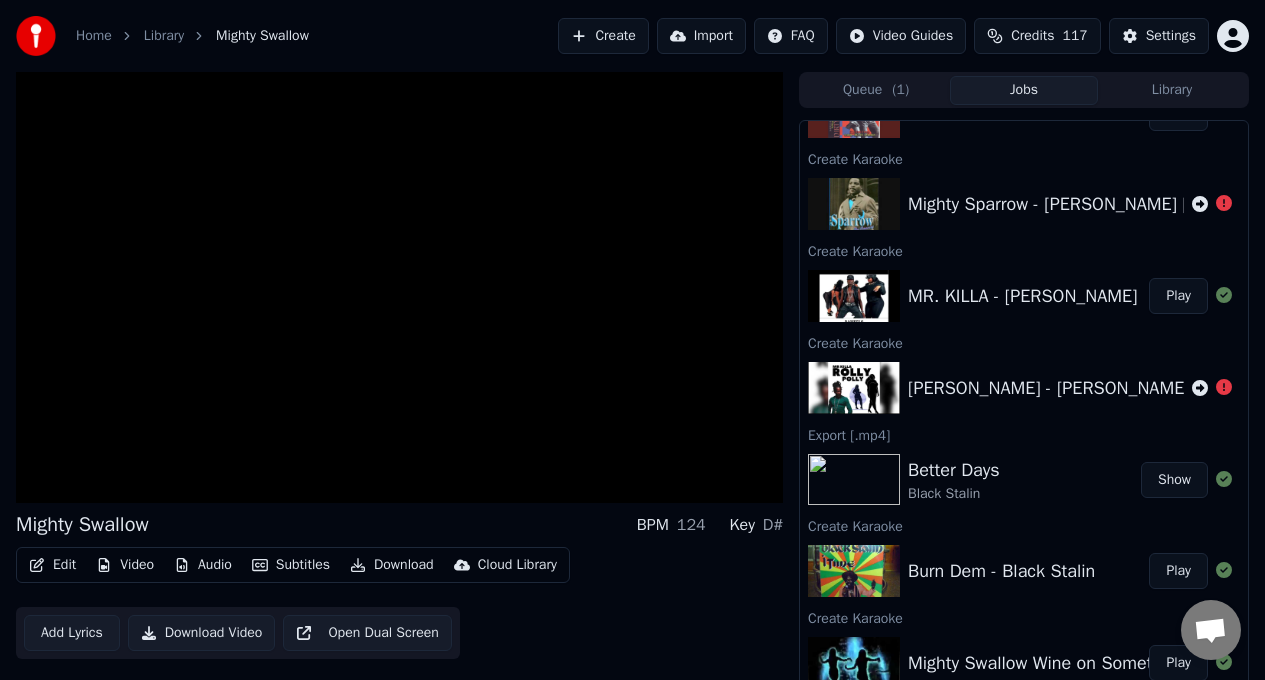 click on "MR. KILLA - [PERSON_NAME]" at bounding box center (1022, 296) 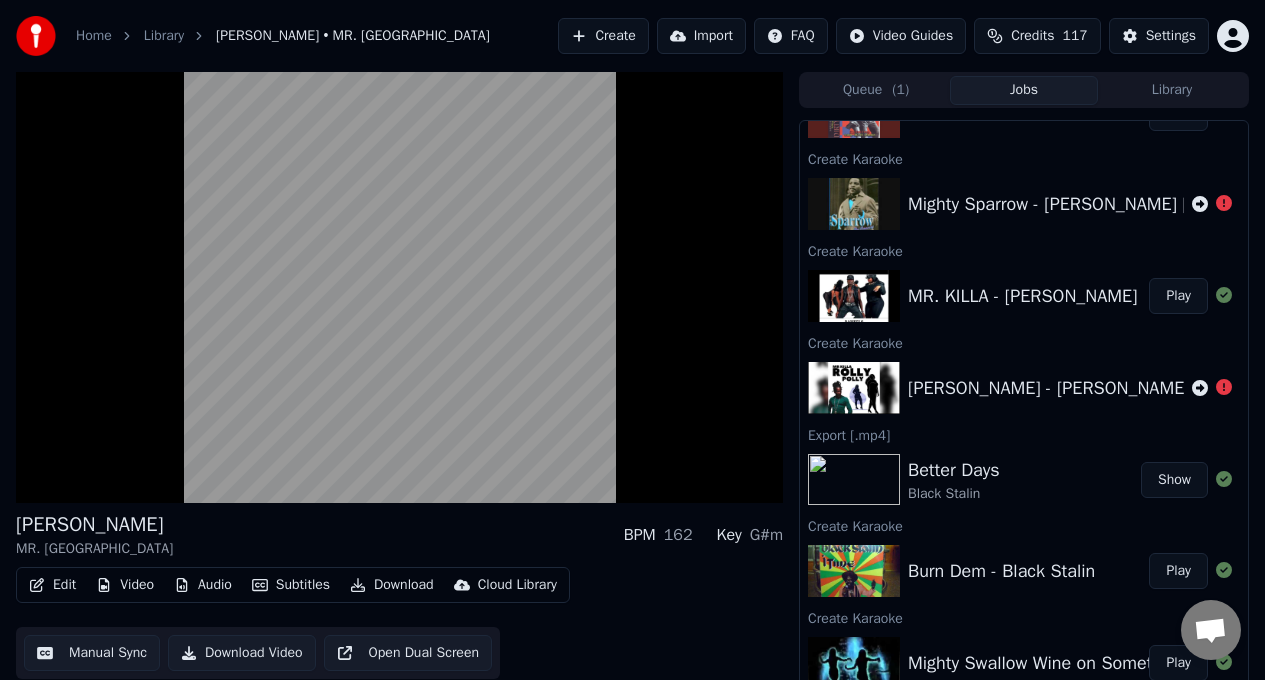 click on "Play" at bounding box center (1178, 571) 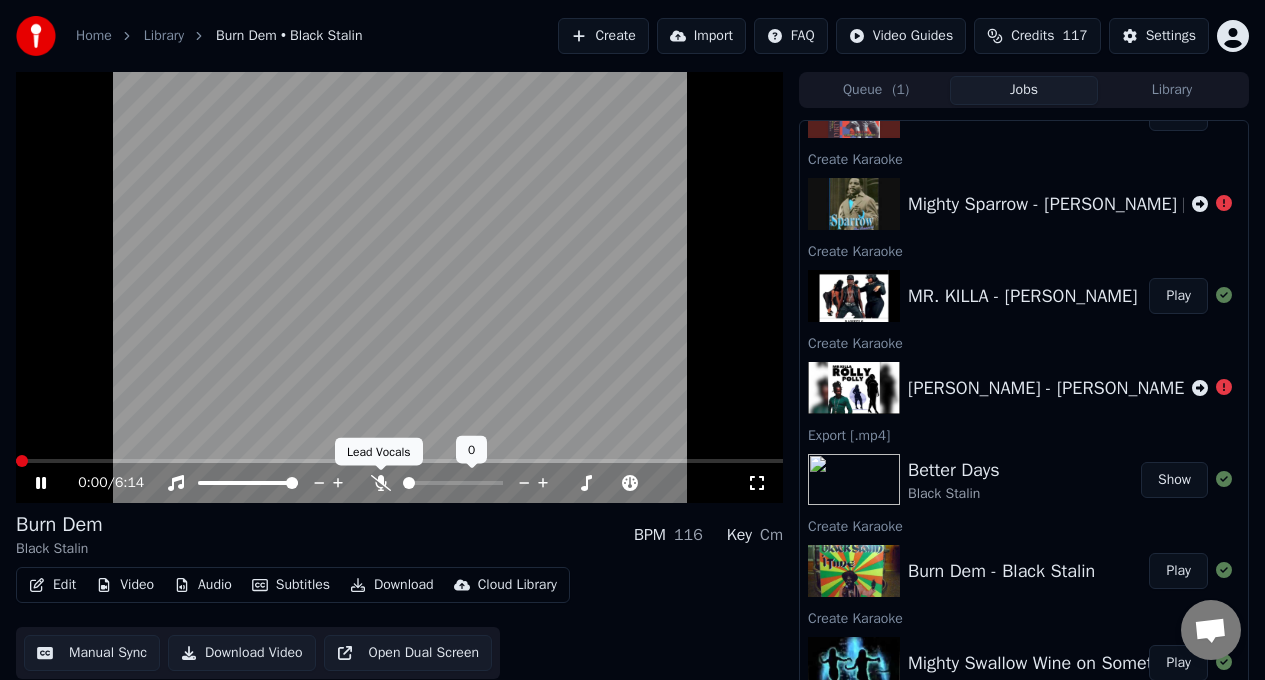 click 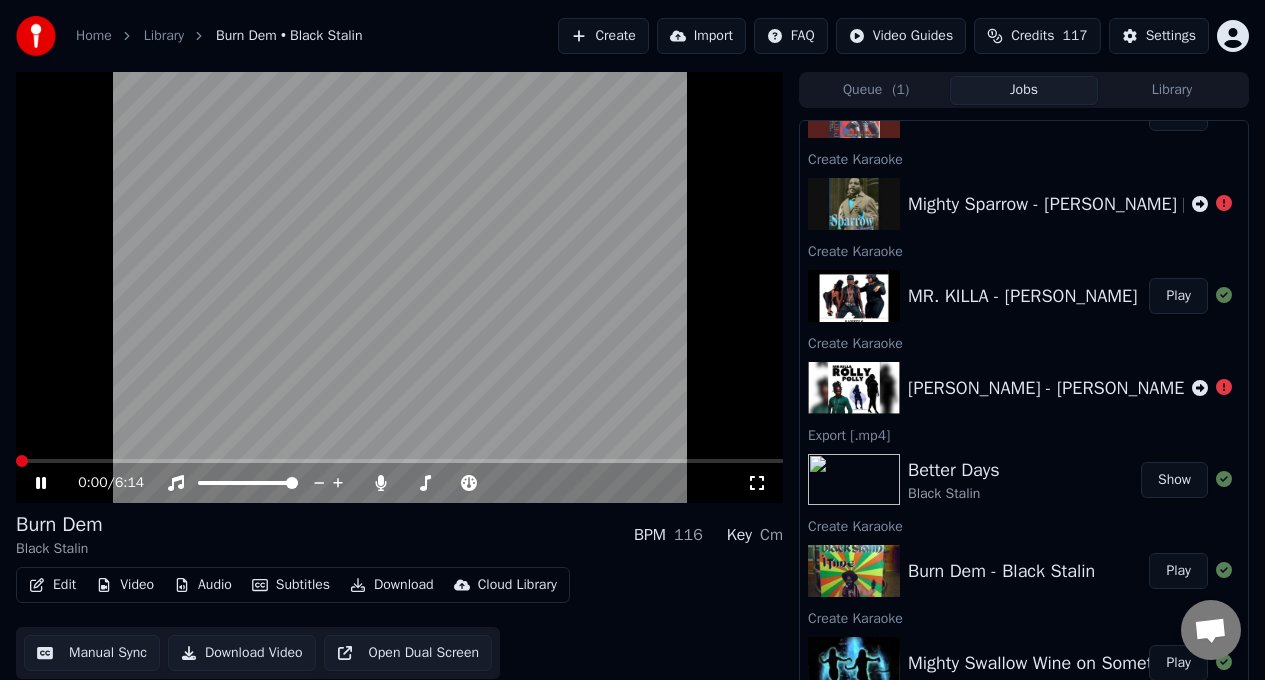 click 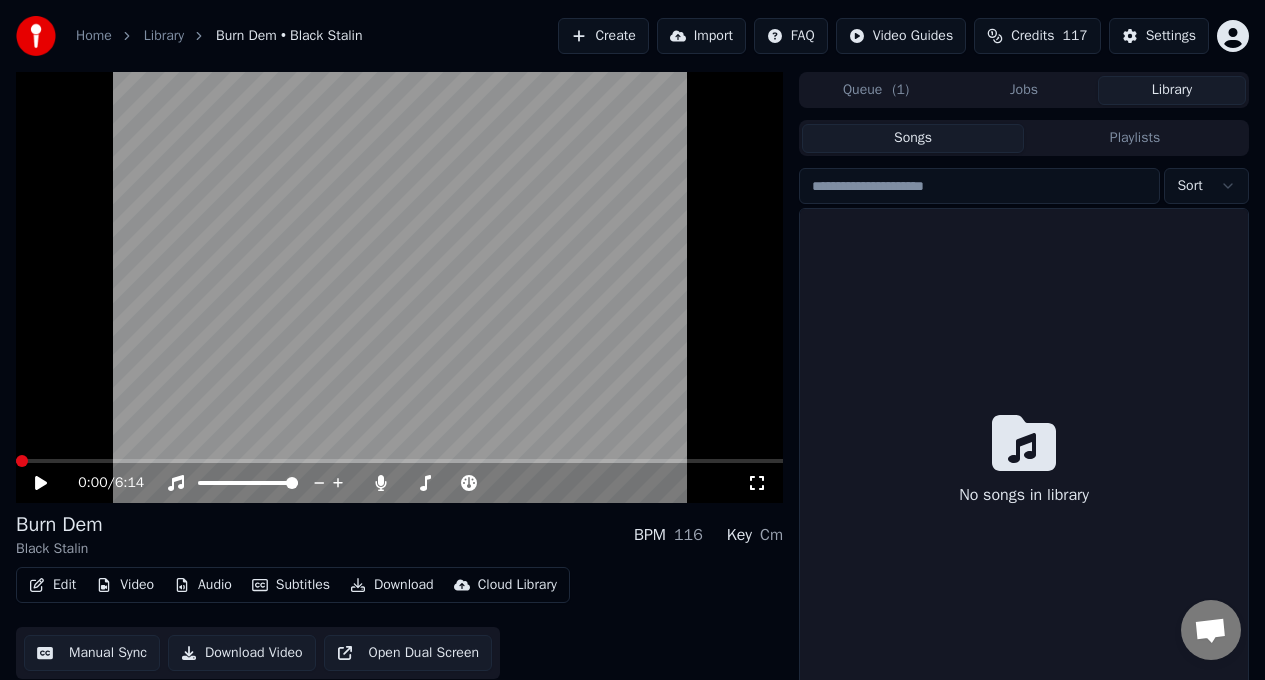 click on "Library" at bounding box center (1172, 90) 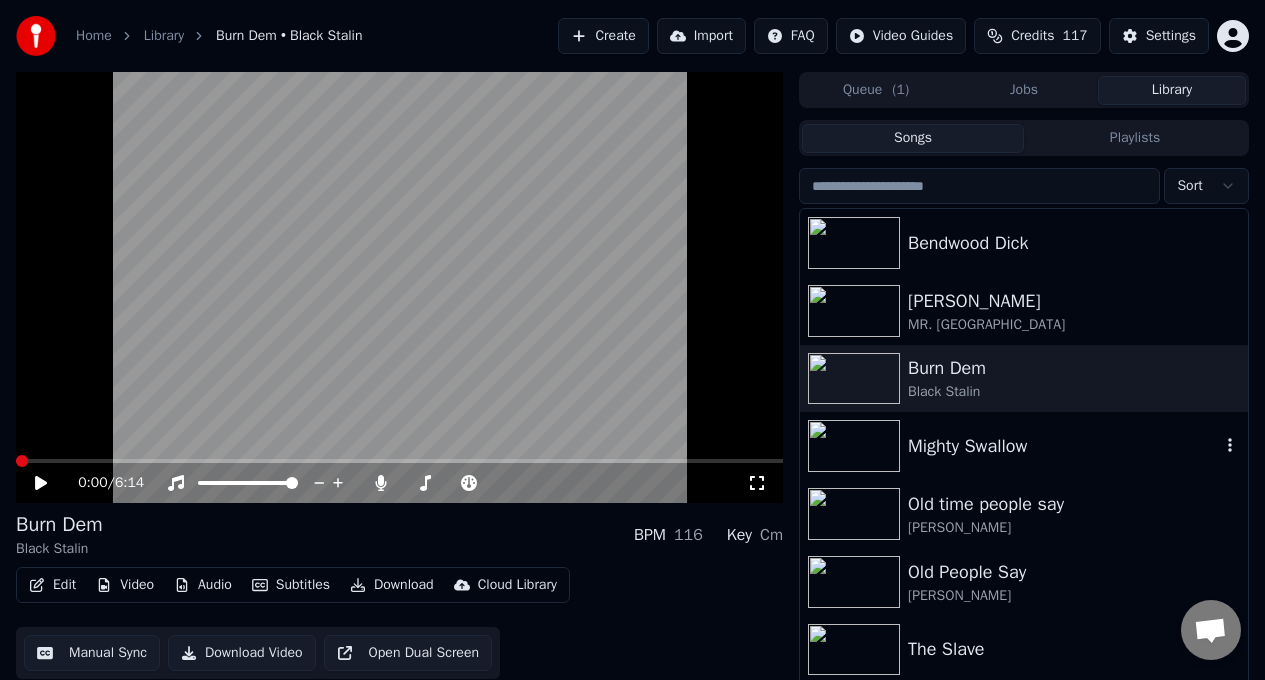 click on "Mighty Swallow" at bounding box center [1064, 446] 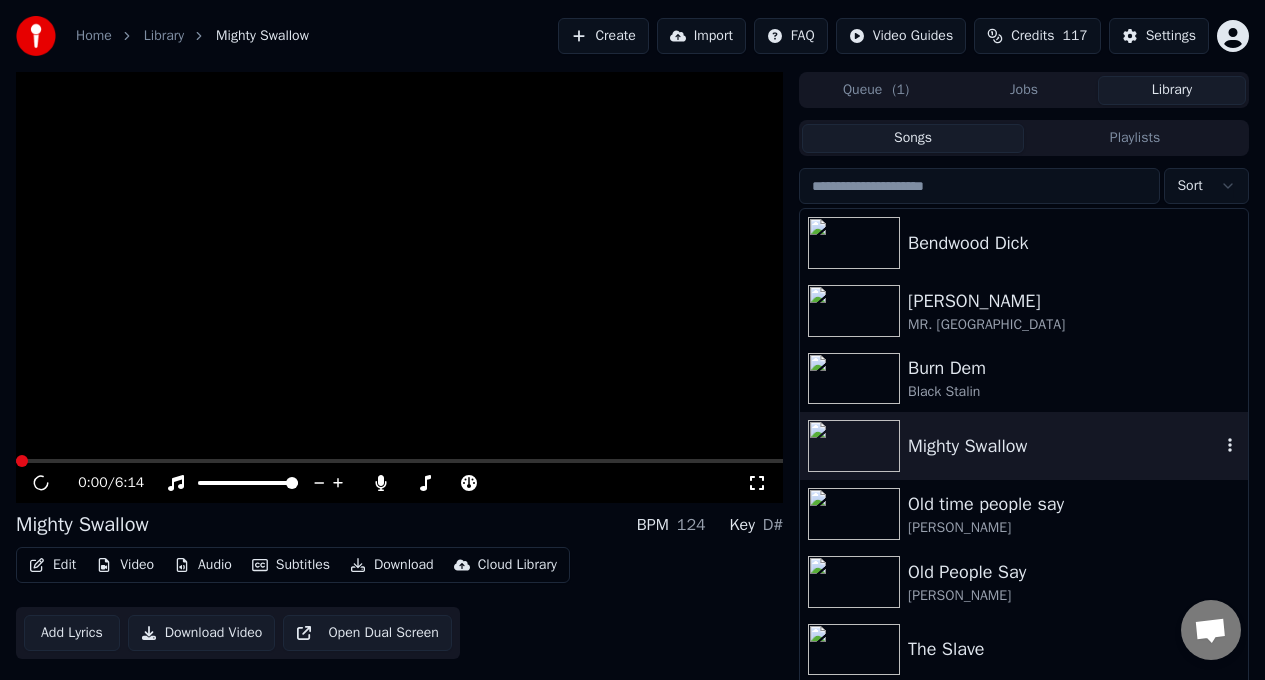 click on "Mighty Swallow" at bounding box center [1064, 446] 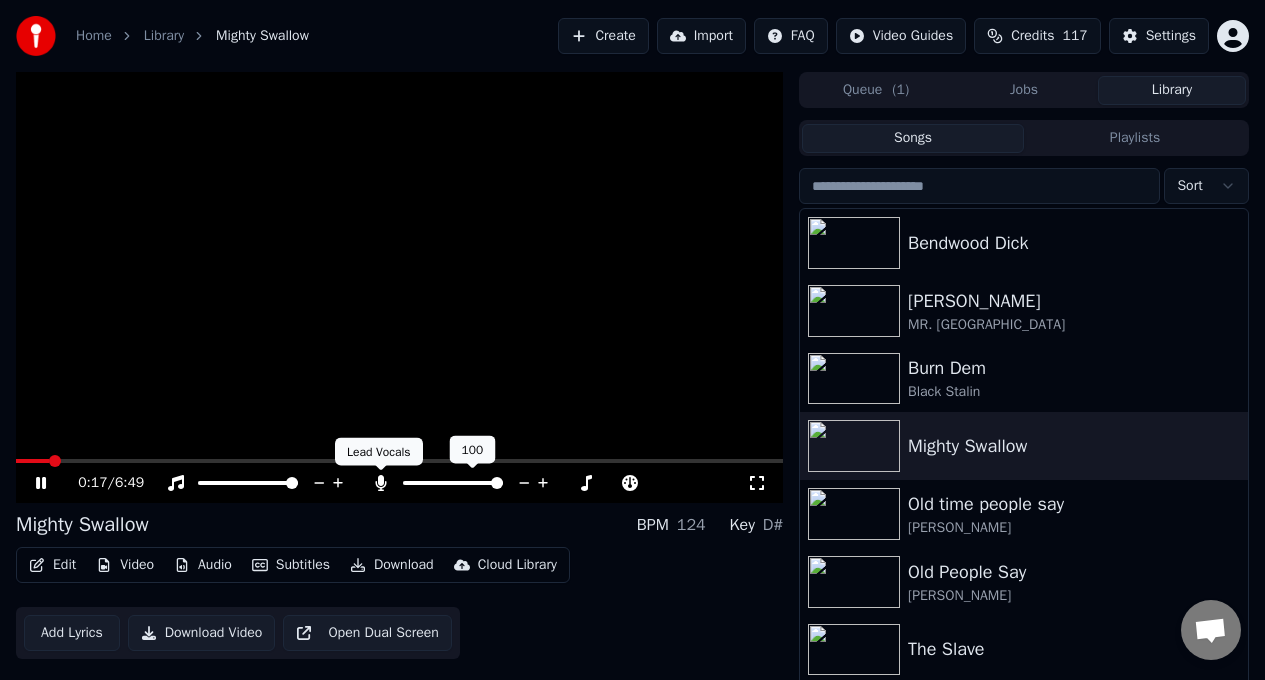 click 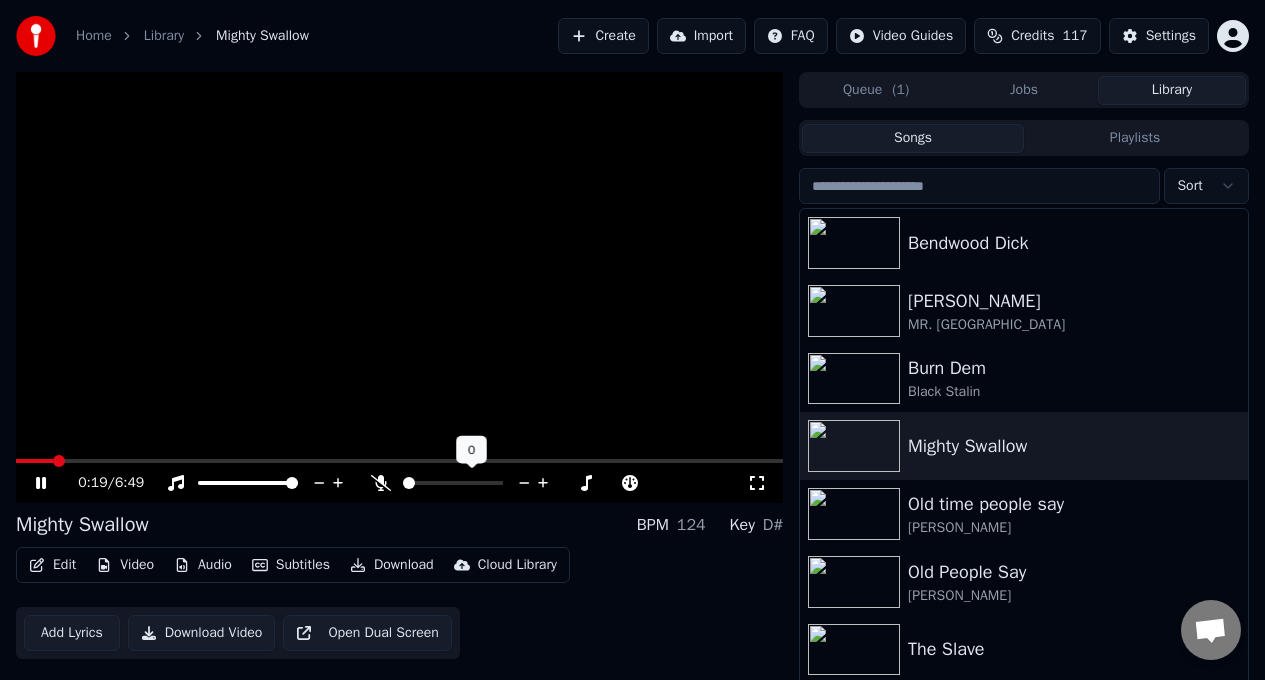 click 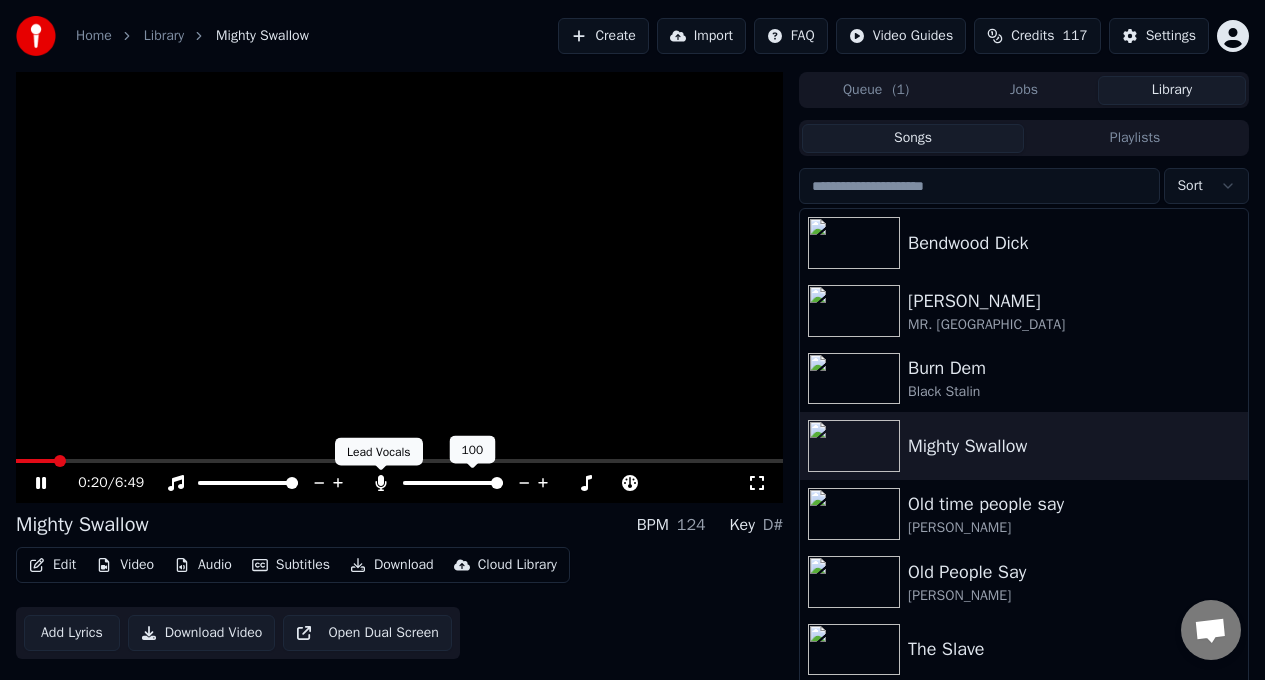 click 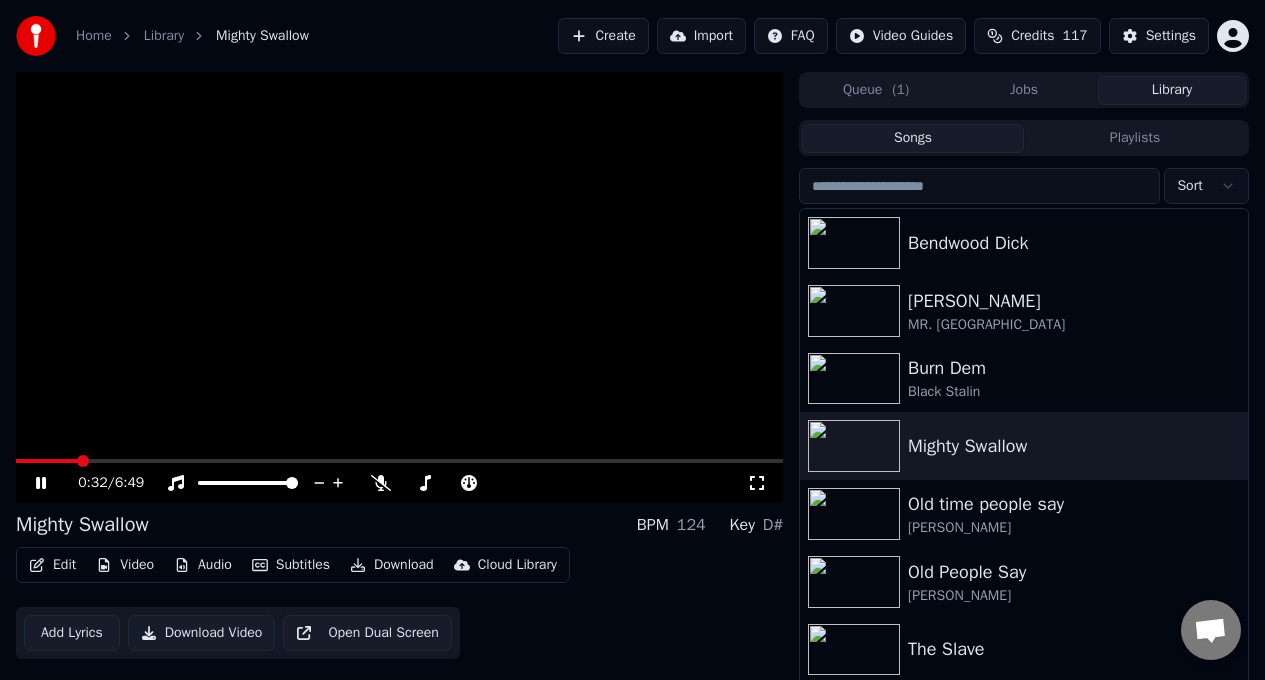 click 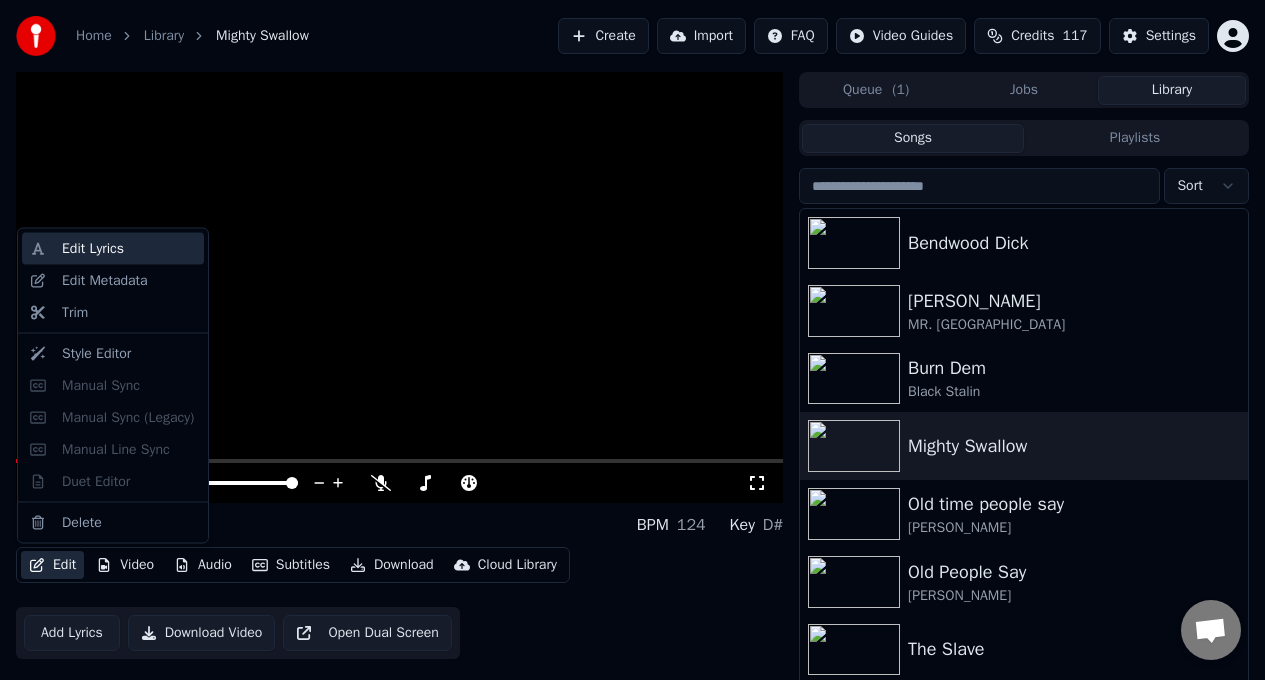 click on "Edit Lyrics" at bounding box center (93, 249) 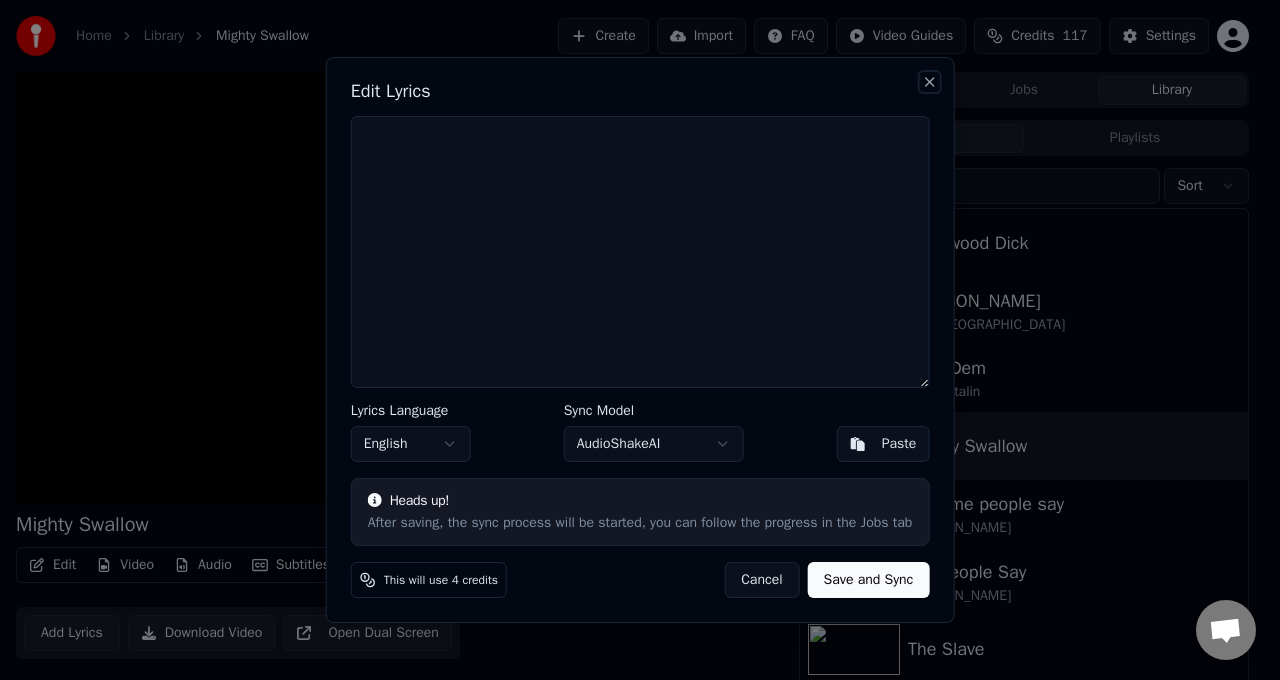 click on "Close" at bounding box center (929, 82) 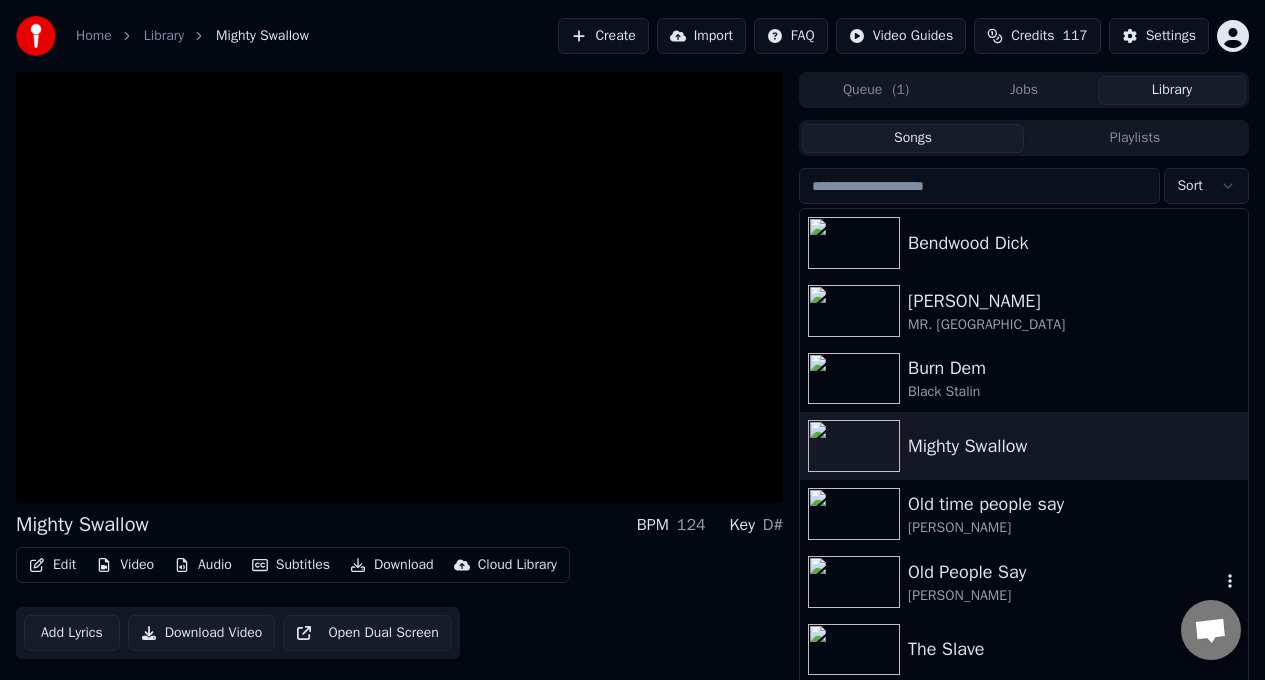 click at bounding box center (854, 582) 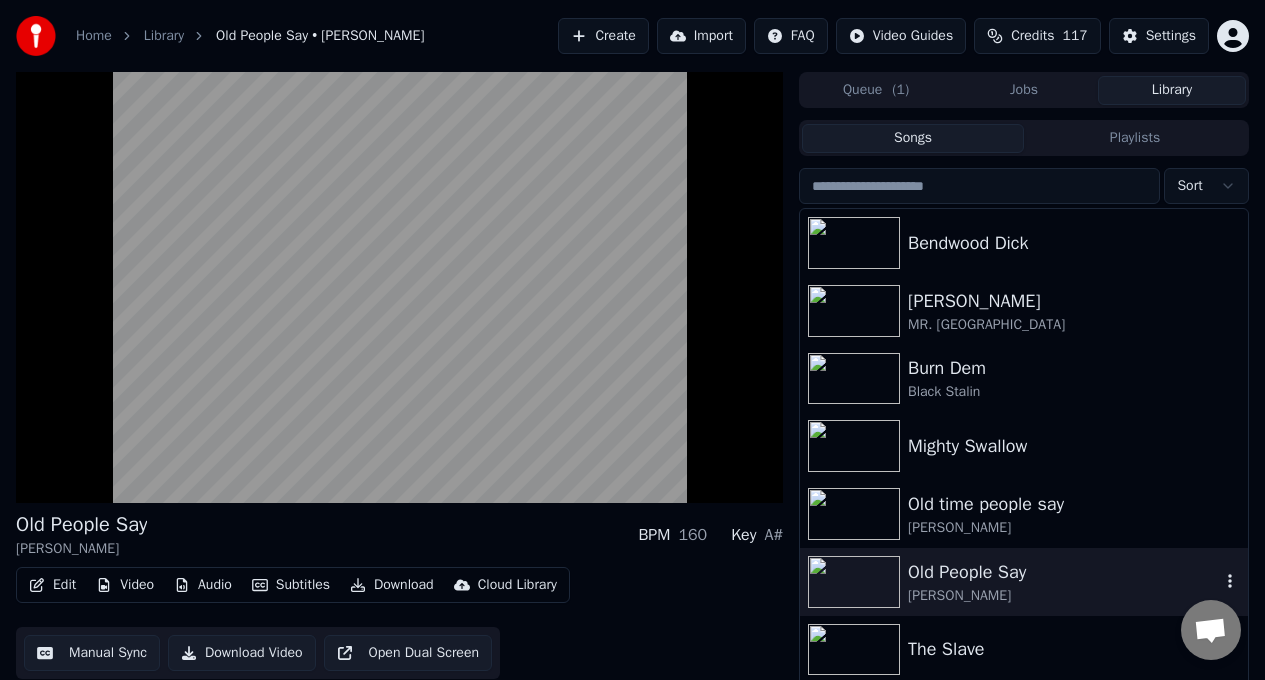 click at bounding box center (854, 582) 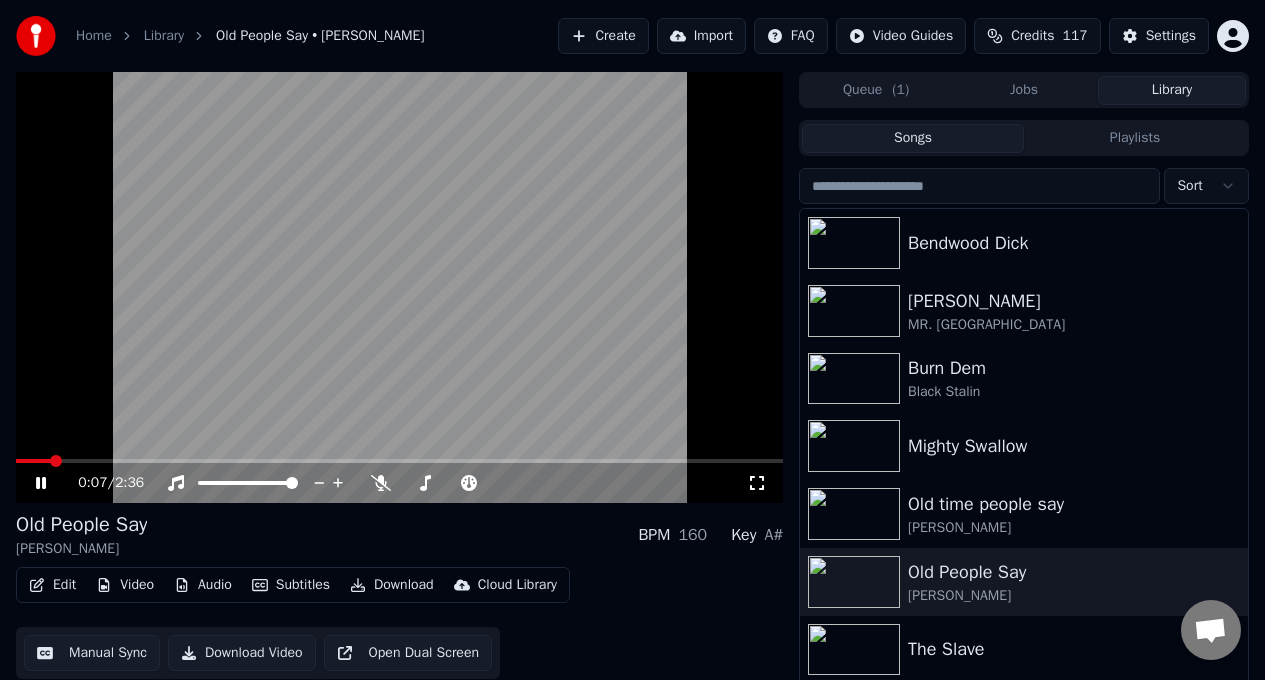 click at bounding box center (399, 287) 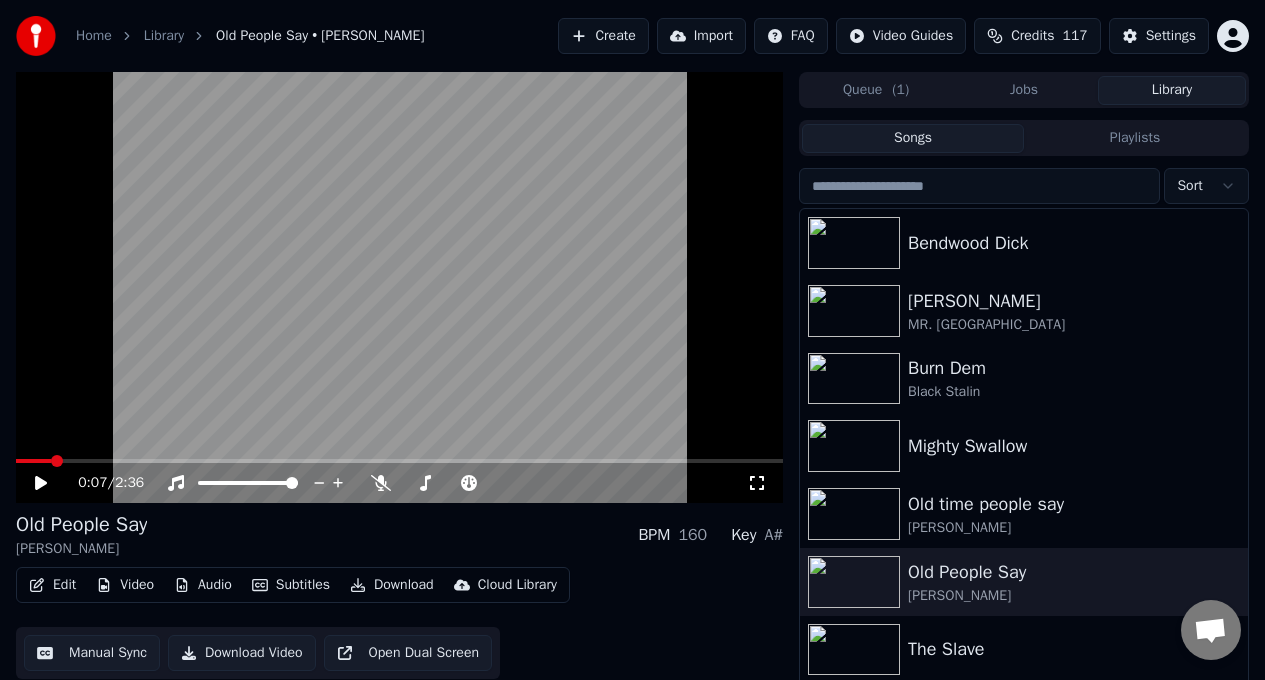 click on "Create" at bounding box center [603, 36] 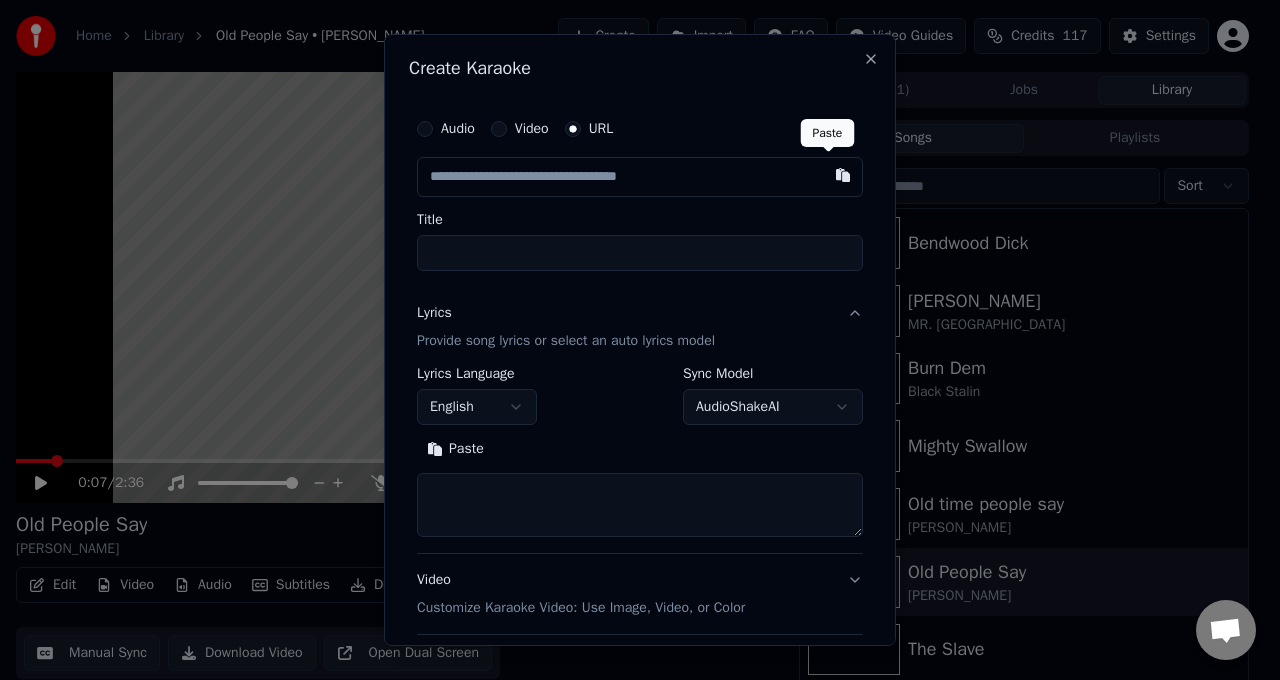 click at bounding box center (843, 175) 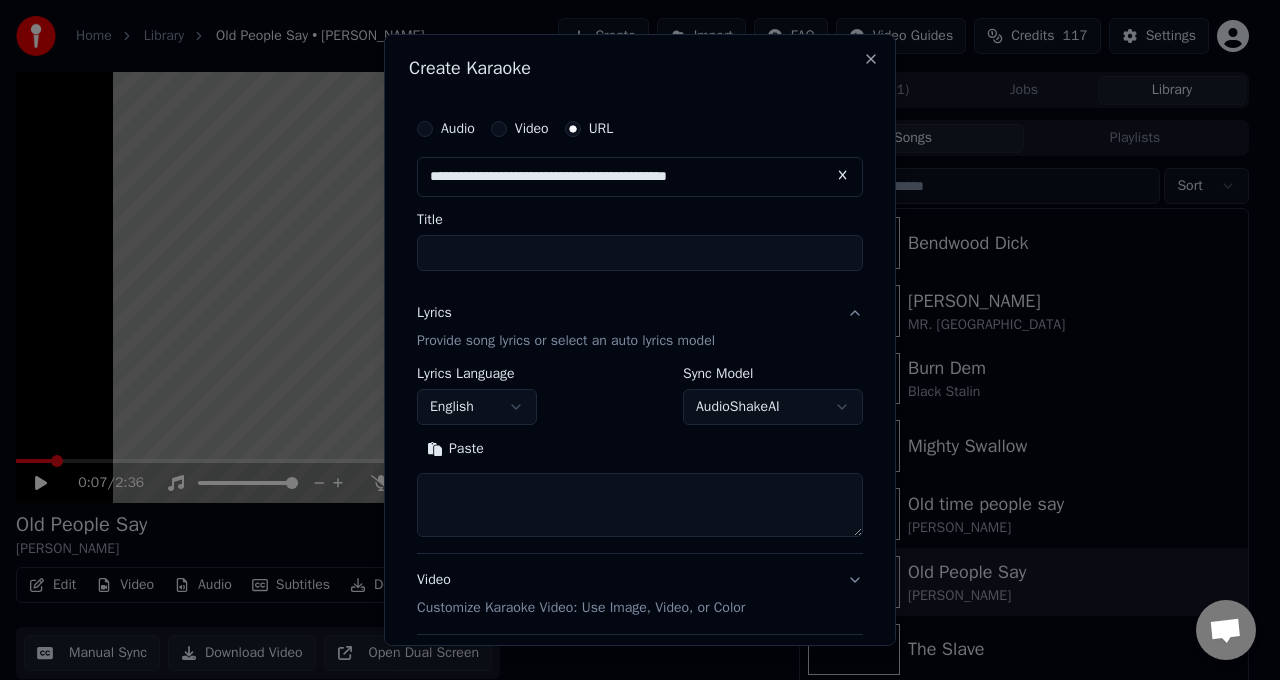 type on "**********" 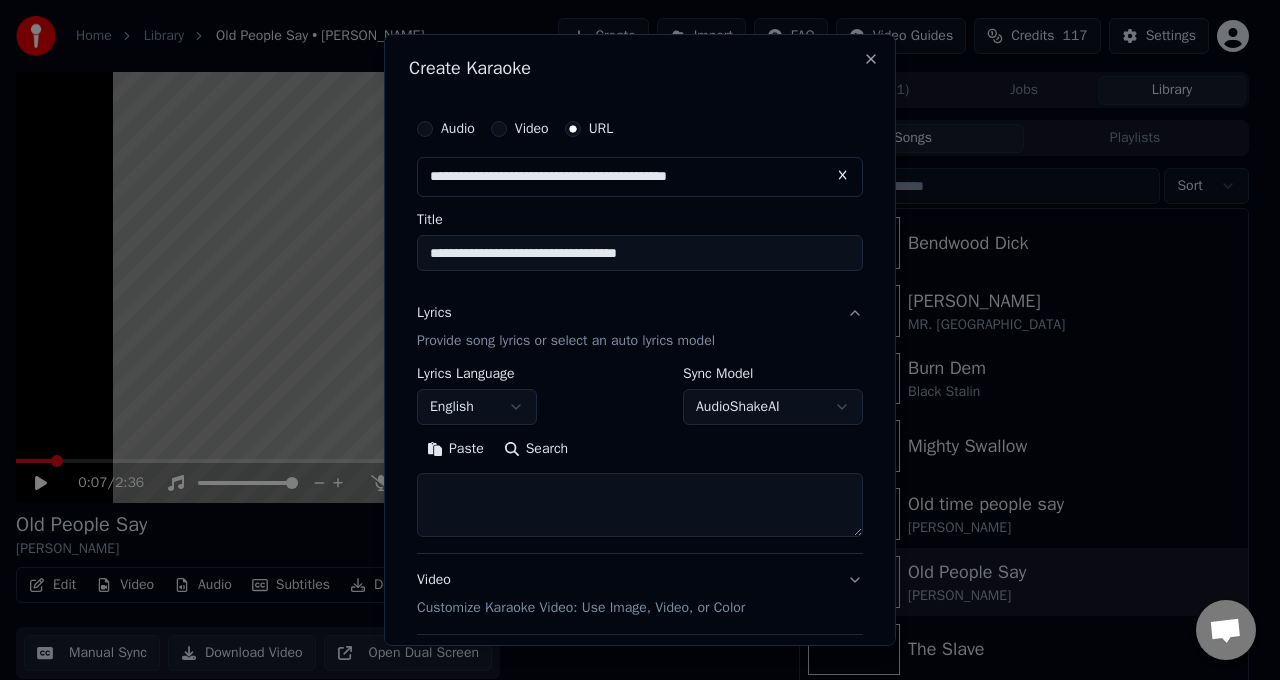 click on "Lyrics Provide song lyrics or select an auto lyrics model" at bounding box center (640, 327) 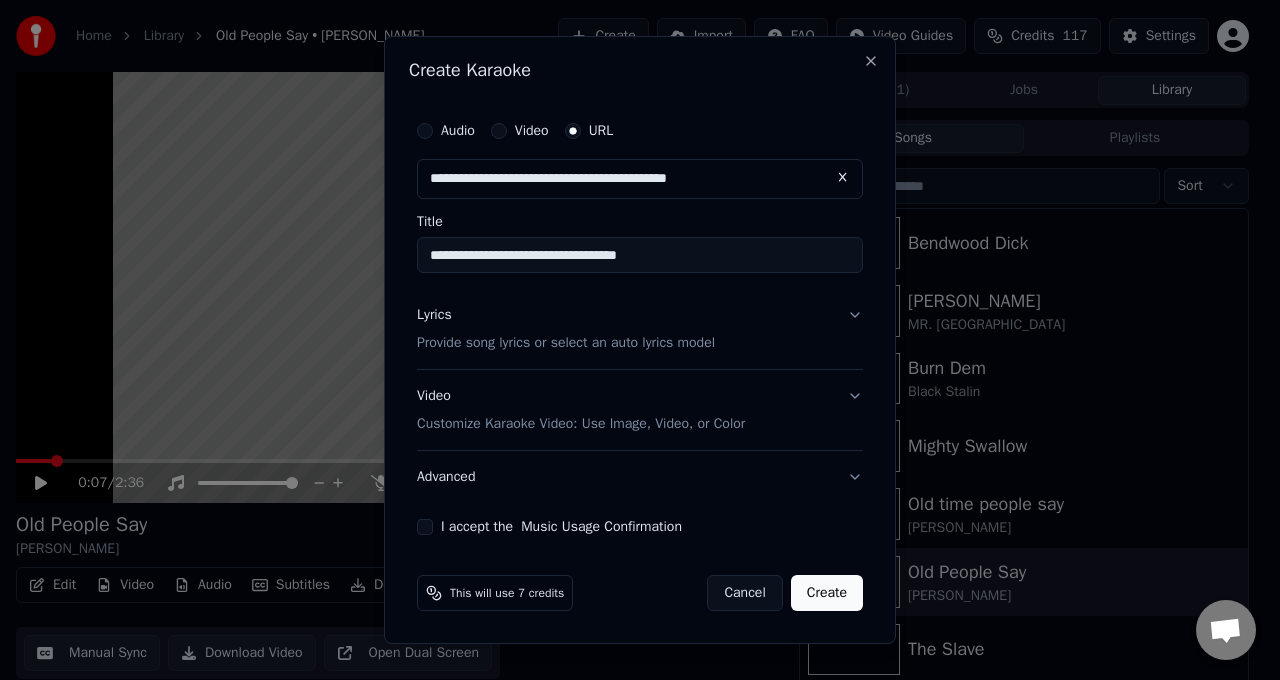click on "Lyrics Provide song lyrics or select an auto lyrics model" at bounding box center (640, 329) 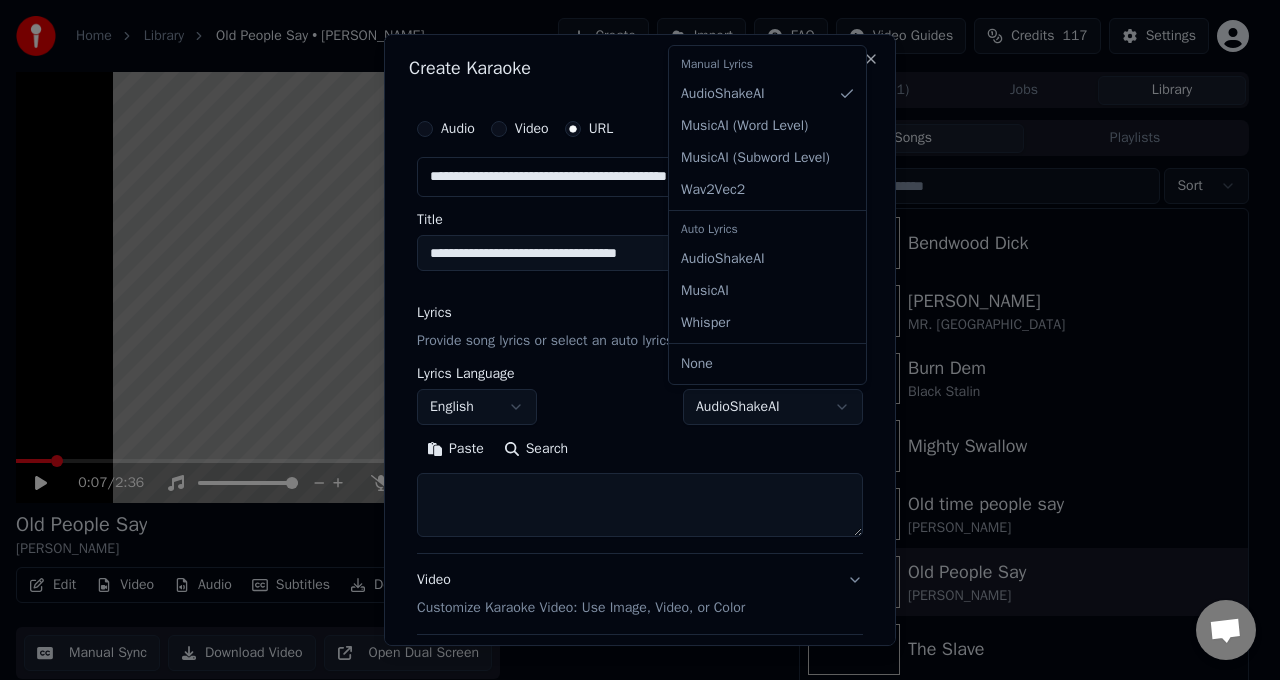 click on "**********" at bounding box center (632, 340) 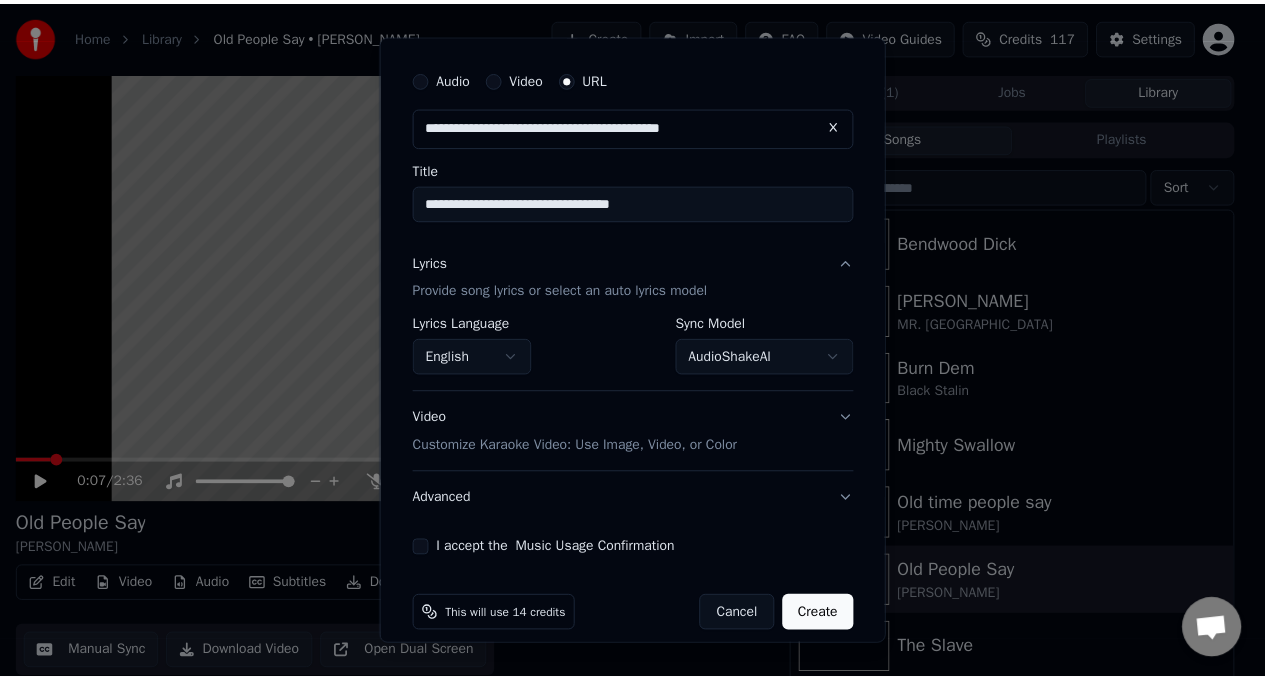 scroll, scrollTop: 70, scrollLeft: 0, axis: vertical 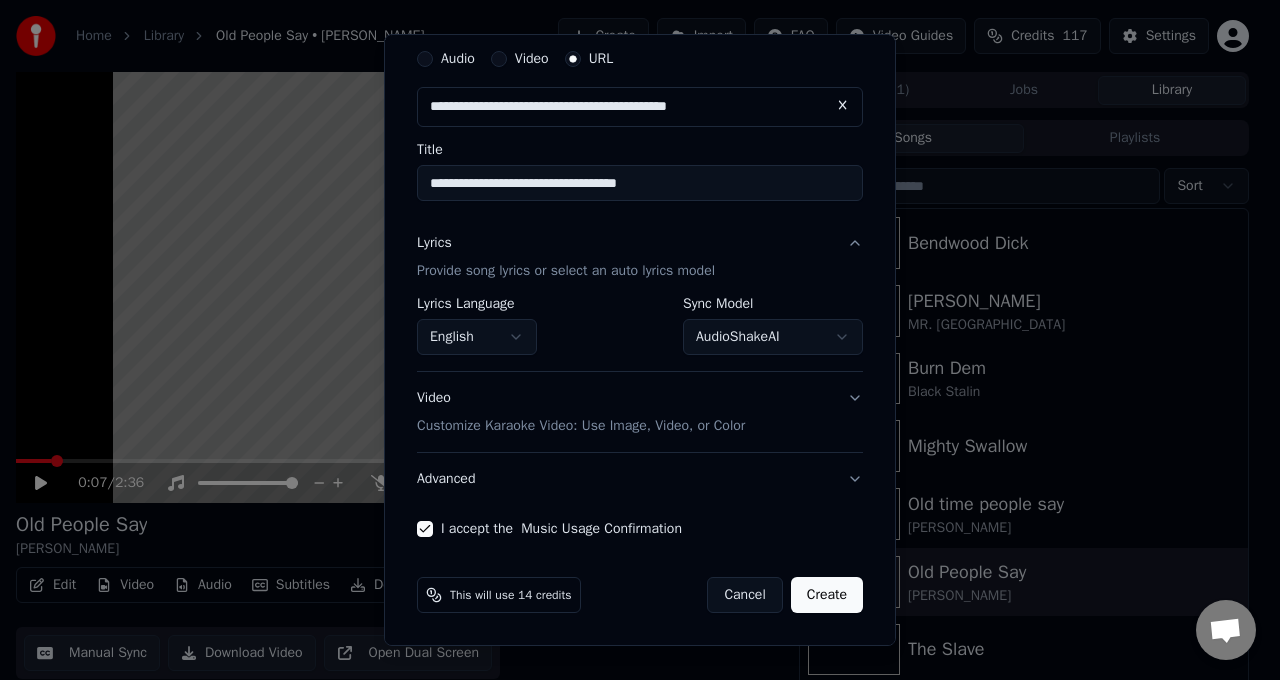 click on "I accept the   Music Usage Confirmation" at bounding box center [425, 529] 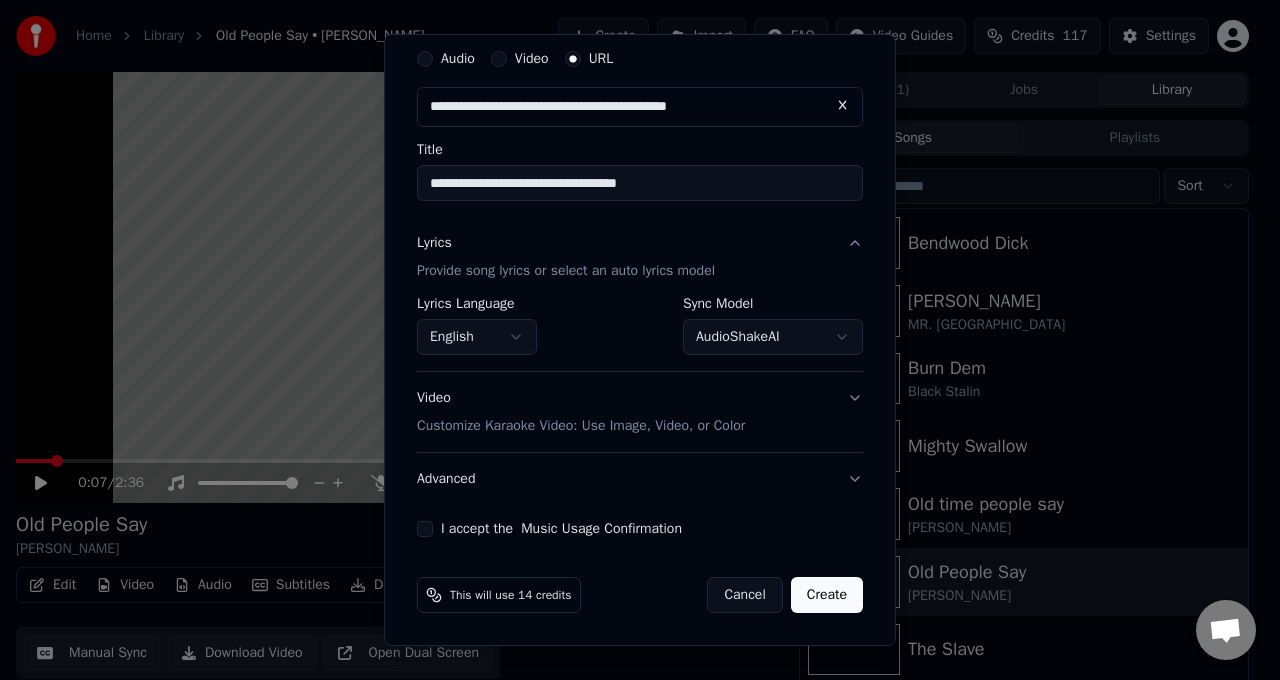 click on "I accept the   Music Usage Confirmation" at bounding box center [425, 529] 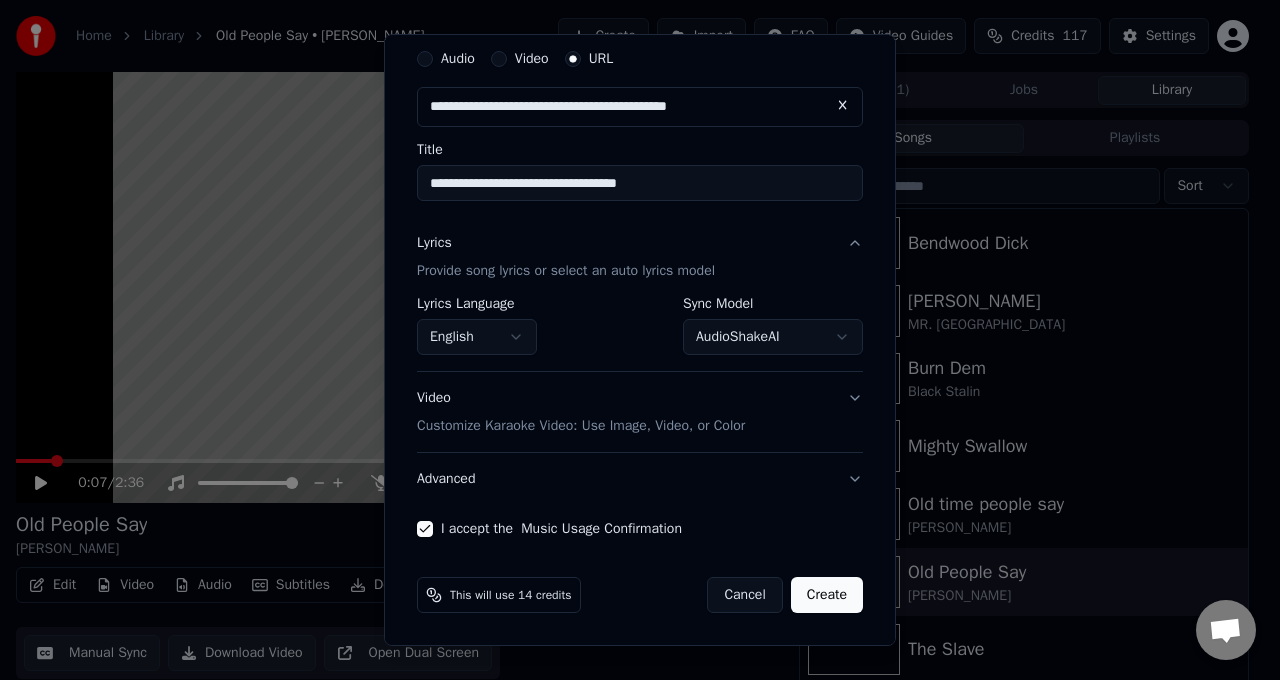 click on "Create" at bounding box center [827, 595] 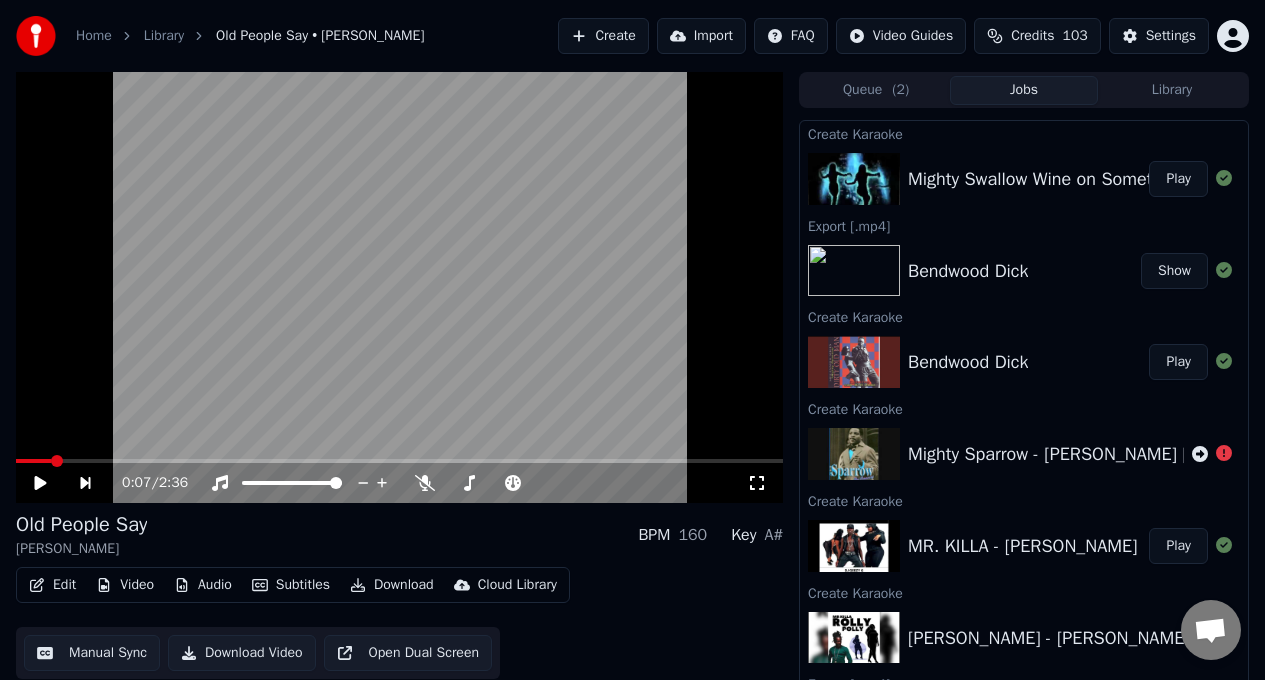 click on "Play" at bounding box center [1178, 179] 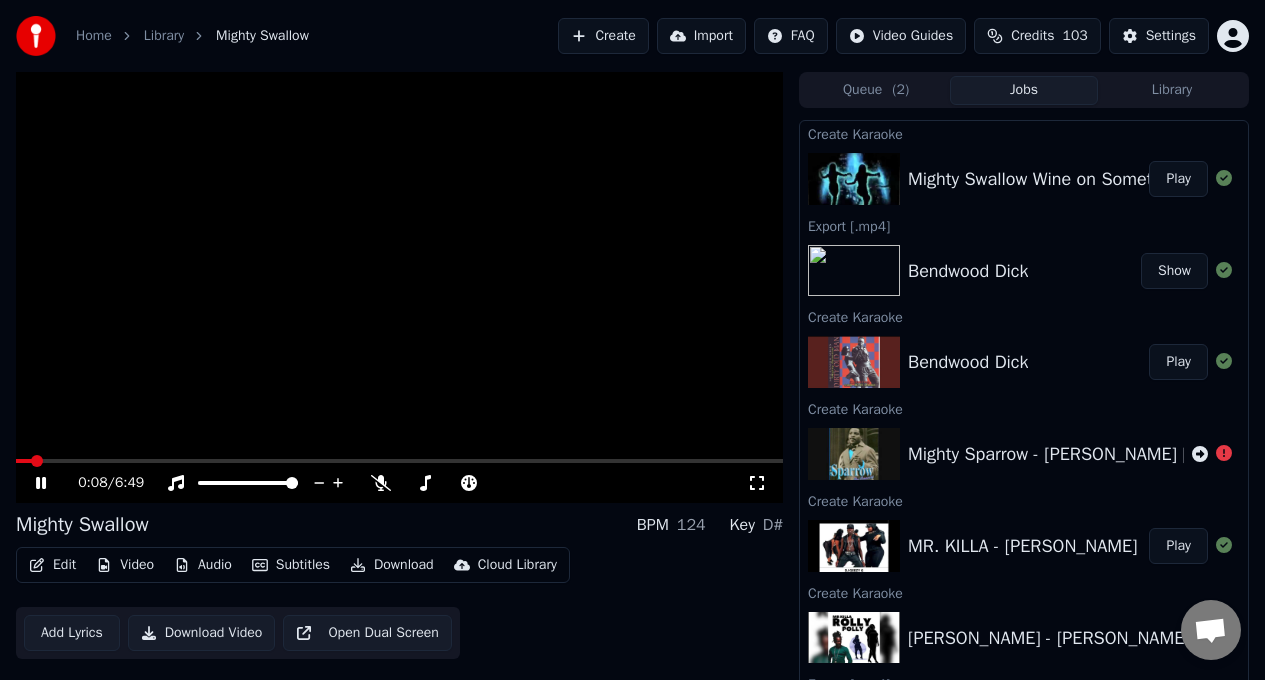 click at bounding box center [399, 287] 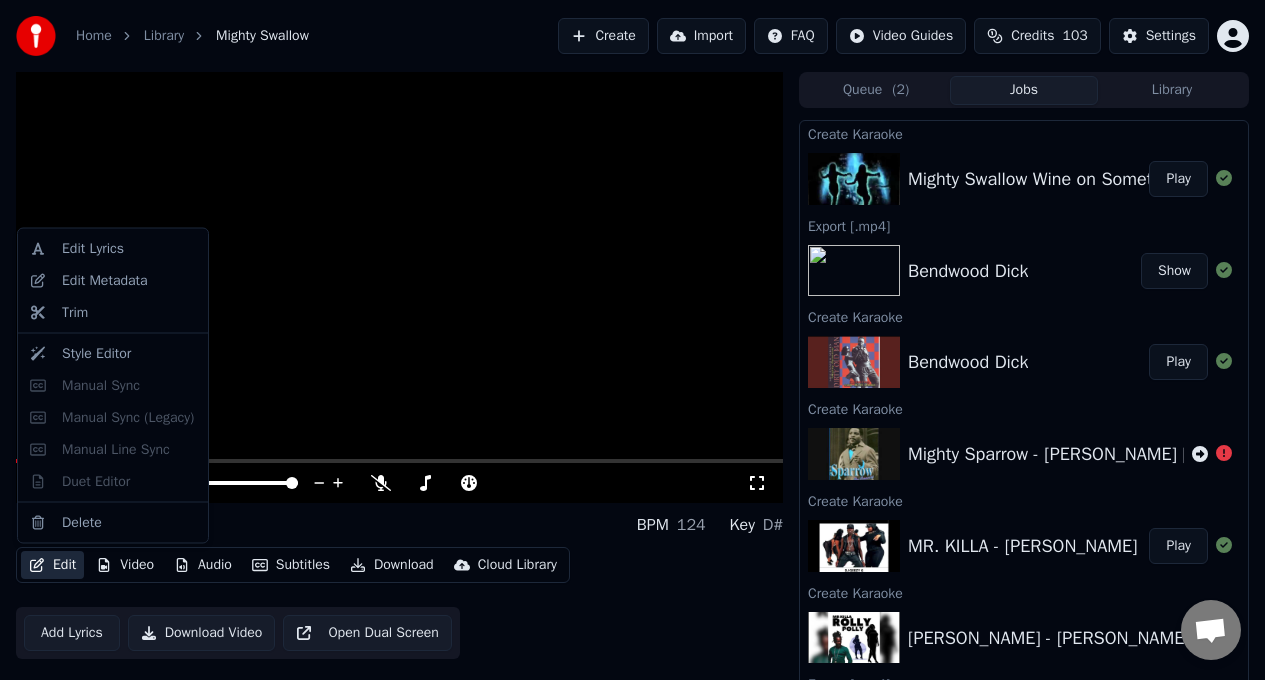 click on "Edit" at bounding box center [52, 565] 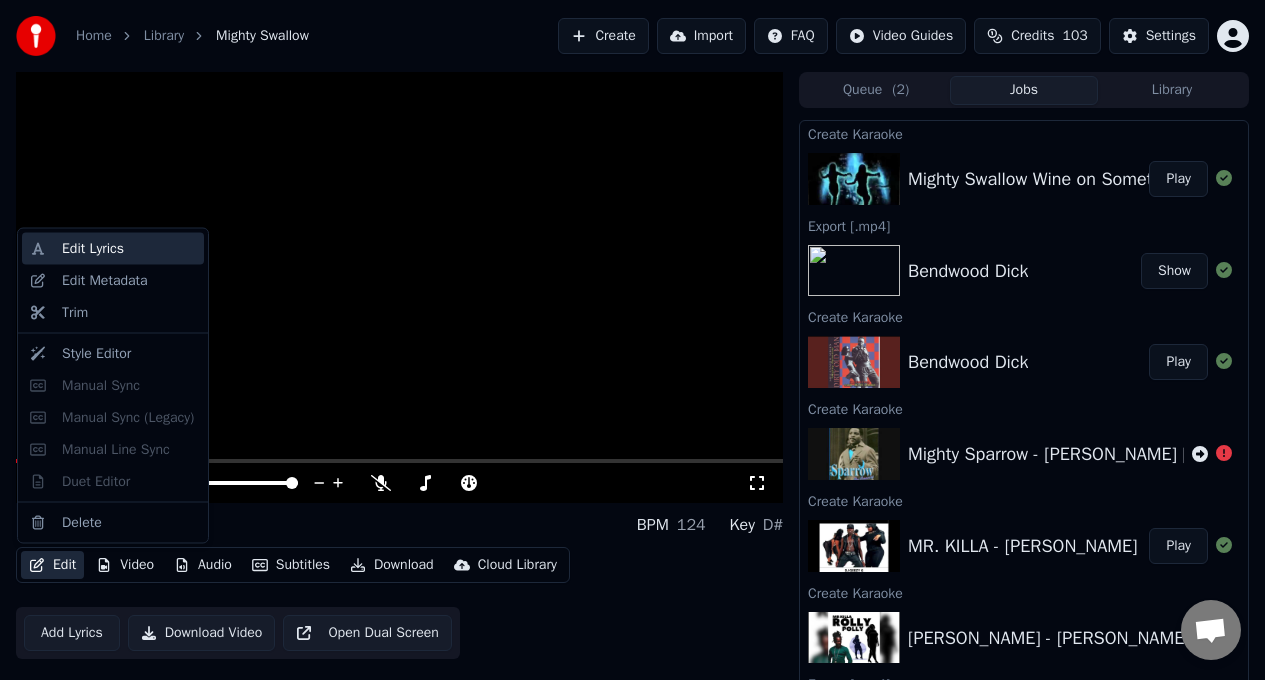 click on "Edit Lyrics" at bounding box center [129, 249] 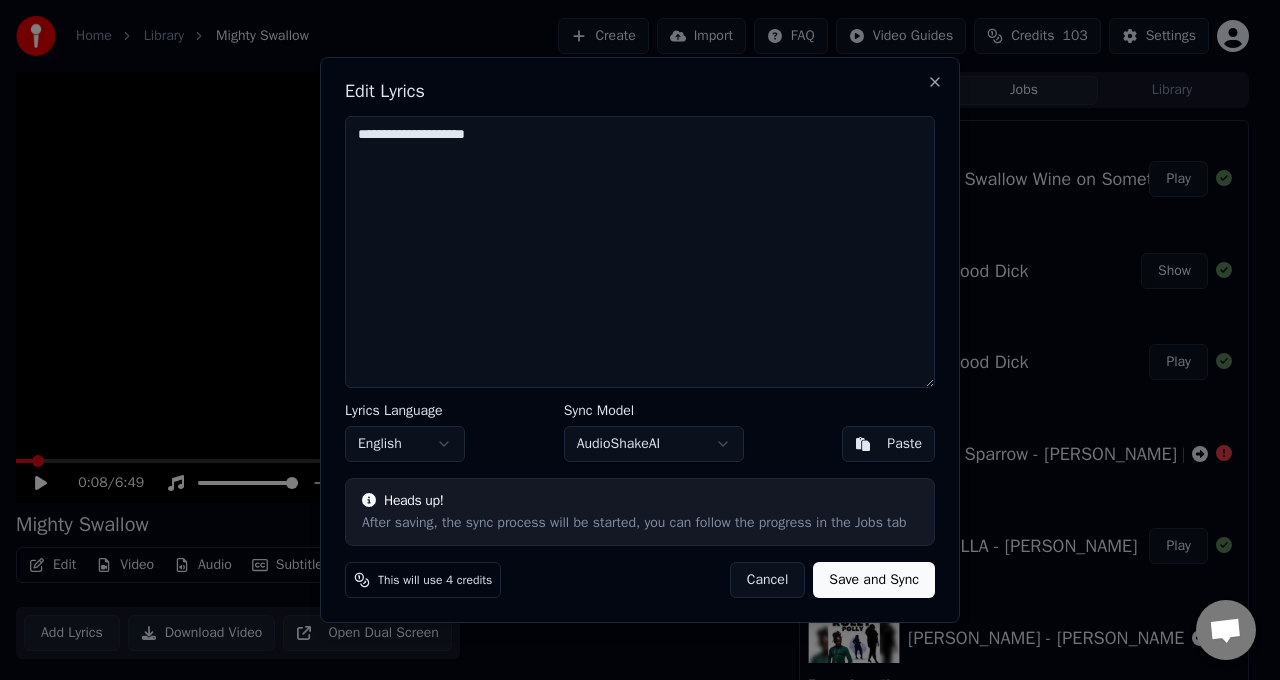 type on "**********" 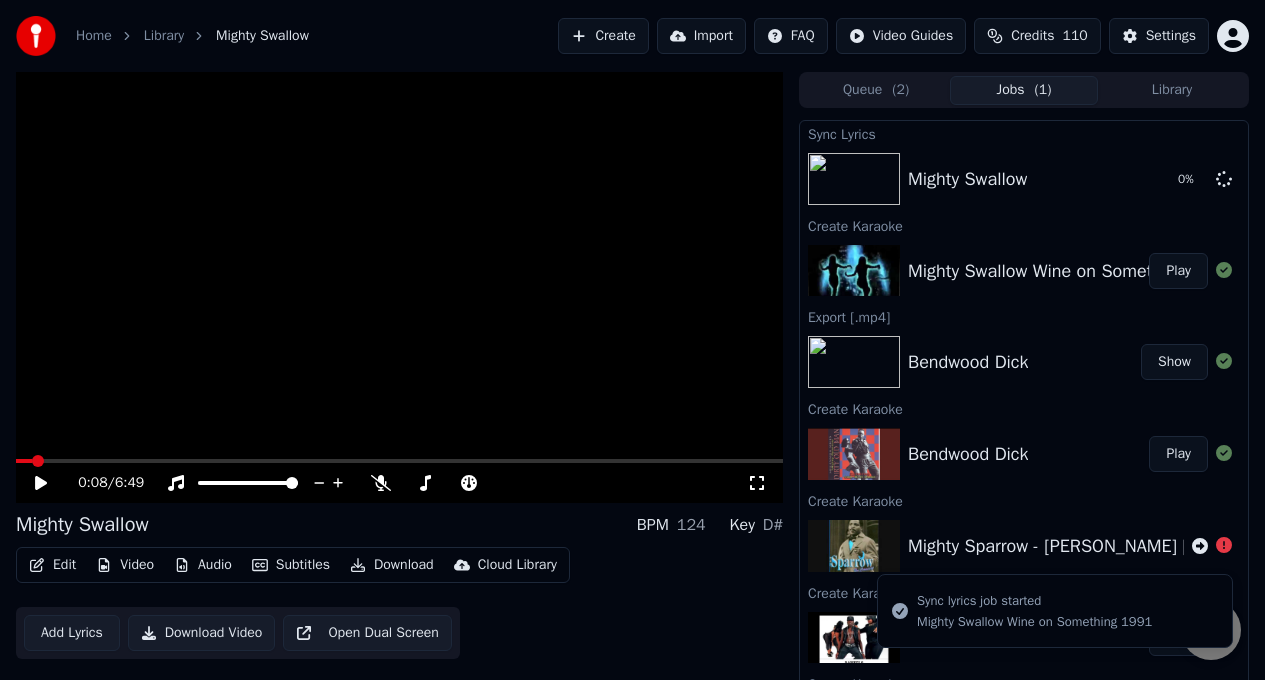 click 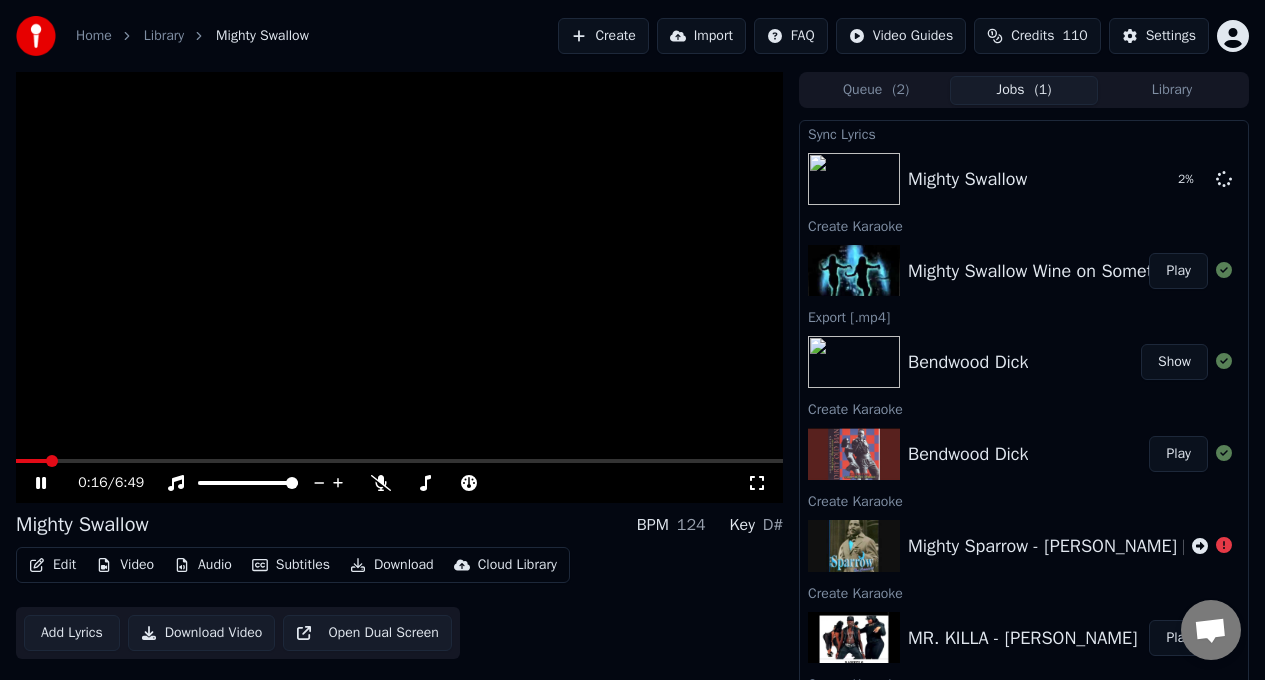 click on "0:16  /  6:49" at bounding box center (399, 483) 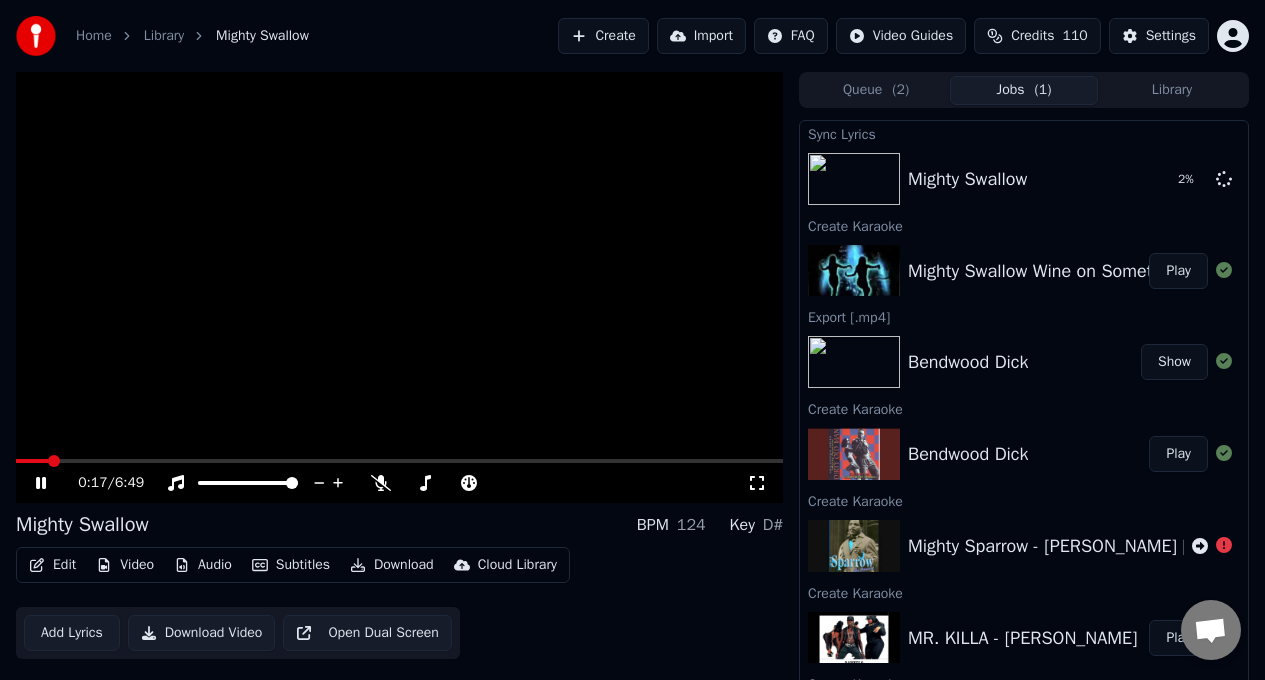click at bounding box center [32, 461] 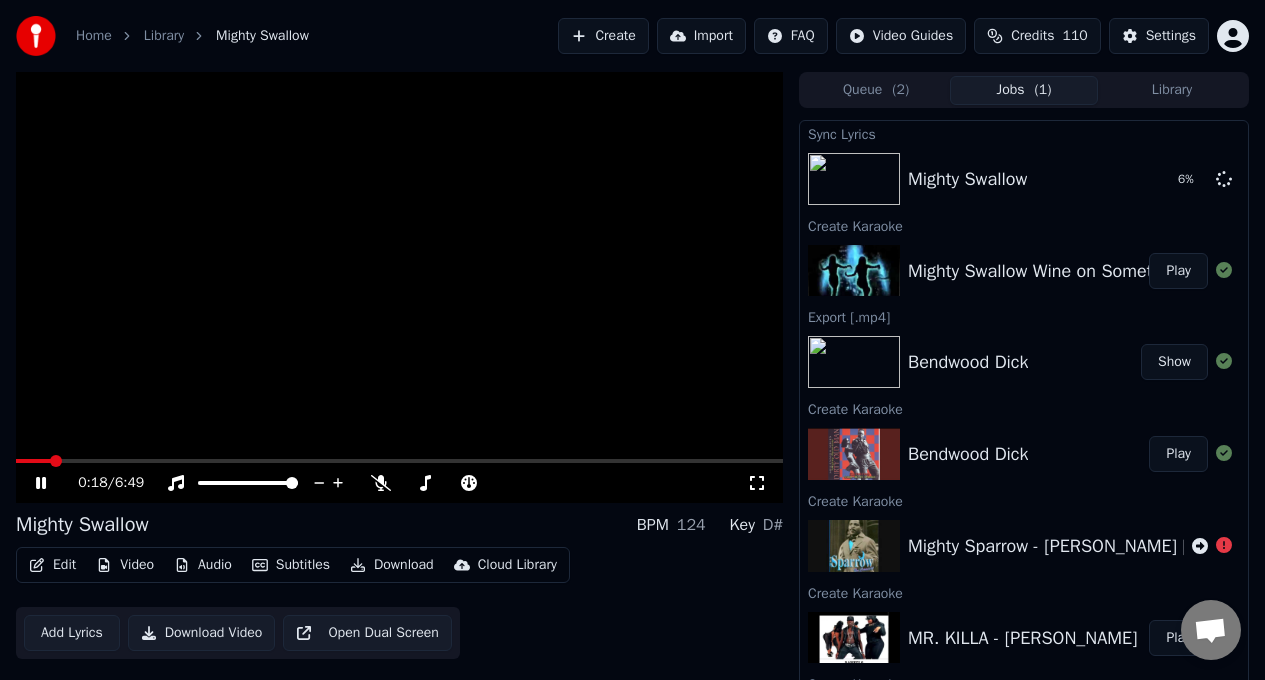 click at bounding box center (56, 461) 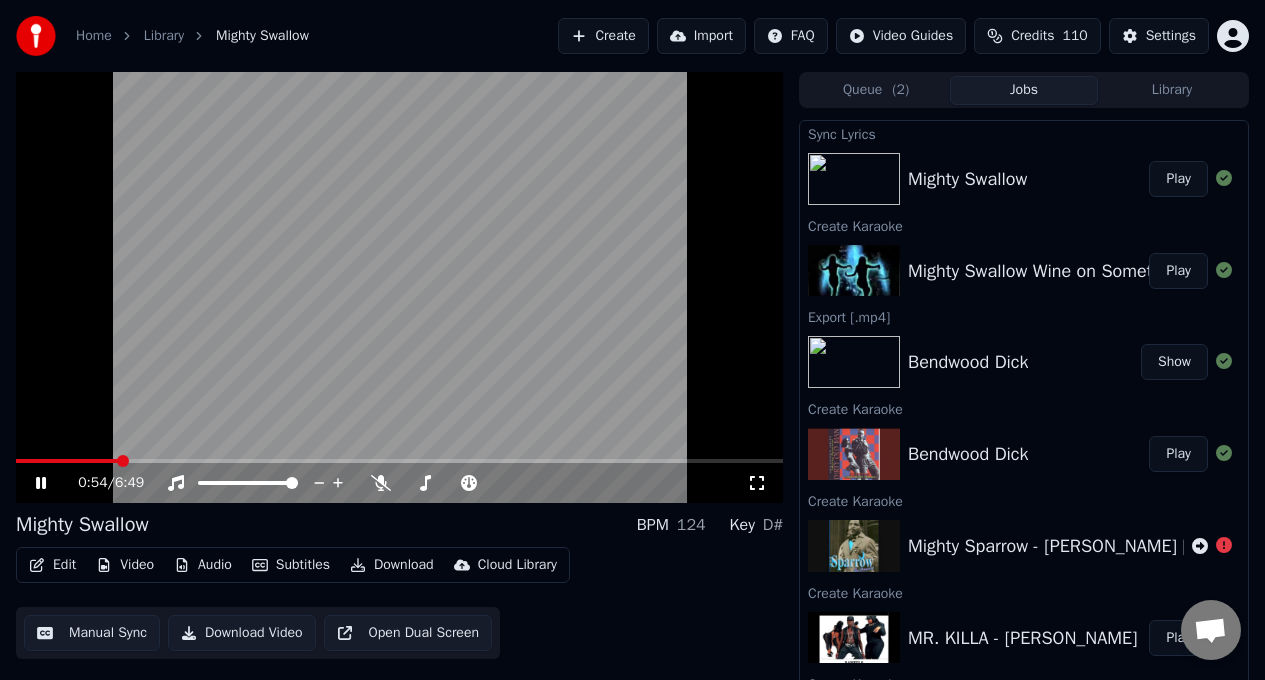 click 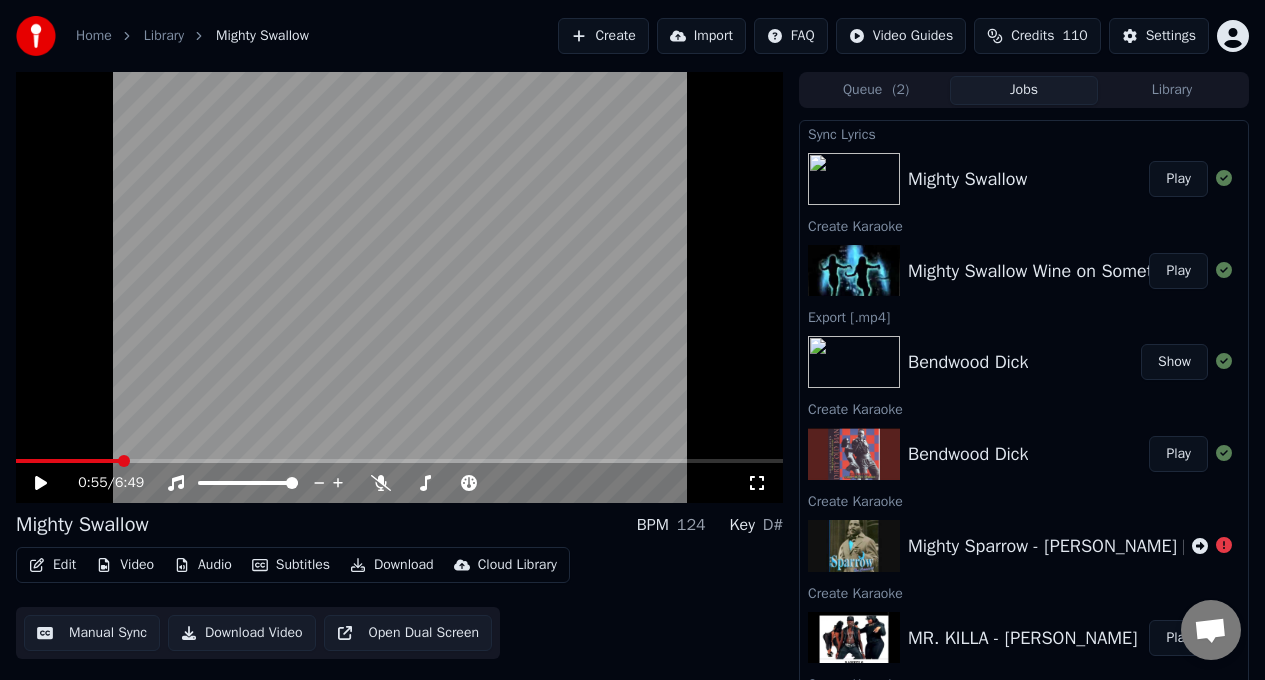 click 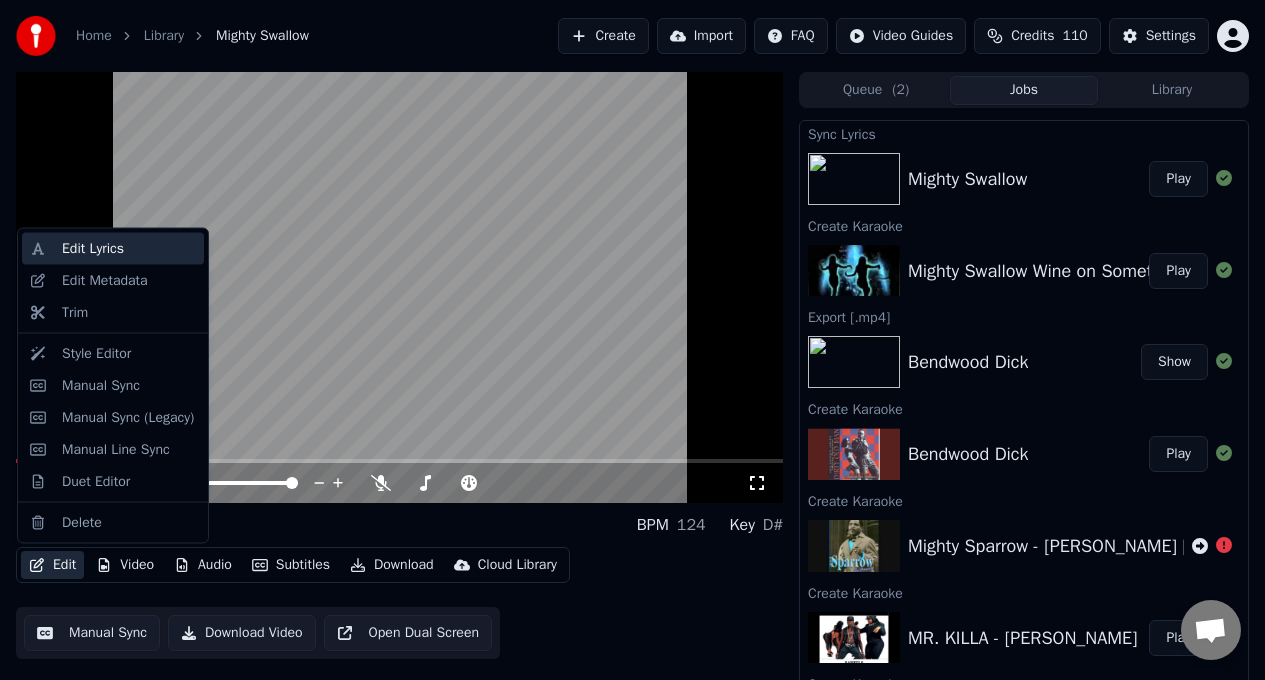 click on "Edit Lyrics" at bounding box center [129, 249] 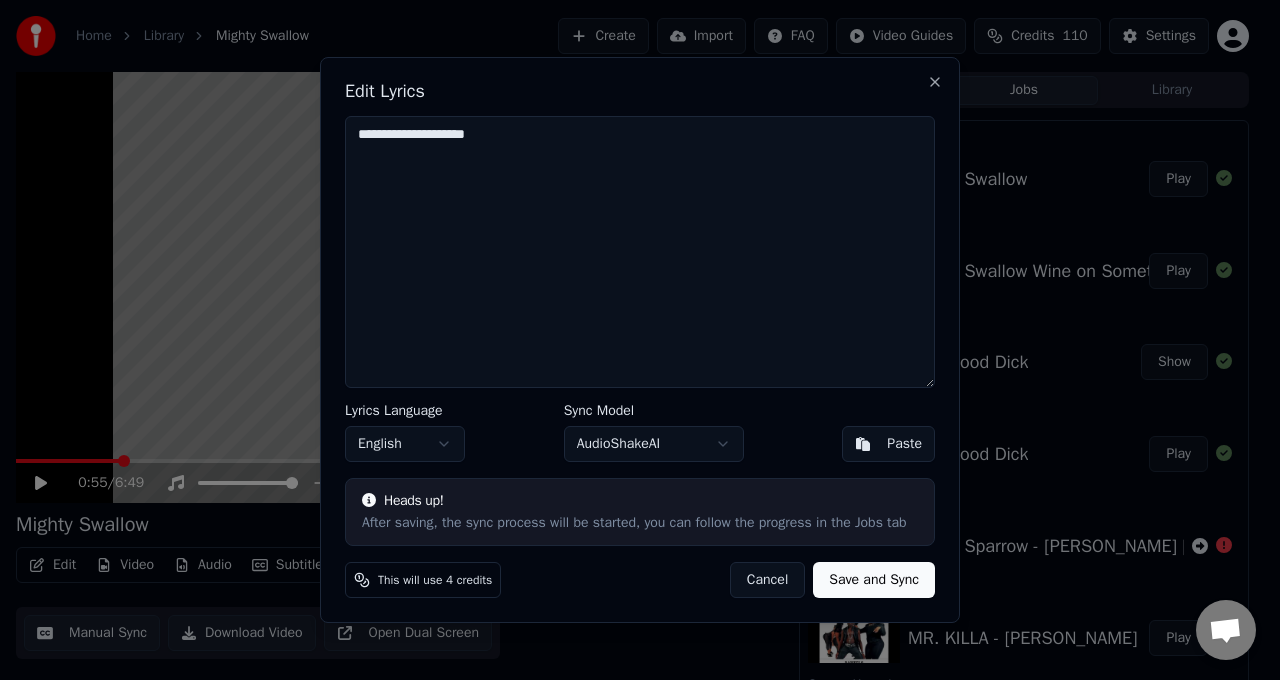 click on "**********" at bounding box center (640, 252) 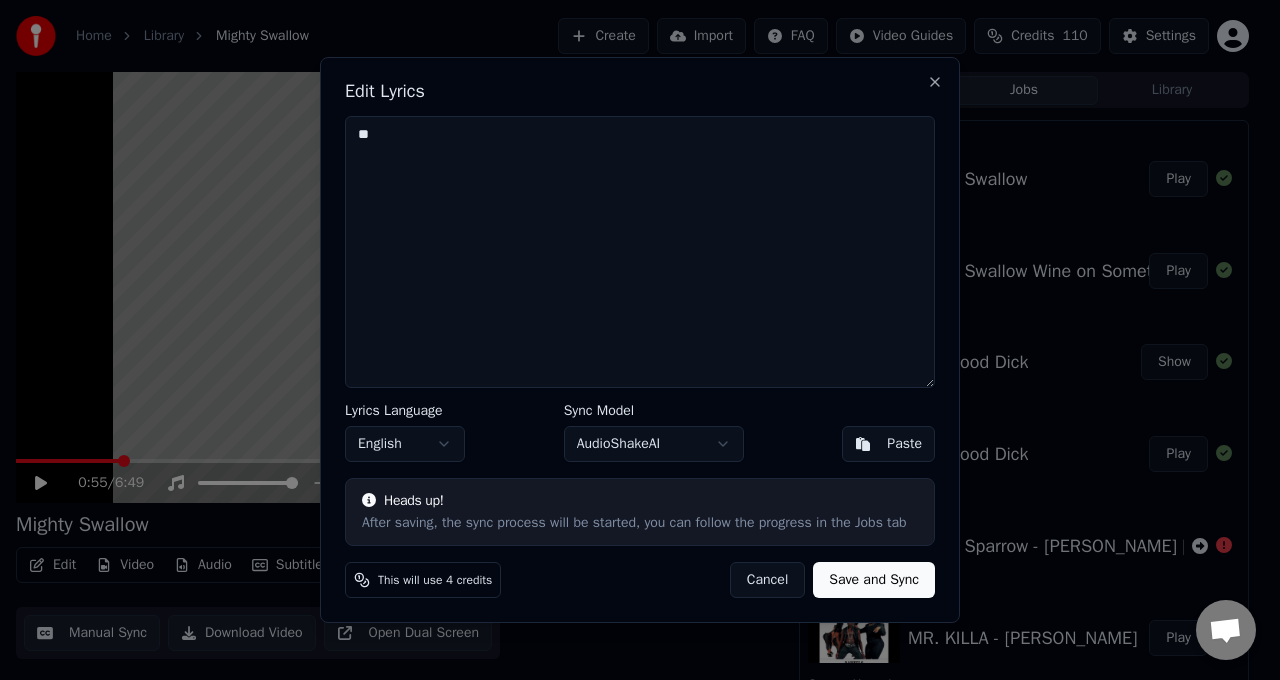 type on "*" 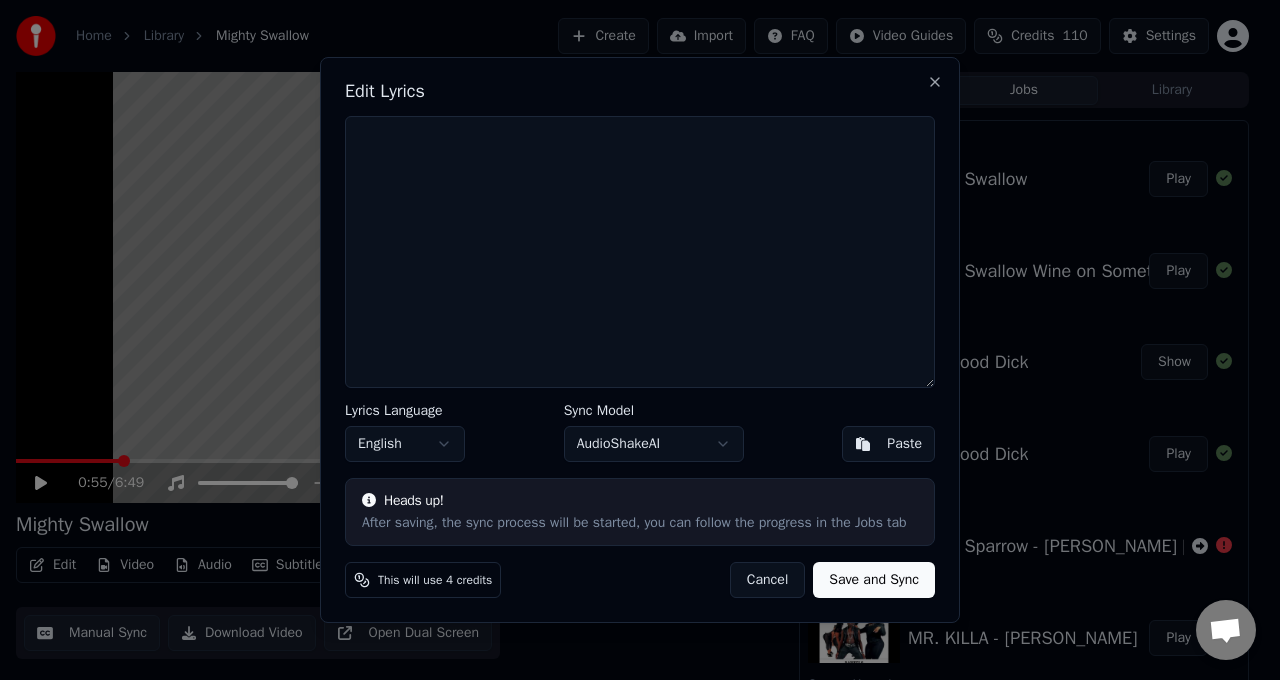 type 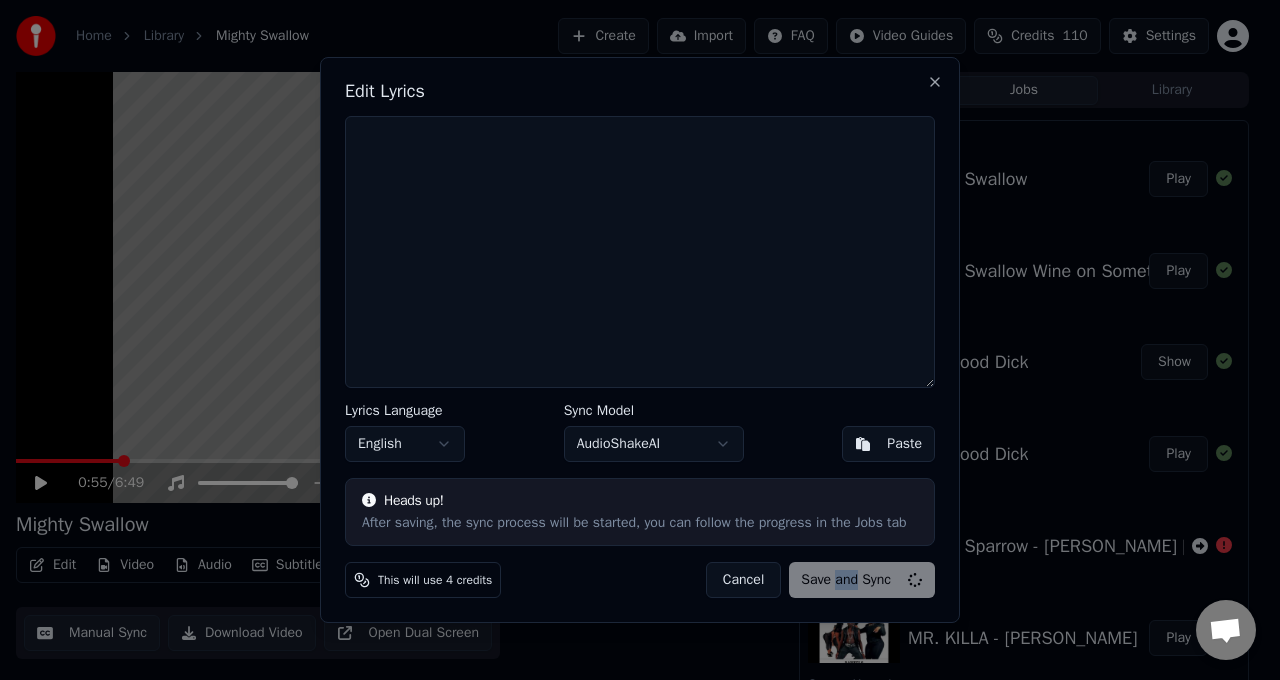 click on "Cancel Save and Sync" at bounding box center [820, 580] 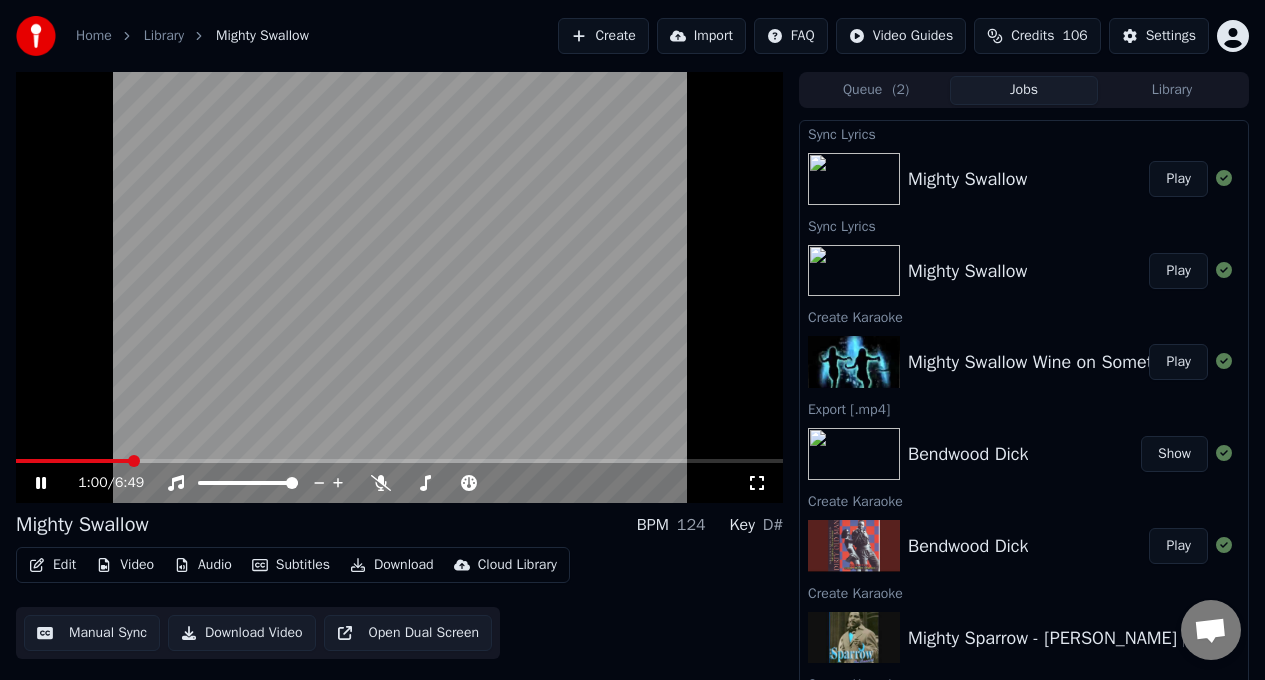 click on "Play" at bounding box center [1178, 179] 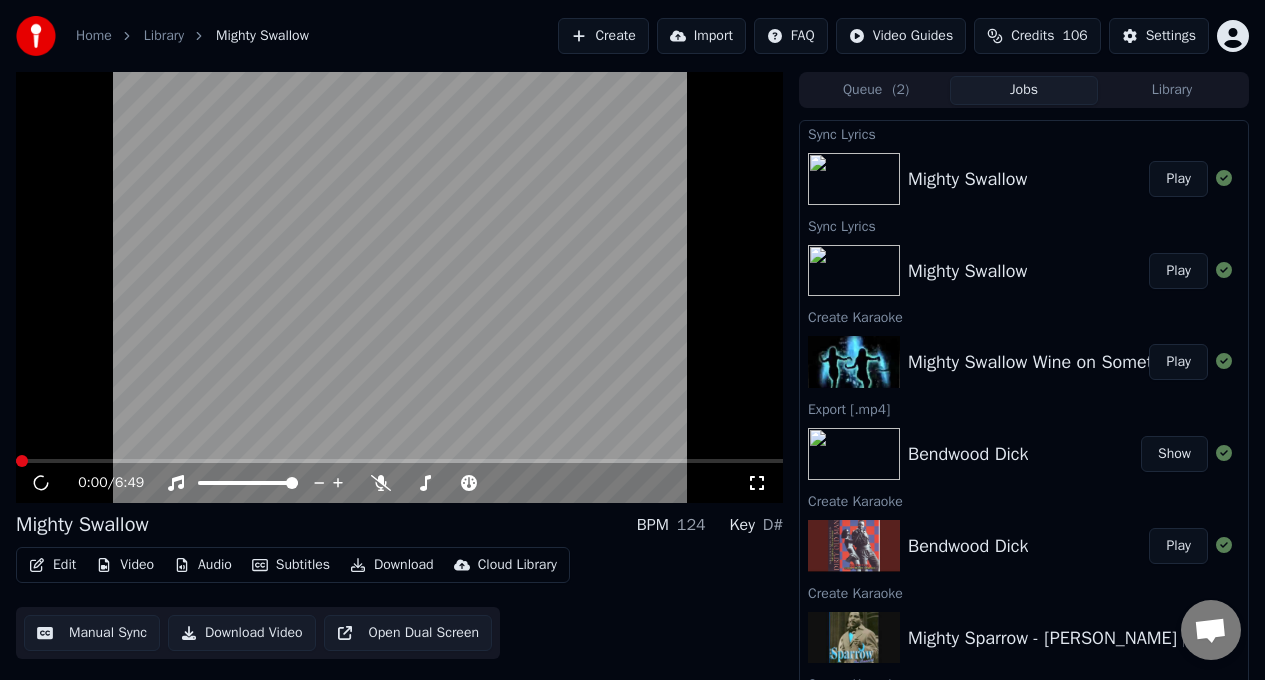 click on "Play" at bounding box center (1178, 179) 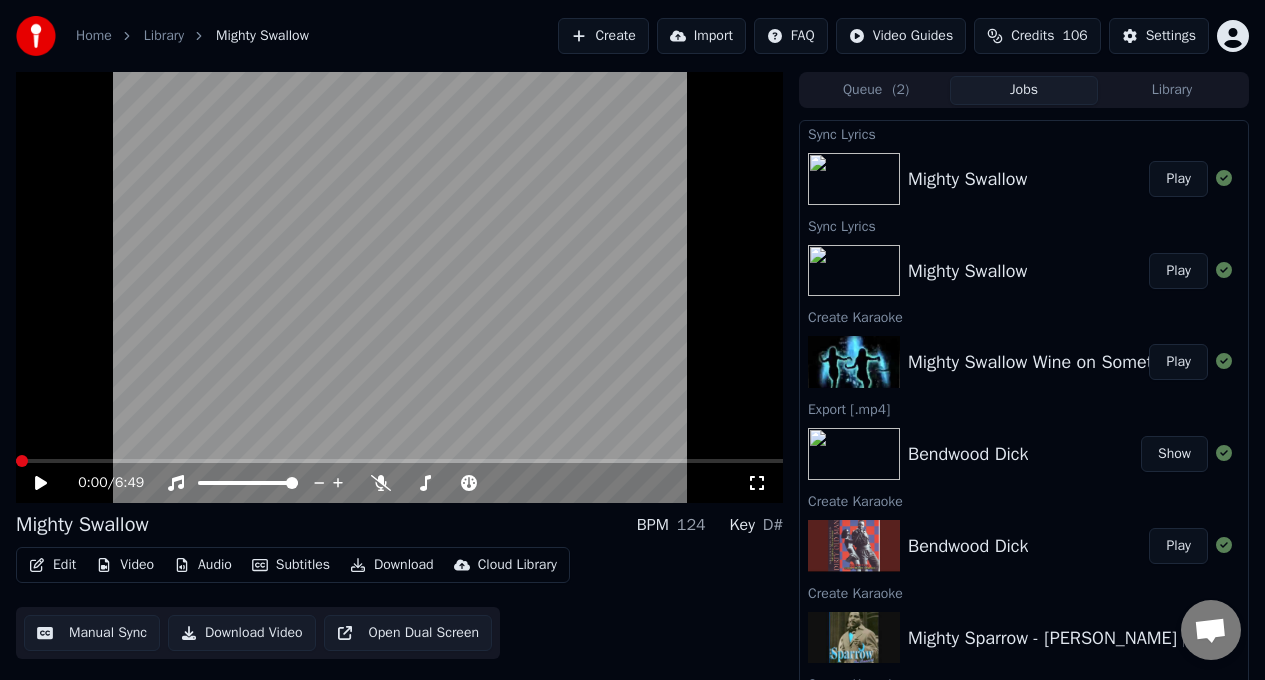 click on "Edit" at bounding box center (52, 565) 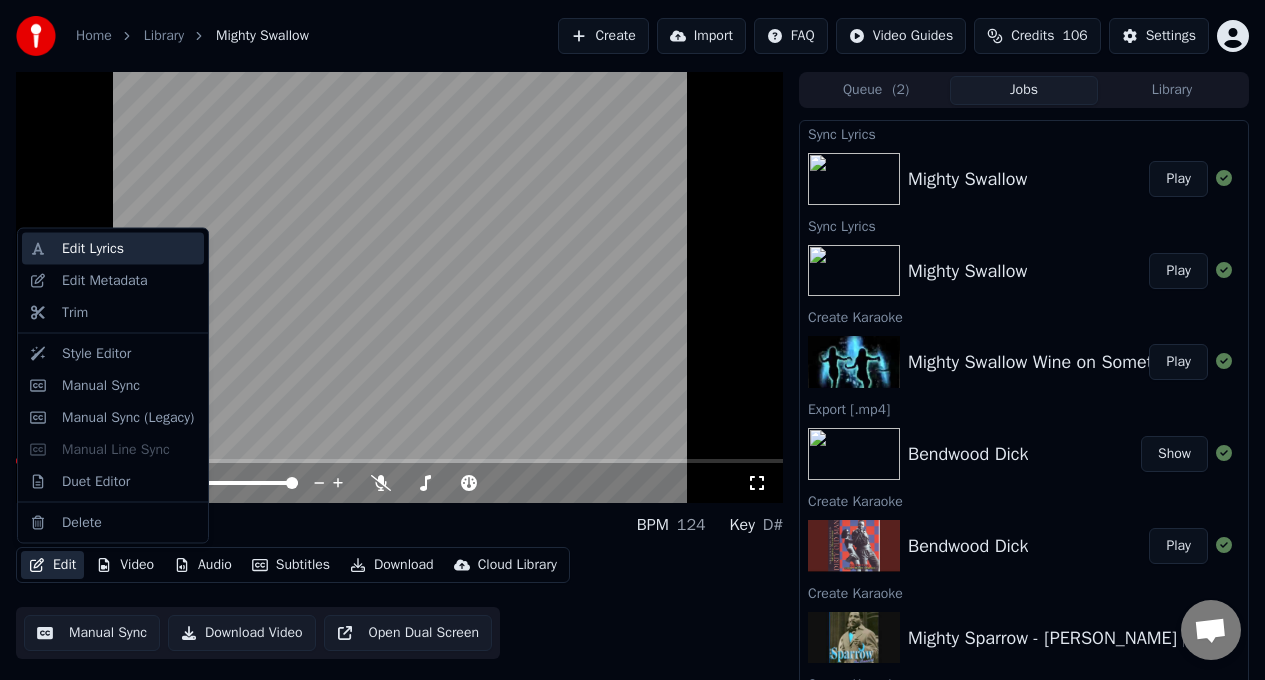 click on "Edit Lyrics" at bounding box center [129, 249] 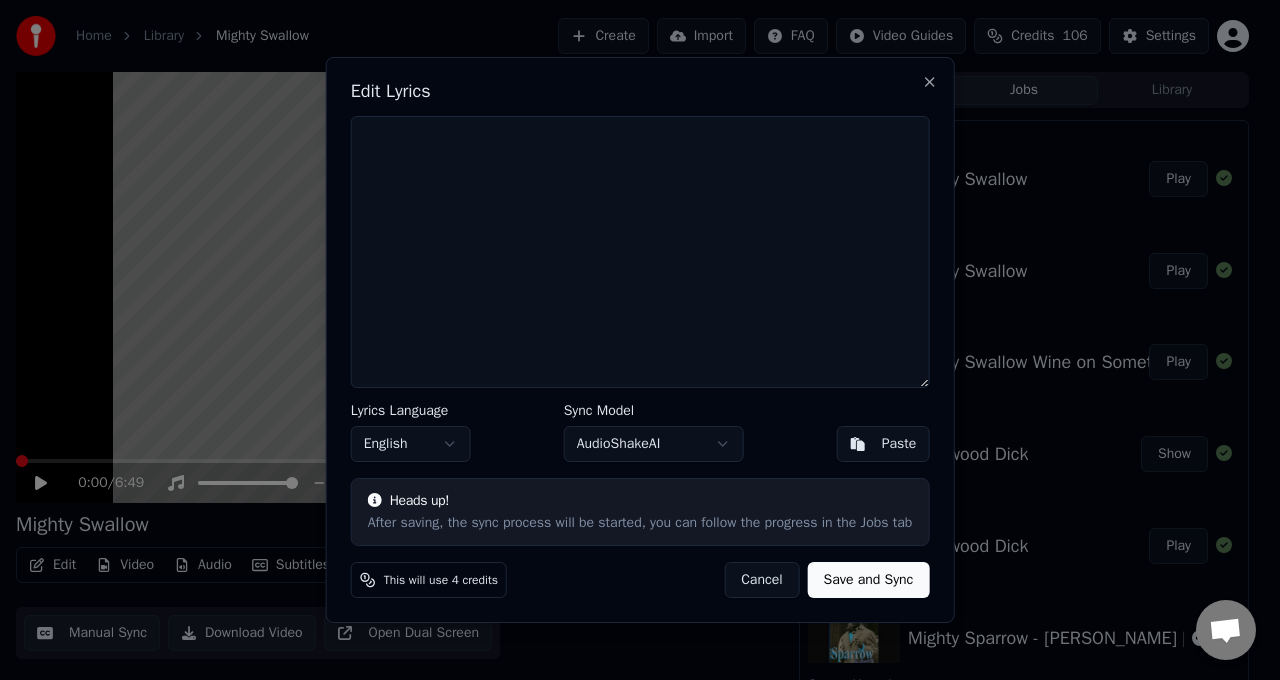 click on "Home Library Mighty Swallow Create Import FAQ Video Guides Credits 106 Settings 0:00  /  6:49 Mighty Swallow BPM 124 Key D# Edit Video Audio Subtitles Download Cloud Library Manual Sync Download Video Open Dual Screen Queue ( 2 ) Jobs Library Sync Lyrics Mighty Swallow Play Sync Lyrics Mighty Swallow Play Create Karaoke Mighty Swallow Wine on Something 1991 Play Export [.mp4] Bendwood Dick Show Create Karaoke Bendwood Dick Play Create Karaoke Mighty Sparrow - [PERSON_NAME] [PERSON_NAME] Create Karaoke MR. KILLA - [PERSON_NAME] Play Create Karaoke [PERSON_NAME] - [PERSON_NAME] Export [.mp4] Better Days Black Stalin Show Create Karaoke Burn Dem - Black Stalin Play Create Karaoke Mighty Swallow Wine on Something 1991 Play Edit Lyrics Lyrics Language English Sync Model AudioShakeAI Paste Heads up! After saving, the sync process will be started, you can follow the progress in the Jobs tab This will use 4 credits Cancel Save and Sync Close" at bounding box center [632, 340] 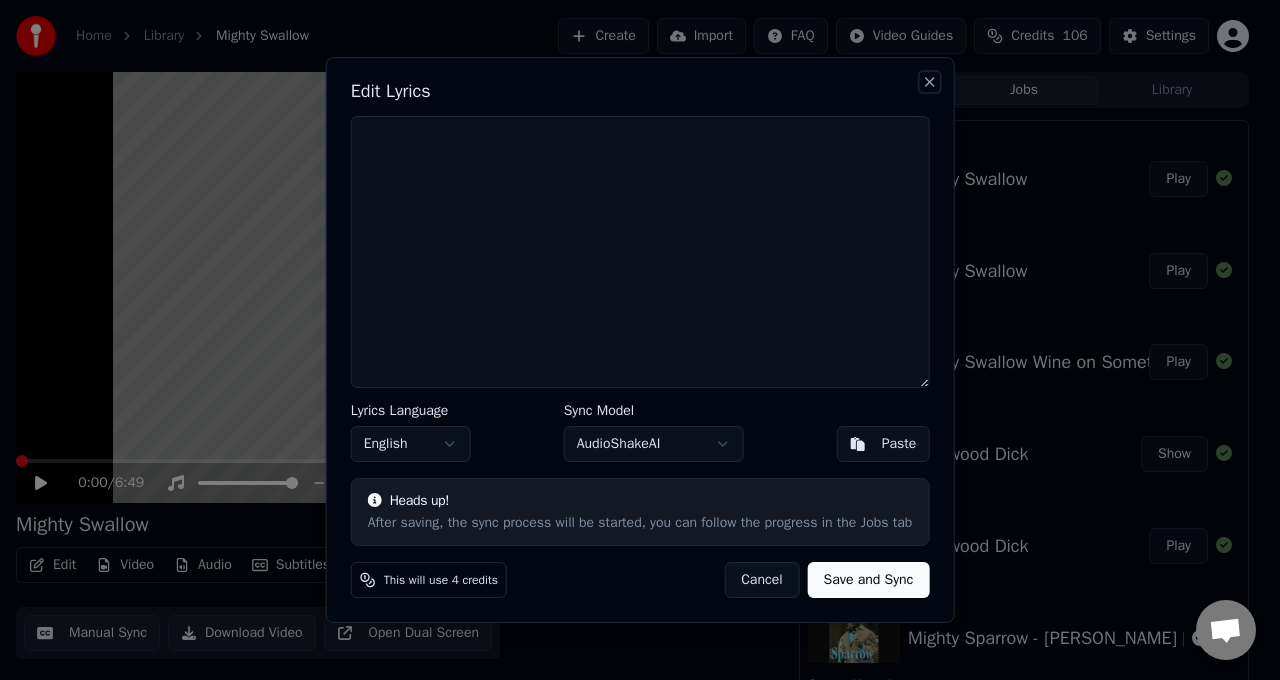 click on "Close" at bounding box center (929, 82) 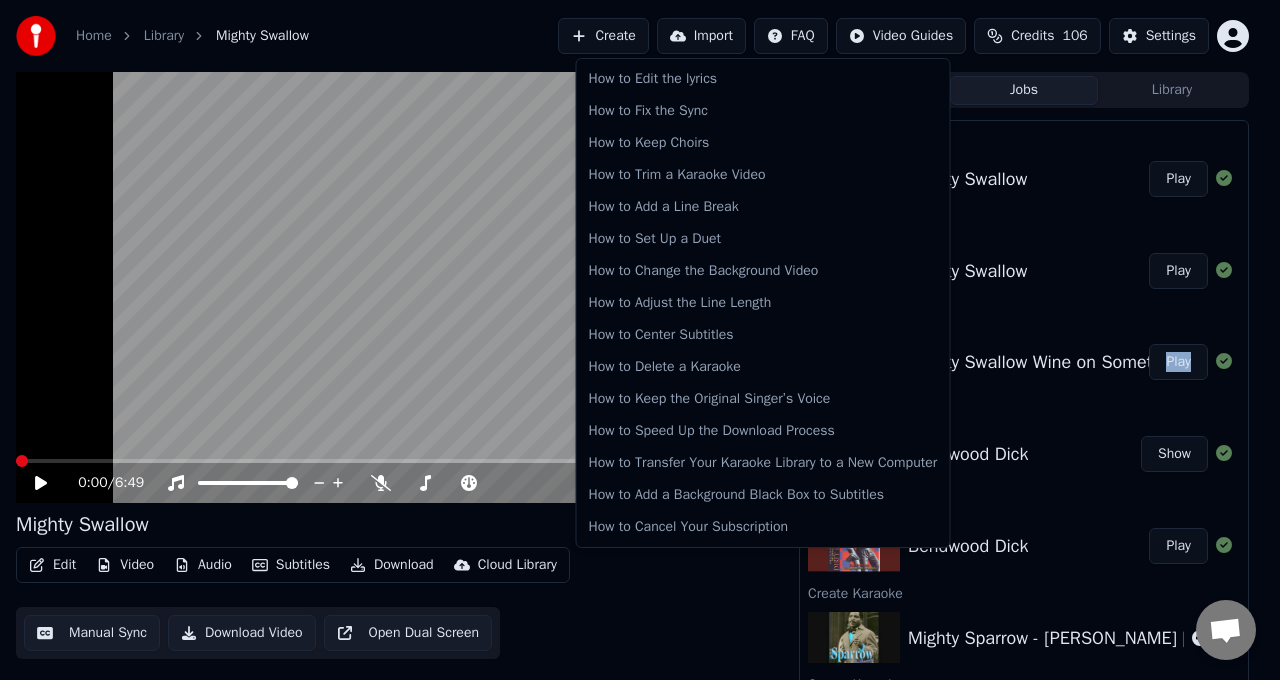 click on "Home Library Mighty Swallow Create Import FAQ Video Guides Credits 106 Settings 0:00  /  6:49 Mighty Swallow BPM 124 Key D# Edit Video Audio Subtitles Download Cloud Library Manual Sync Download Video Open Dual Screen Queue ( 2 ) Jobs Library Sync Lyrics Mighty Swallow Play Sync Lyrics Mighty Swallow Play Create Karaoke Mighty Swallow Wine on Something 1991 Play Export [.mp4] Bendwood Dick Show Create Karaoke Bendwood Dick Play Create Karaoke Mighty Sparrow - [PERSON_NAME] [PERSON_NAME] Create Karaoke MR. KILLA - [PERSON_NAME] Play Create Karaoke [PERSON_NAME] - [PERSON_NAME] Export [.mp4] Better Days Black Stalin Show Create Karaoke Burn Dem - Black Stalin Play Create Karaoke Mighty Swallow Wine on Something 1991 Play How to Edit the lyrics How to Fix the Sync How to Keep Choirs How to Trim a Karaoke Video How to Add a Line Break How to Set Up a Duet How to Change the Background Video How to Adjust the Line Length How to Center Subtitles How to Delete a Karaoke How to Keep the Original Singer’s Voice" at bounding box center [640, 340] 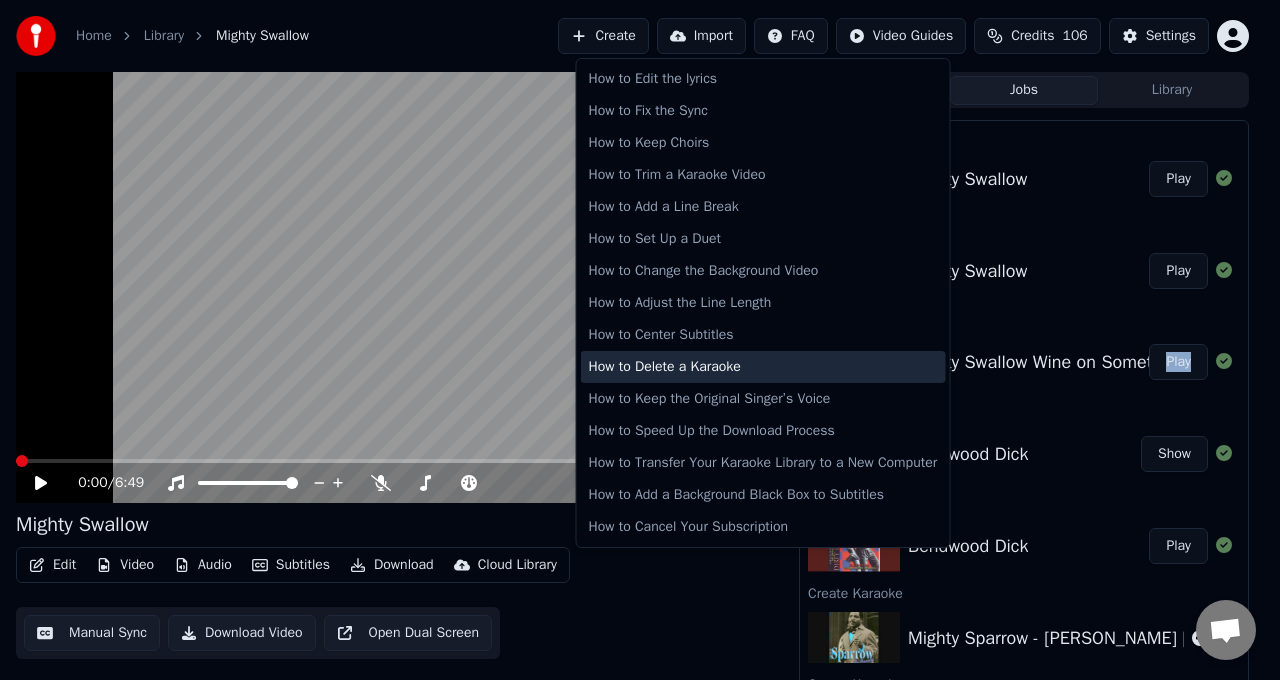 click on "How to Delete a Karaoke" at bounding box center [763, 367] 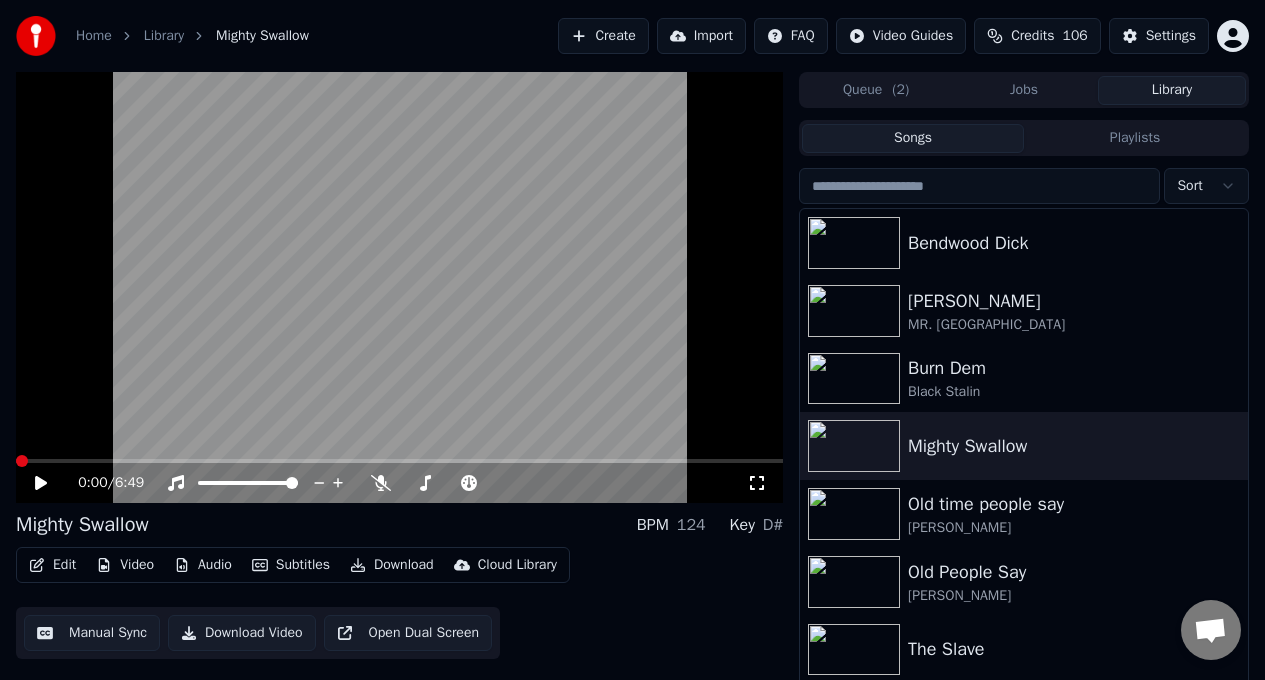 click on "Library" at bounding box center (1172, 90) 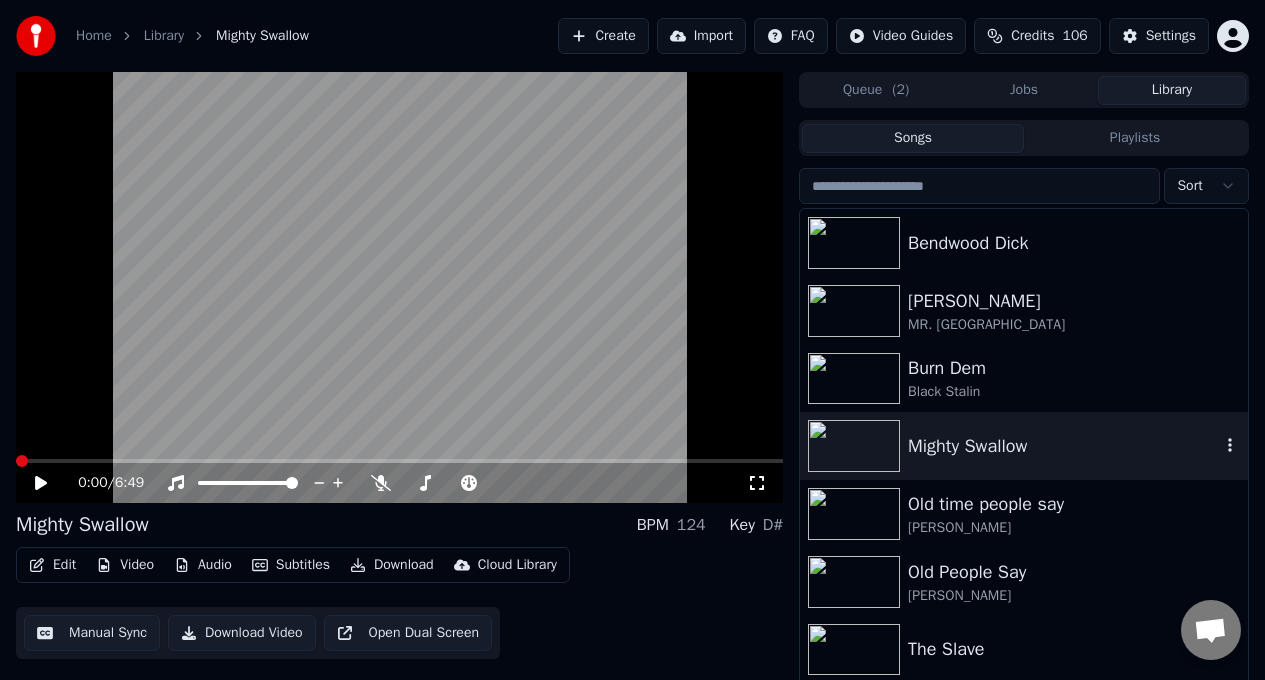 click on "Mighty Swallow" at bounding box center [1064, 446] 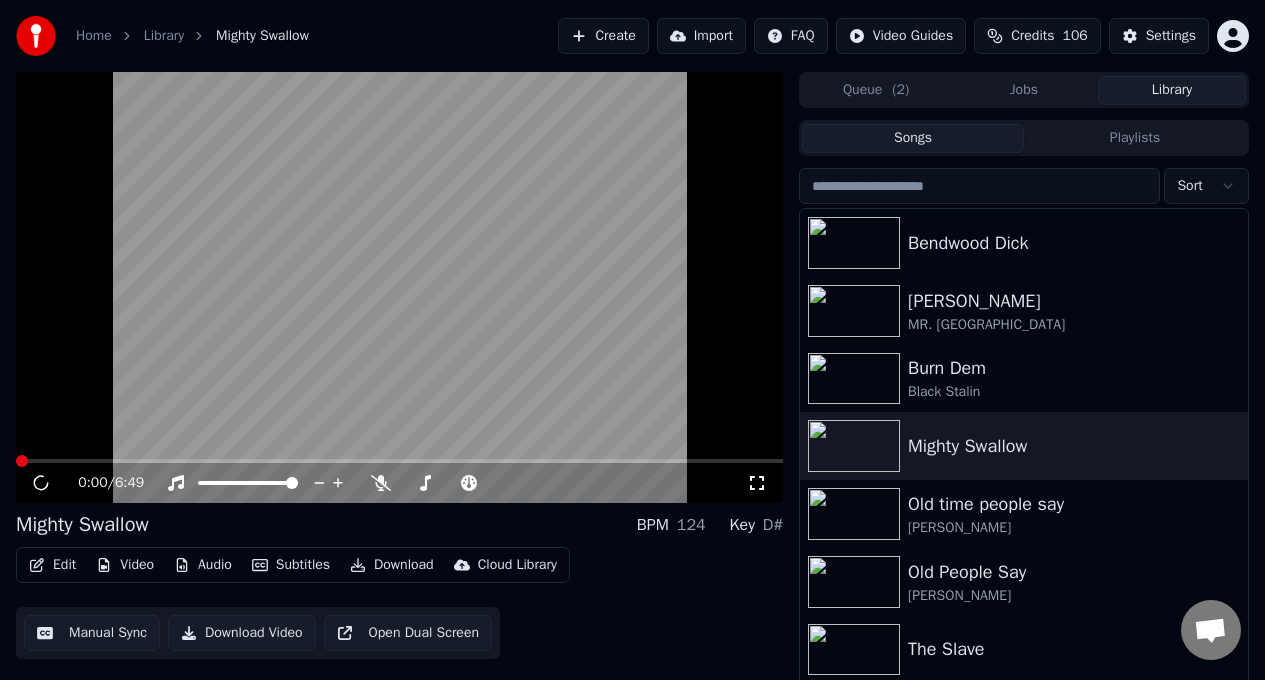 click on "Edit" at bounding box center (52, 565) 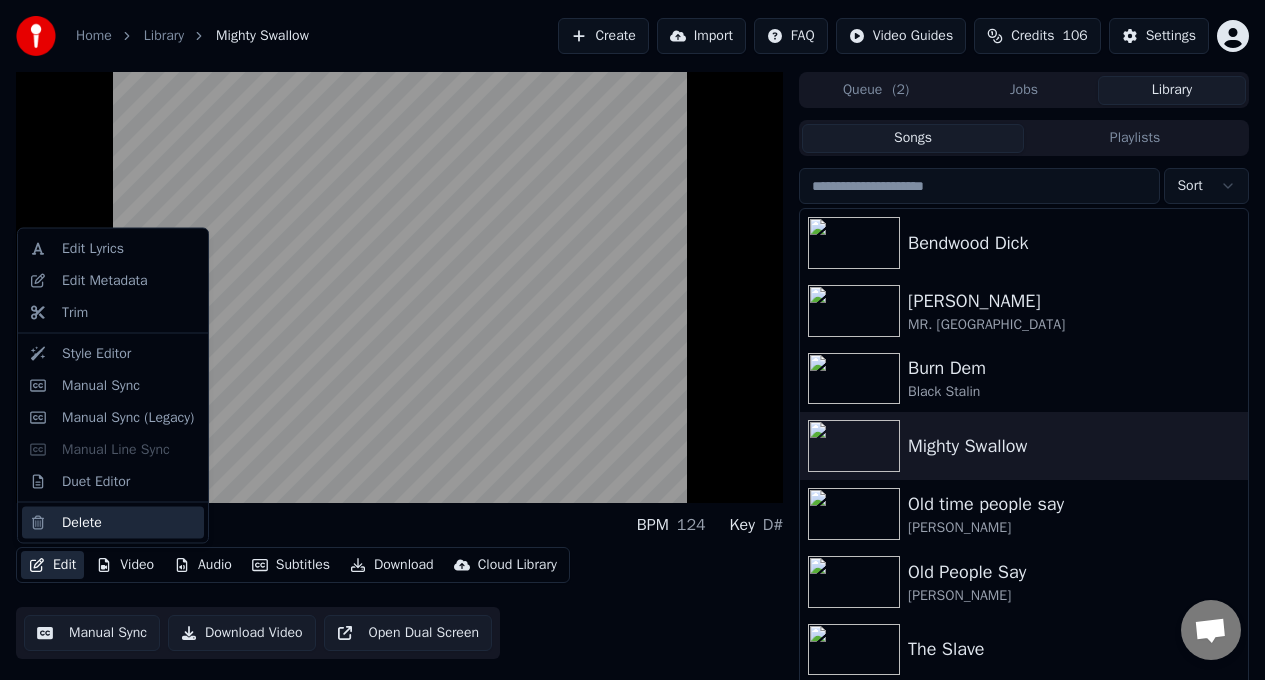 click on "Delete" at bounding box center (129, 522) 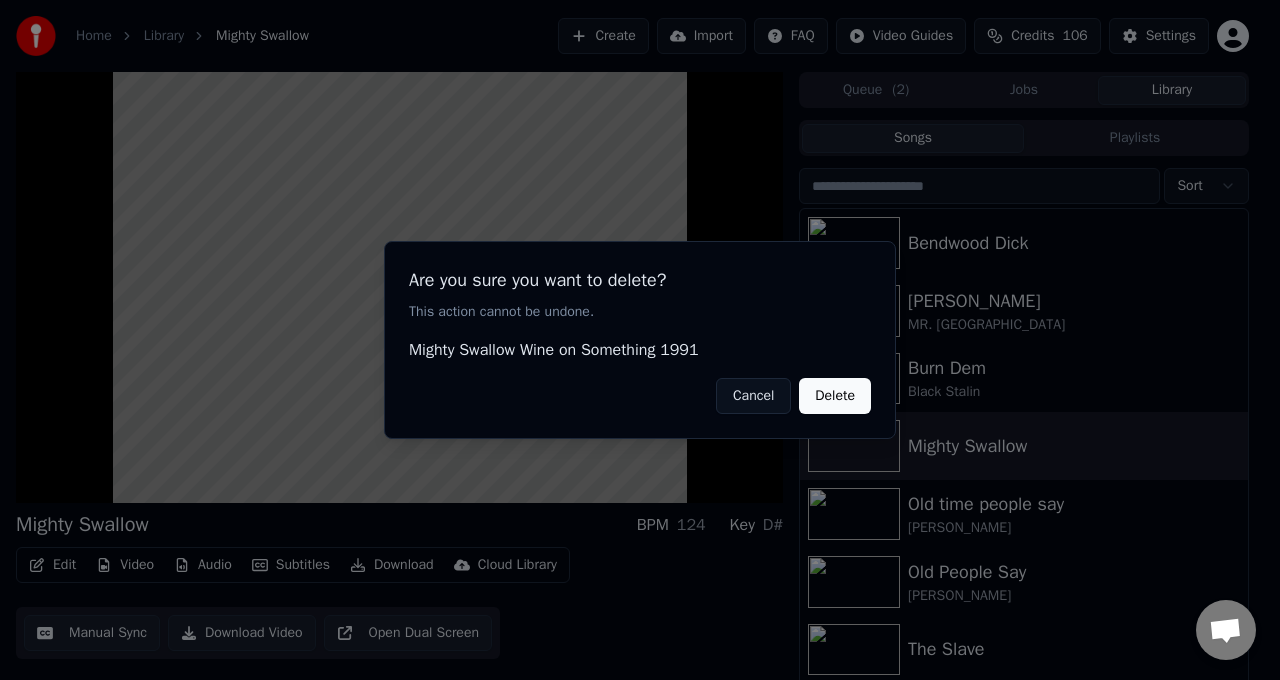 click on "Delete" at bounding box center [835, 396] 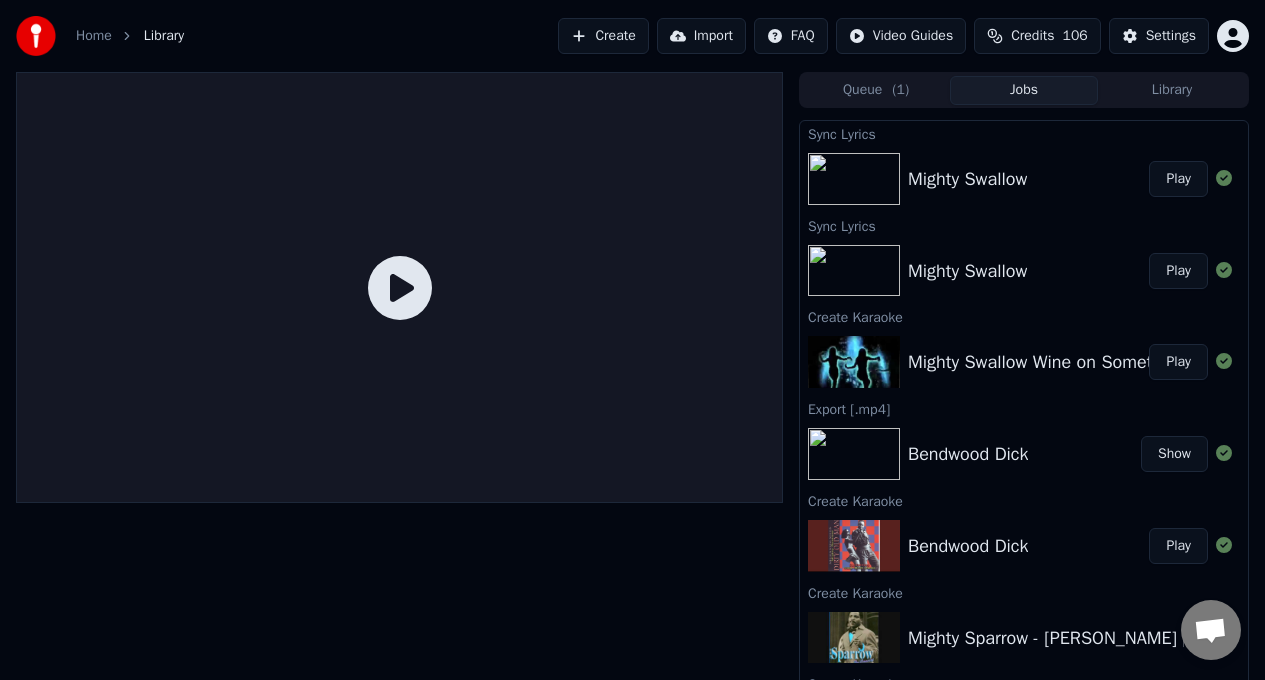 click on "Jobs" at bounding box center [1024, 90] 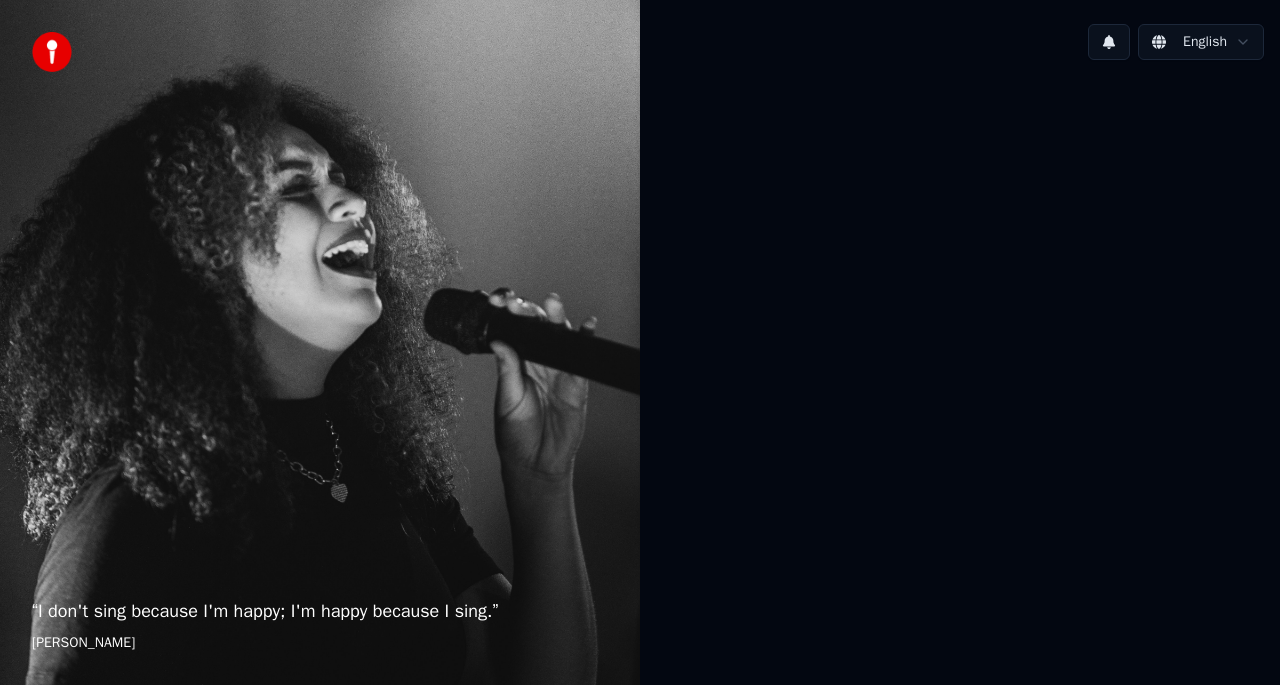 scroll, scrollTop: 0, scrollLeft: 0, axis: both 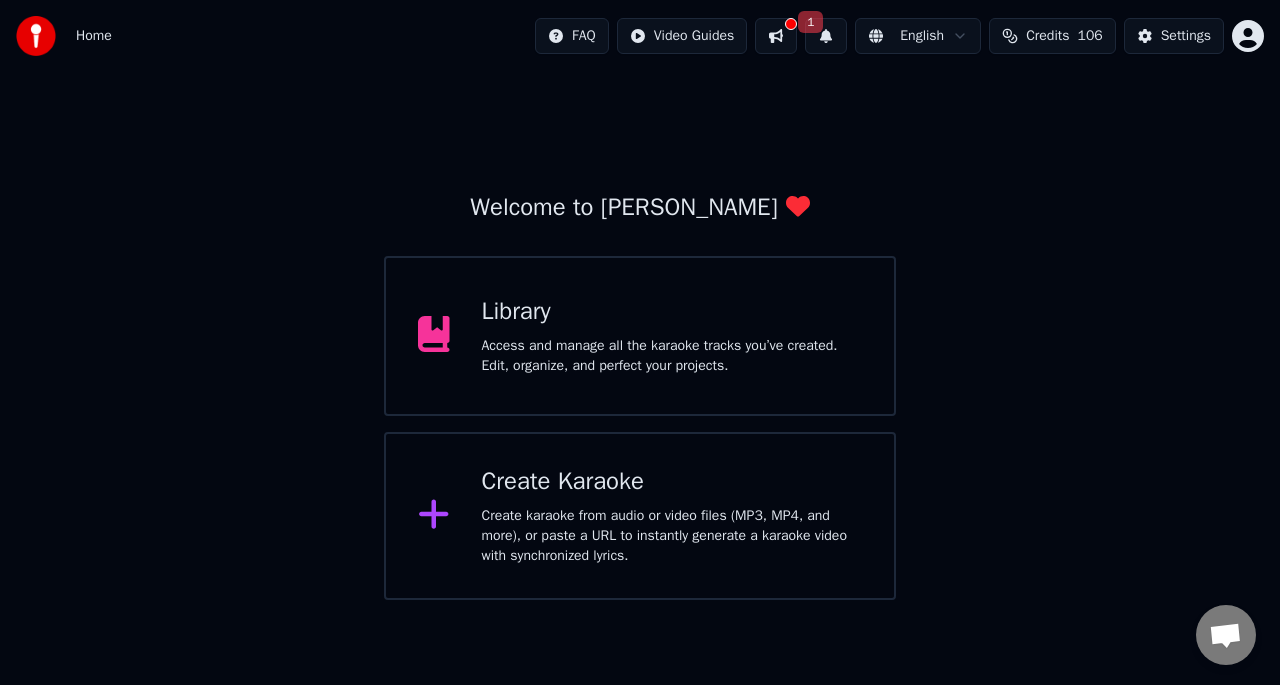 click 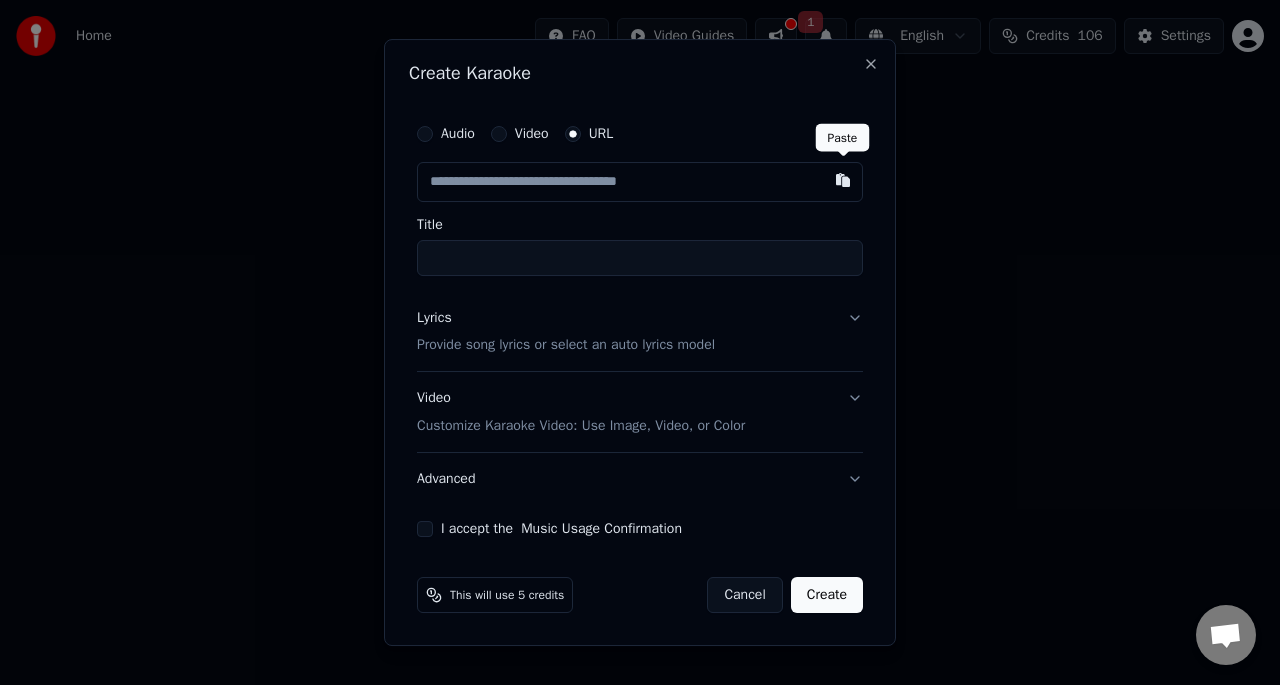 click at bounding box center (843, 180) 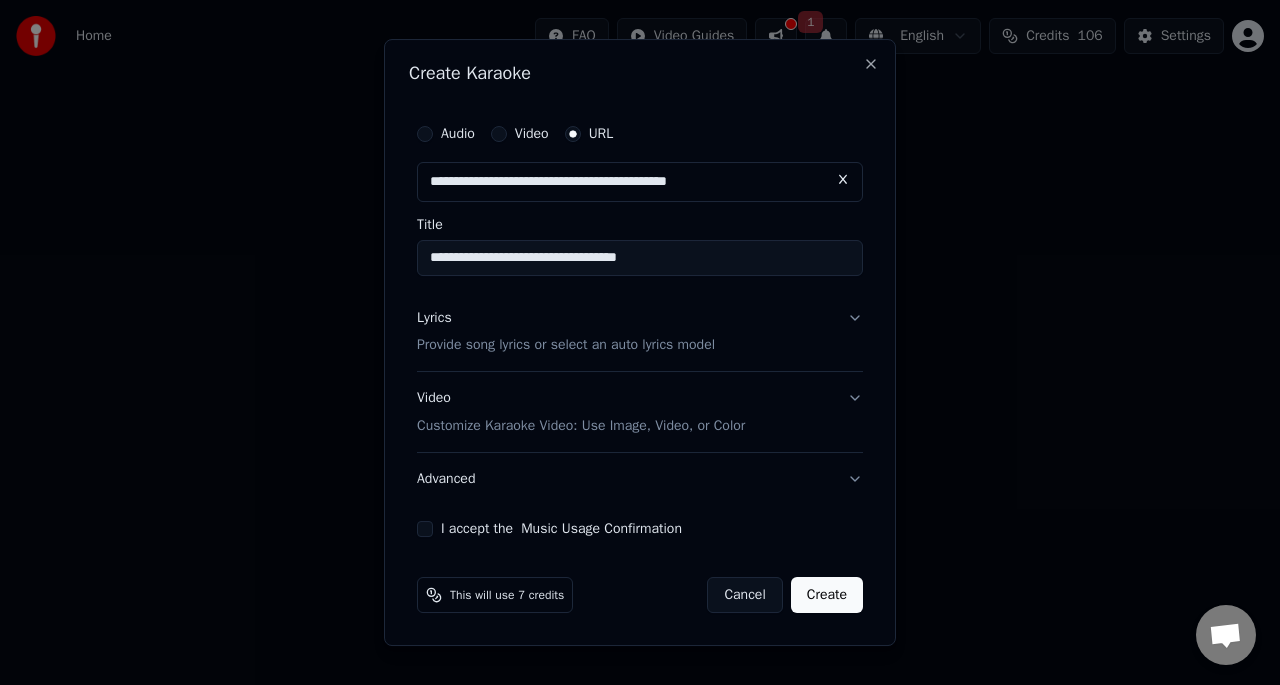 type on "**********" 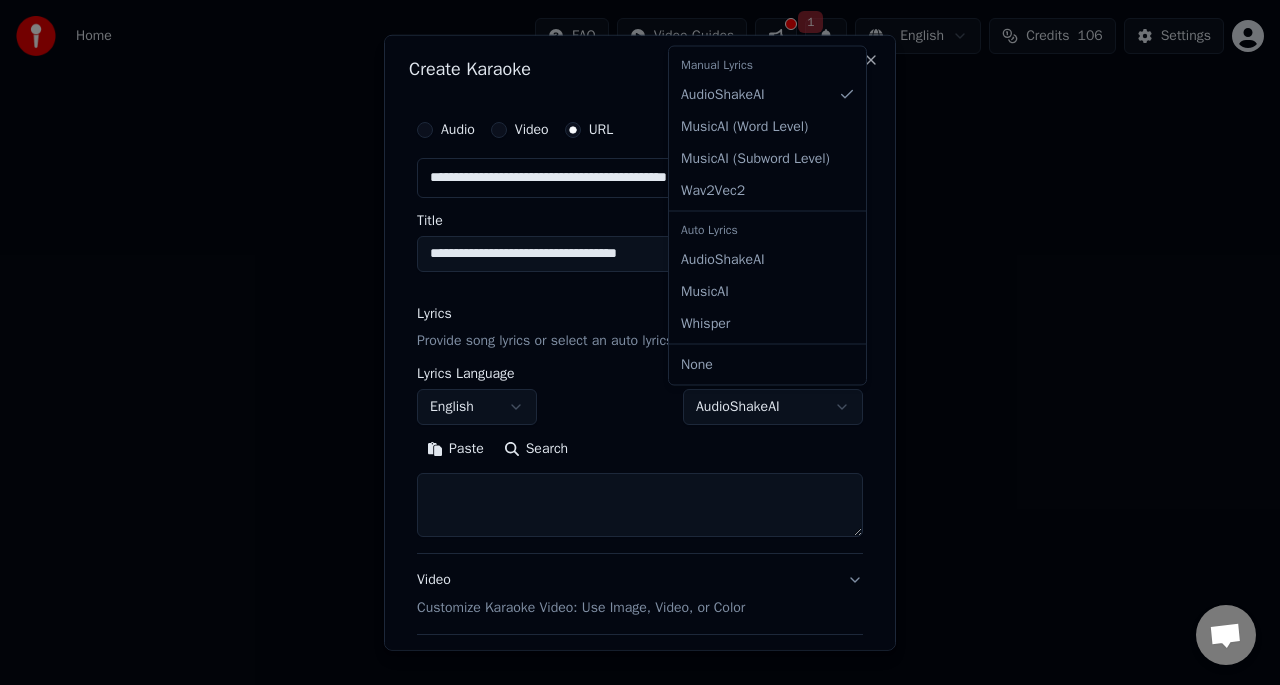 click on "**********" at bounding box center (640, 300) 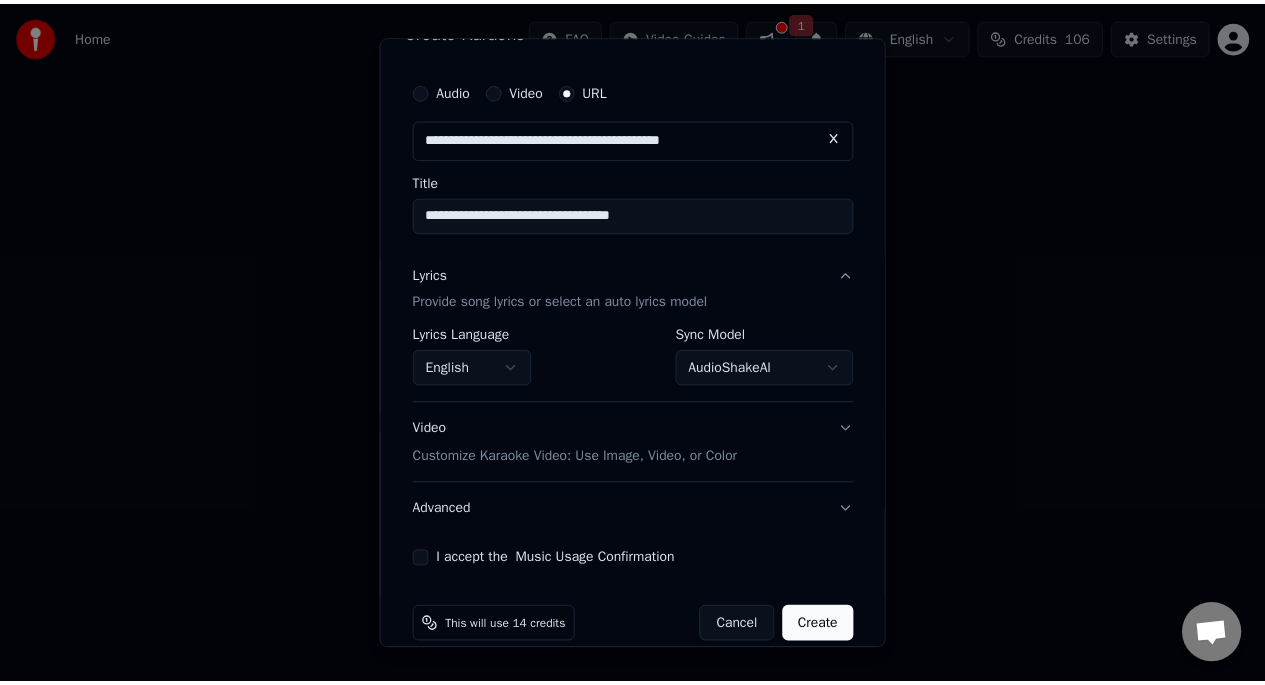 scroll, scrollTop: 65, scrollLeft: 0, axis: vertical 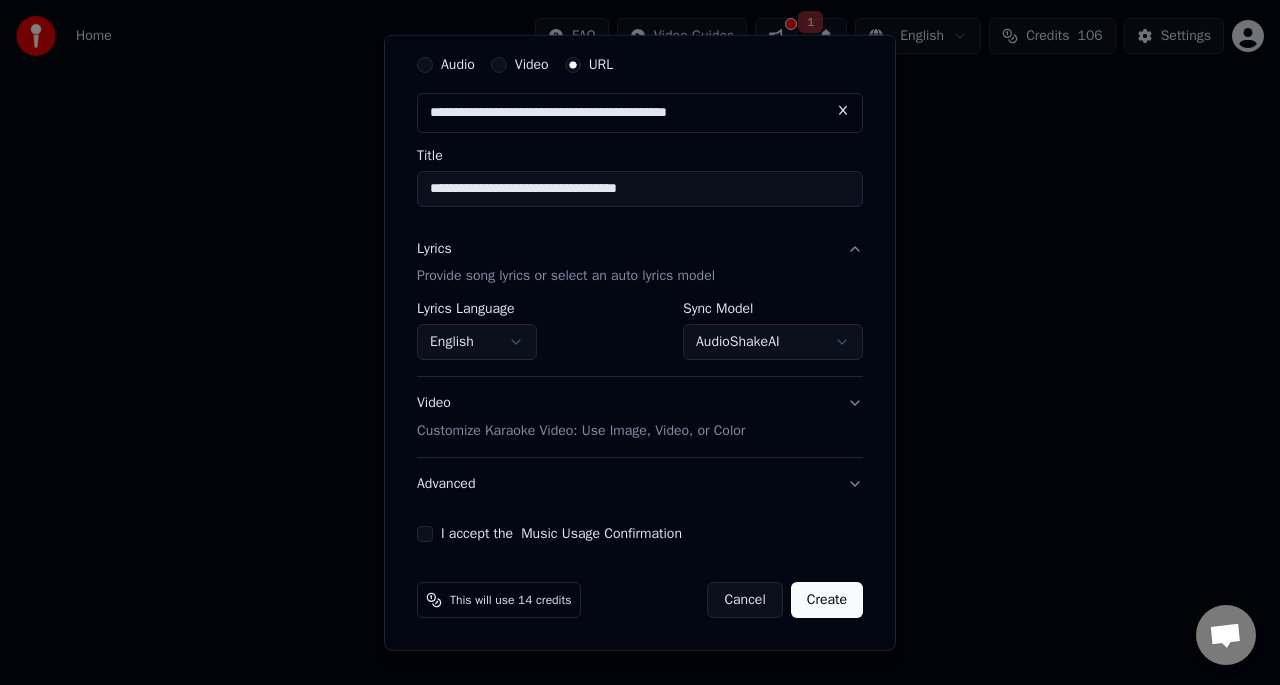 click on "I accept the   Music Usage Confirmation" at bounding box center (425, 534) 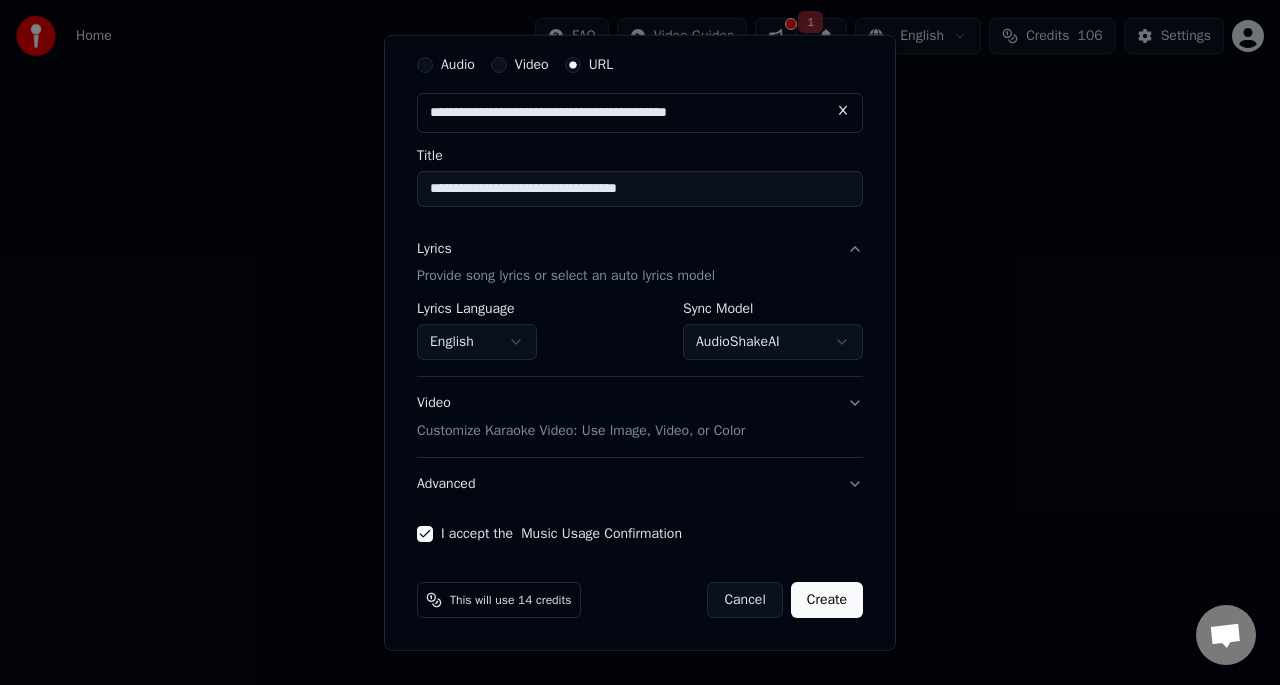 click on "Create" at bounding box center (827, 600) 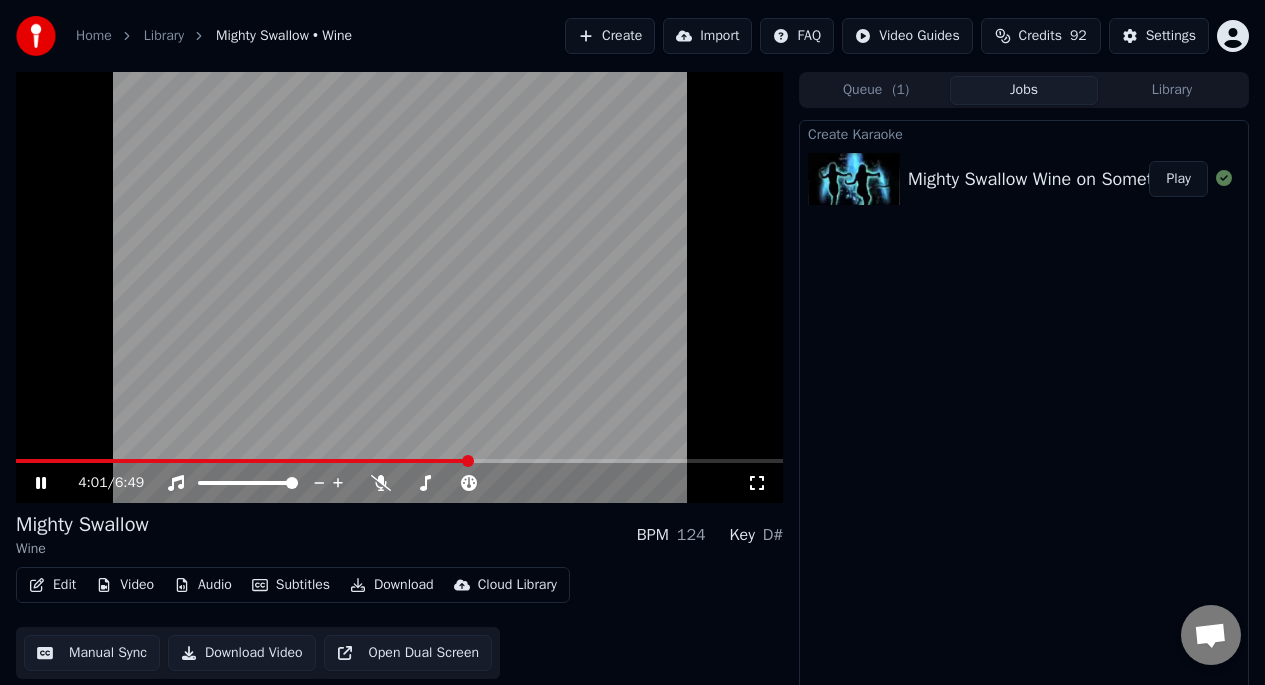 click at bounding box center [399, 287] 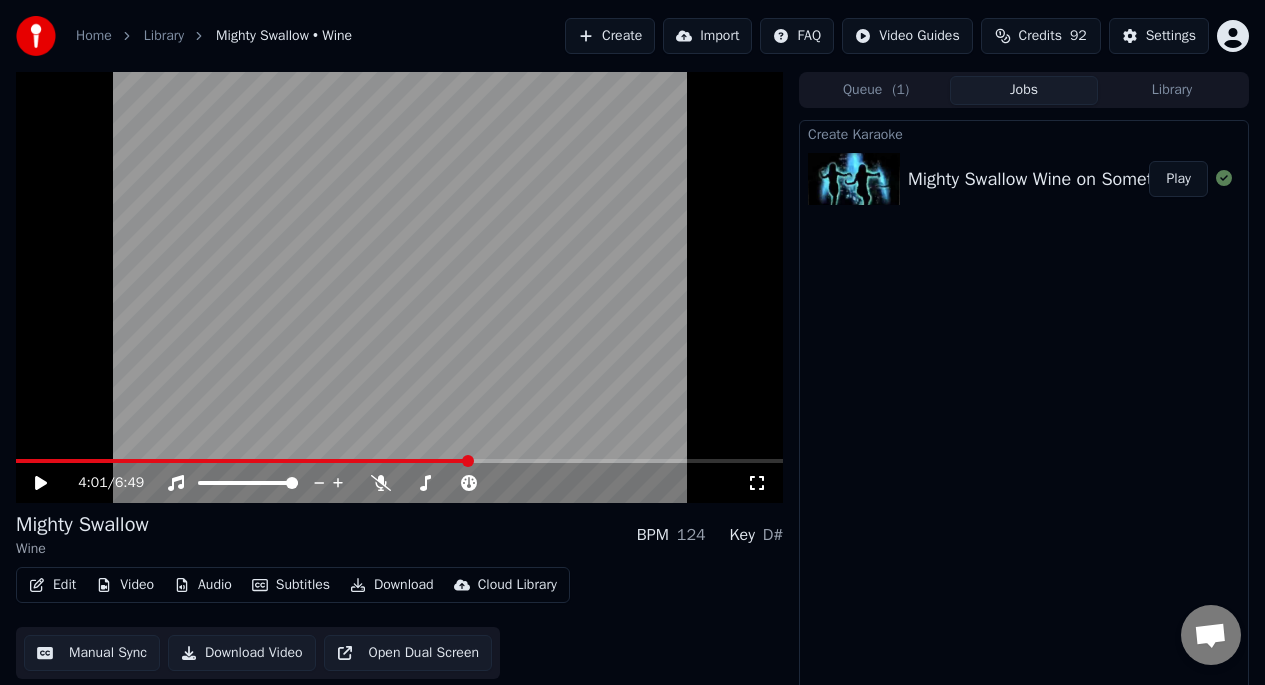click on "Play" at bounding box center (1178, 179) 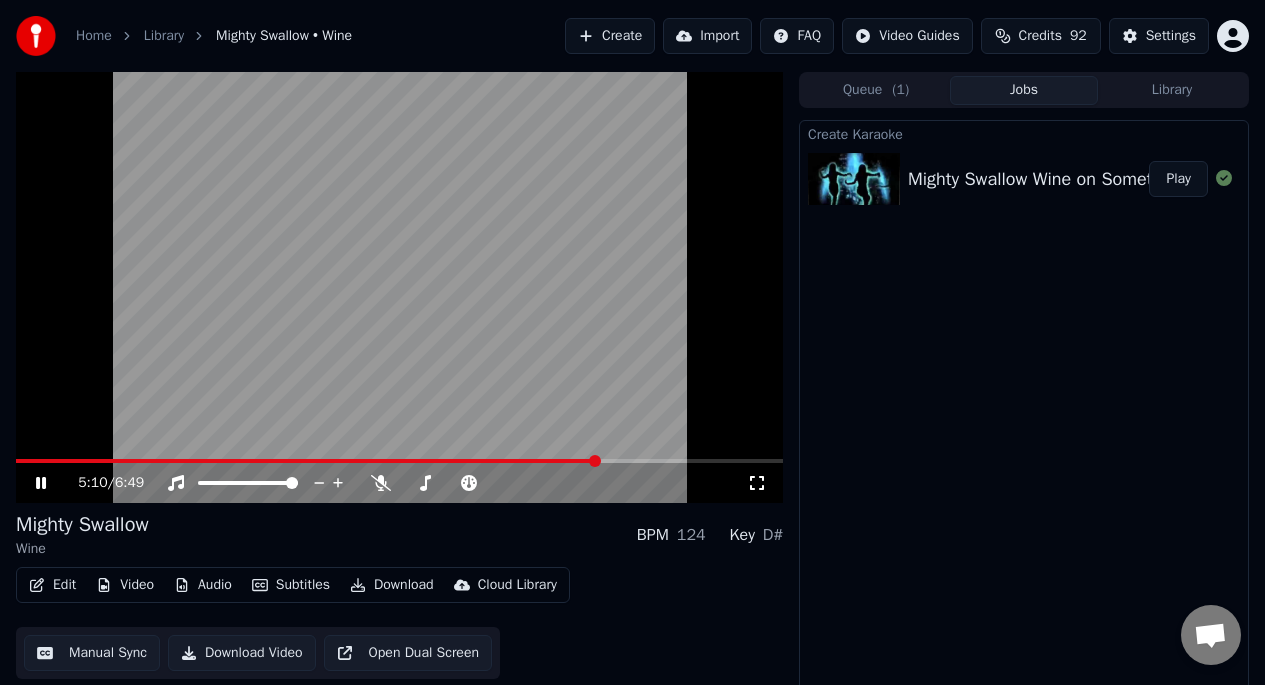 click at bounding box center (307, 461) 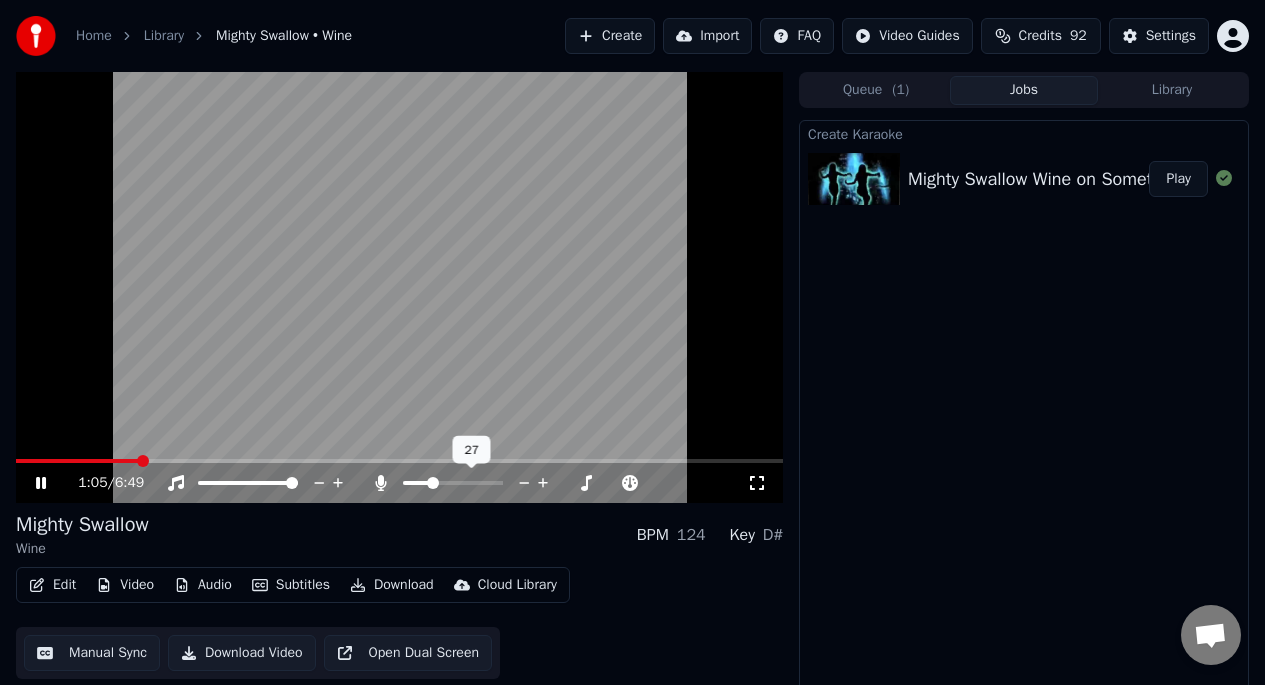 click at bounding box center [453, 483] 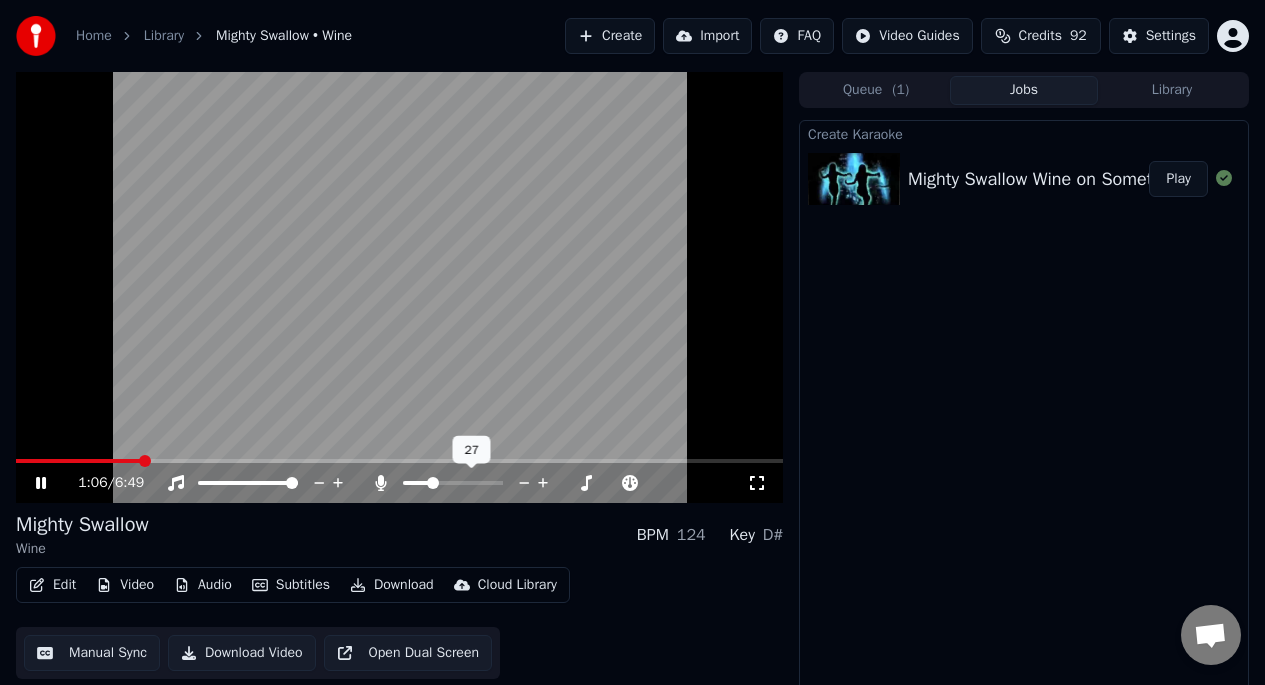 click at bounding box center (453, 483) 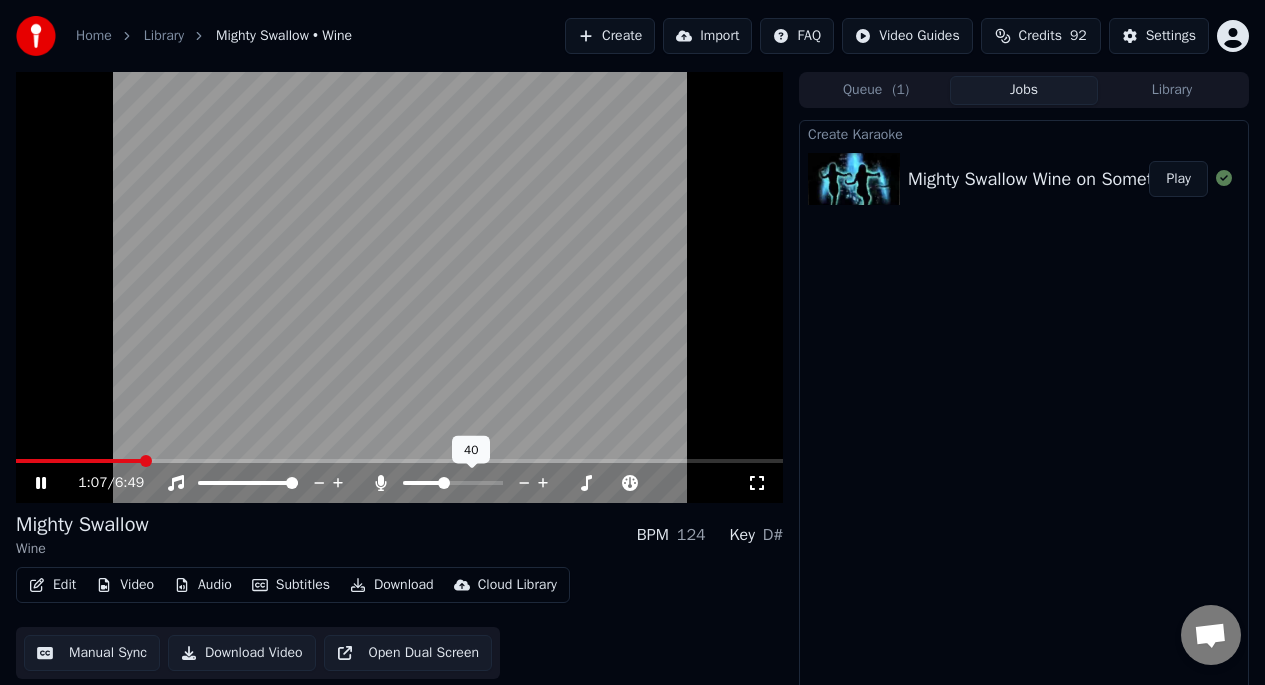 click at bounding box center [471, 483] 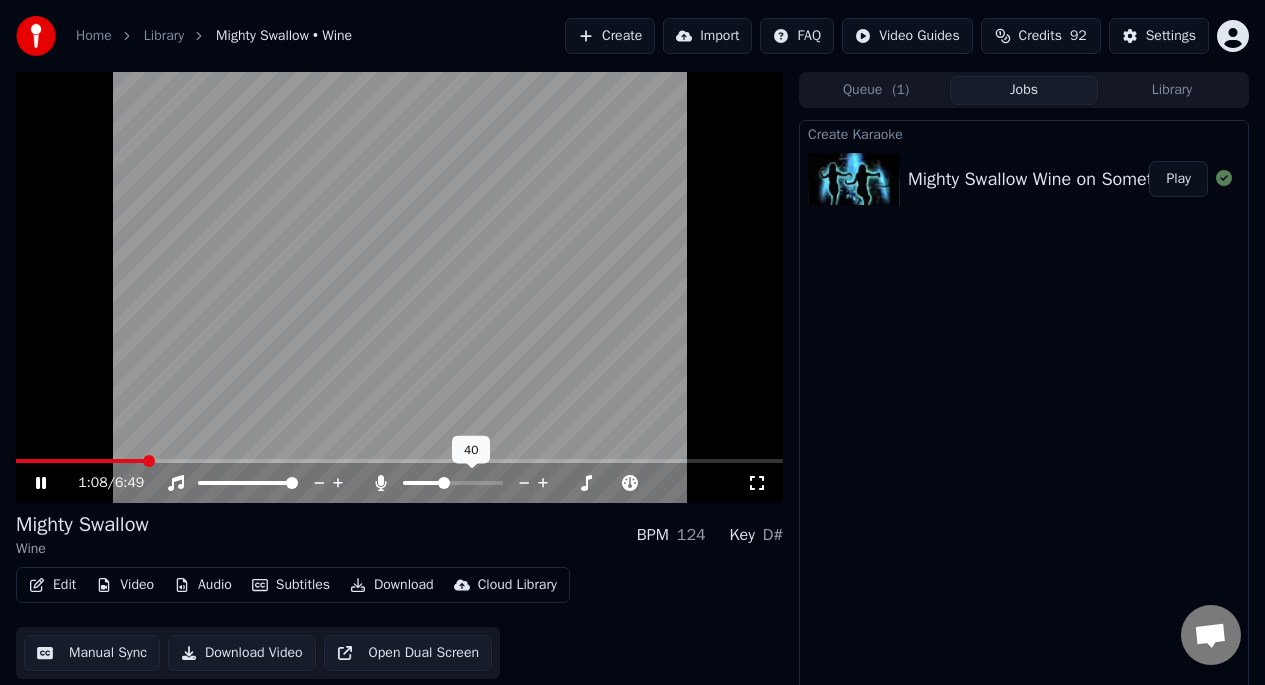 click at bounding box center (471, 483) 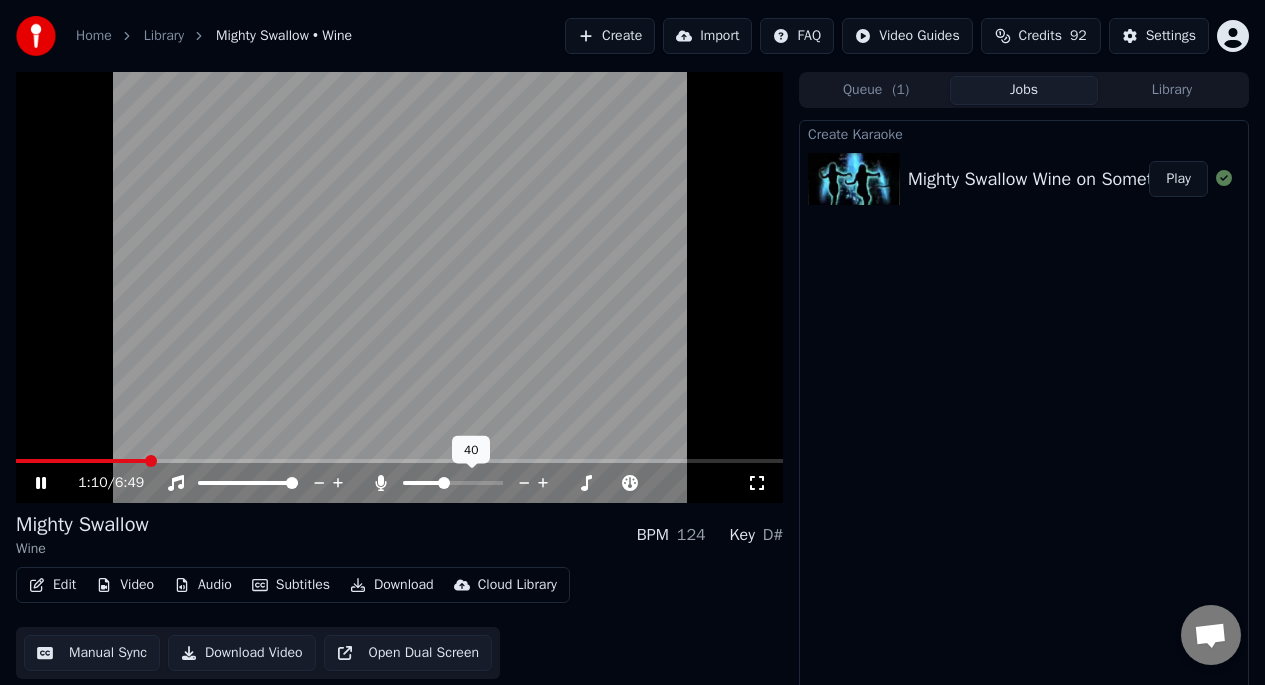 click at bounding box center (453, 483) 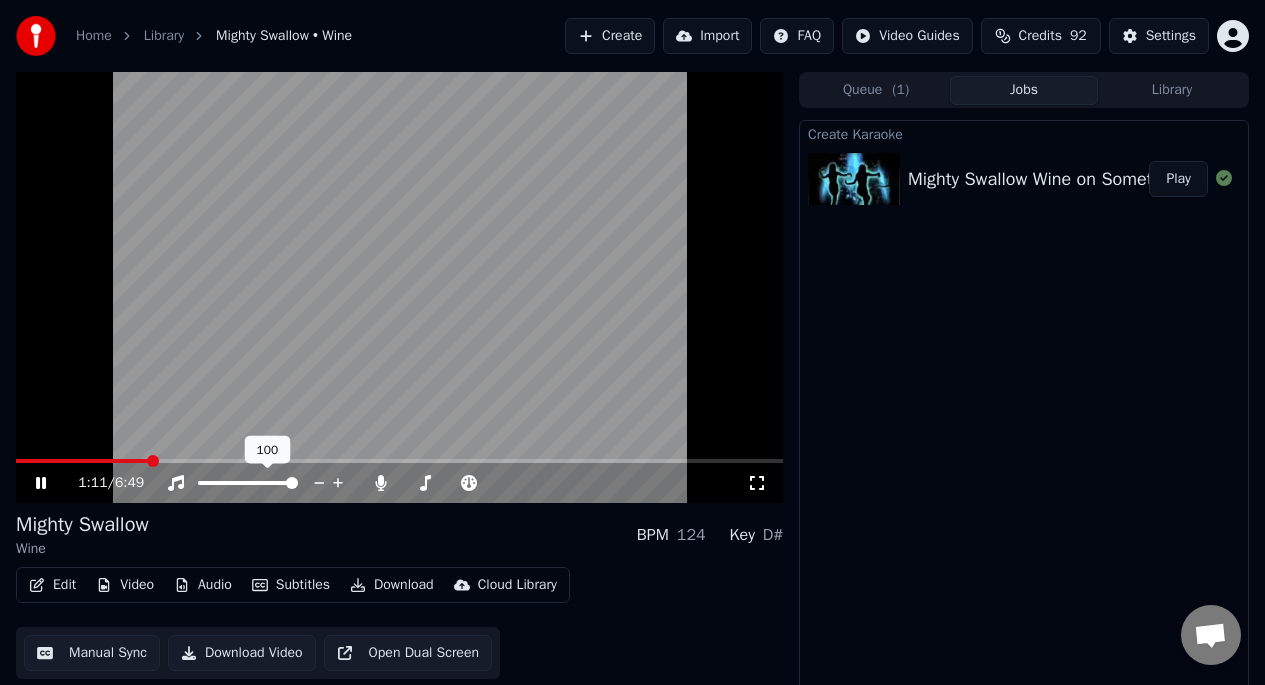 click at bounding box center [248, 483] 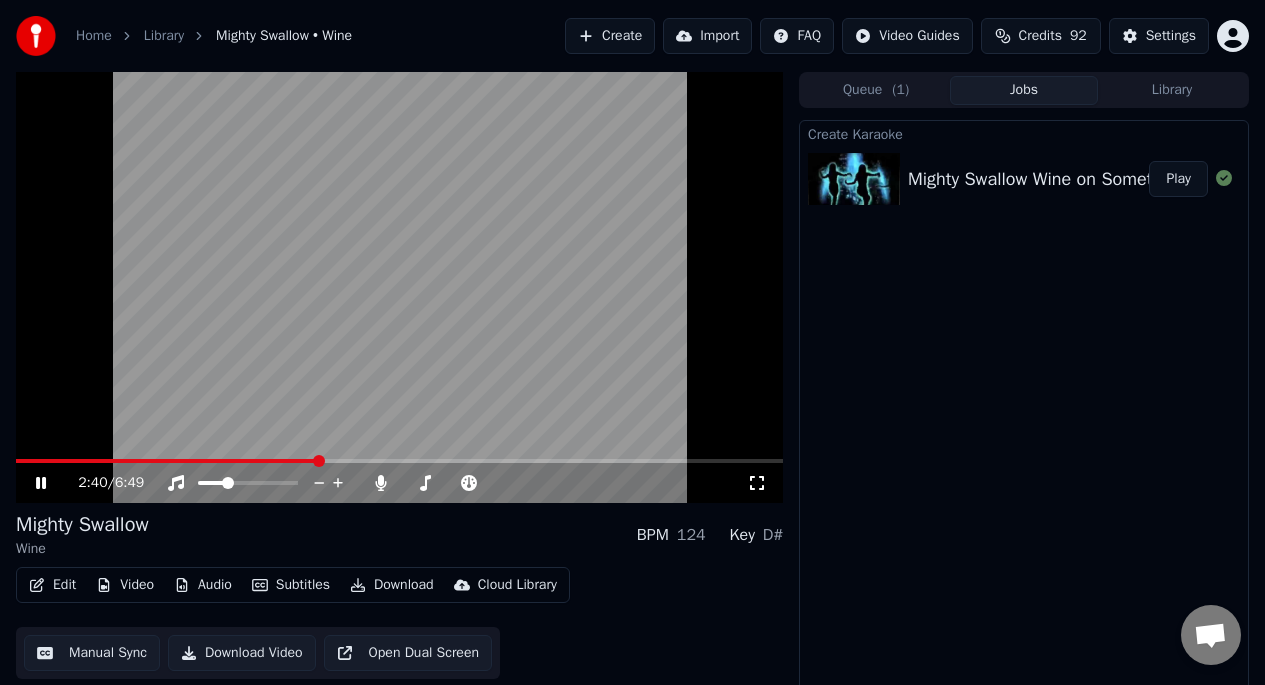 click on "2:40  /  6:49" at bounding box center [399, 483] 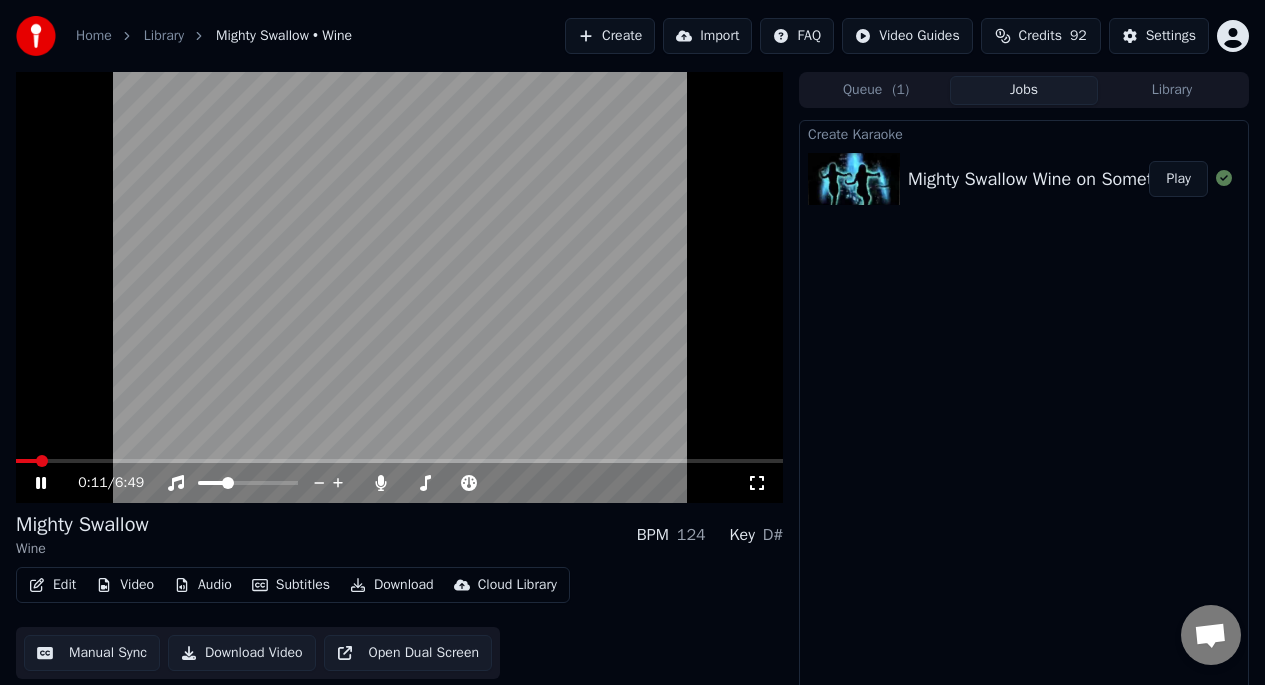 click at bounding box center (26, 461) 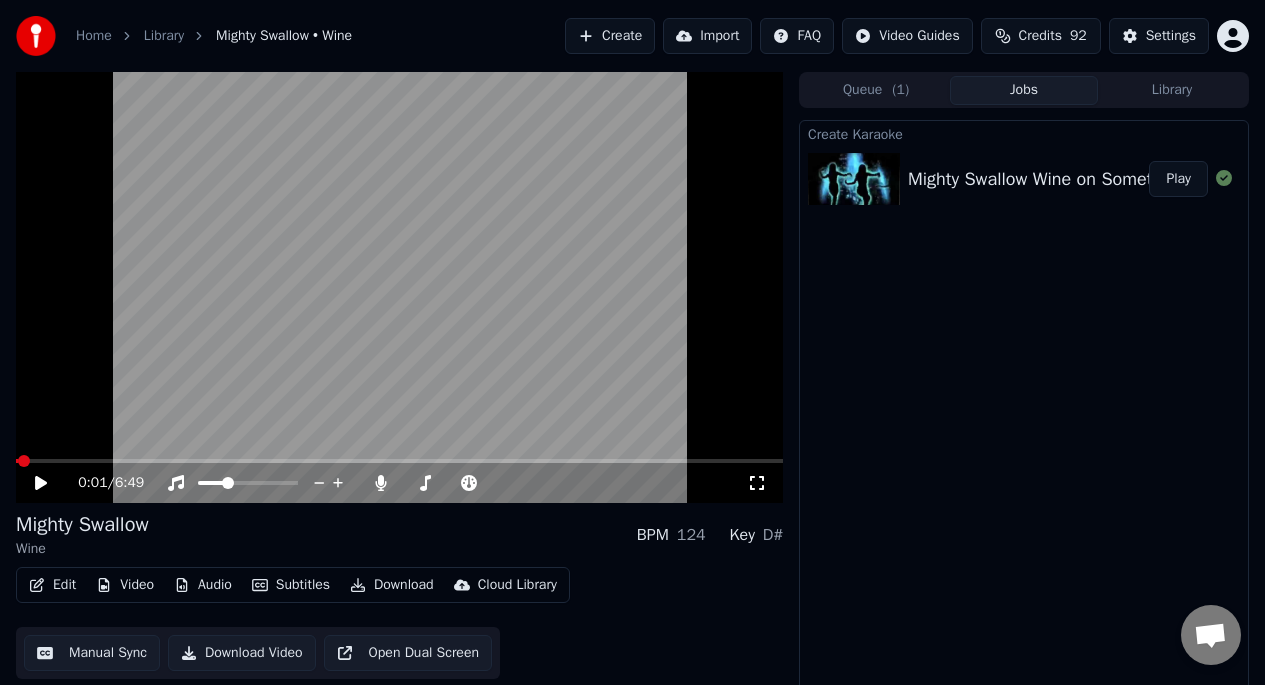 click at bounding box center [17, 461] 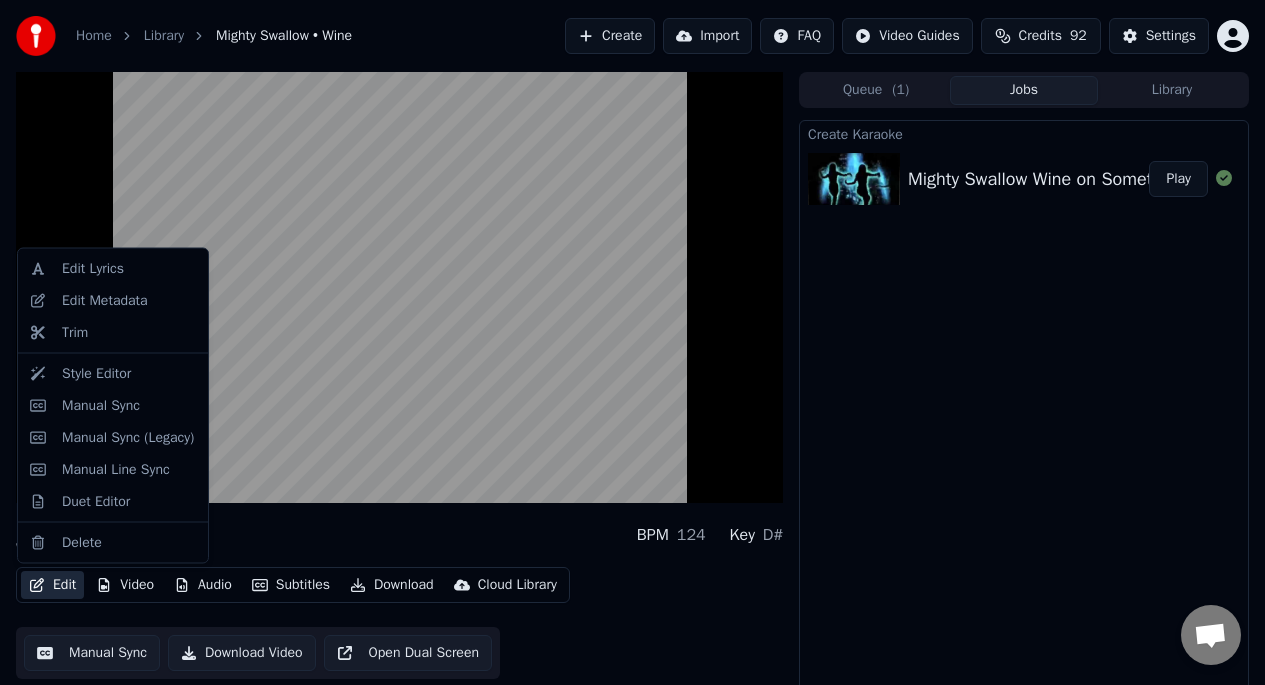 click on "Edit" at bounding box center (52, 585) 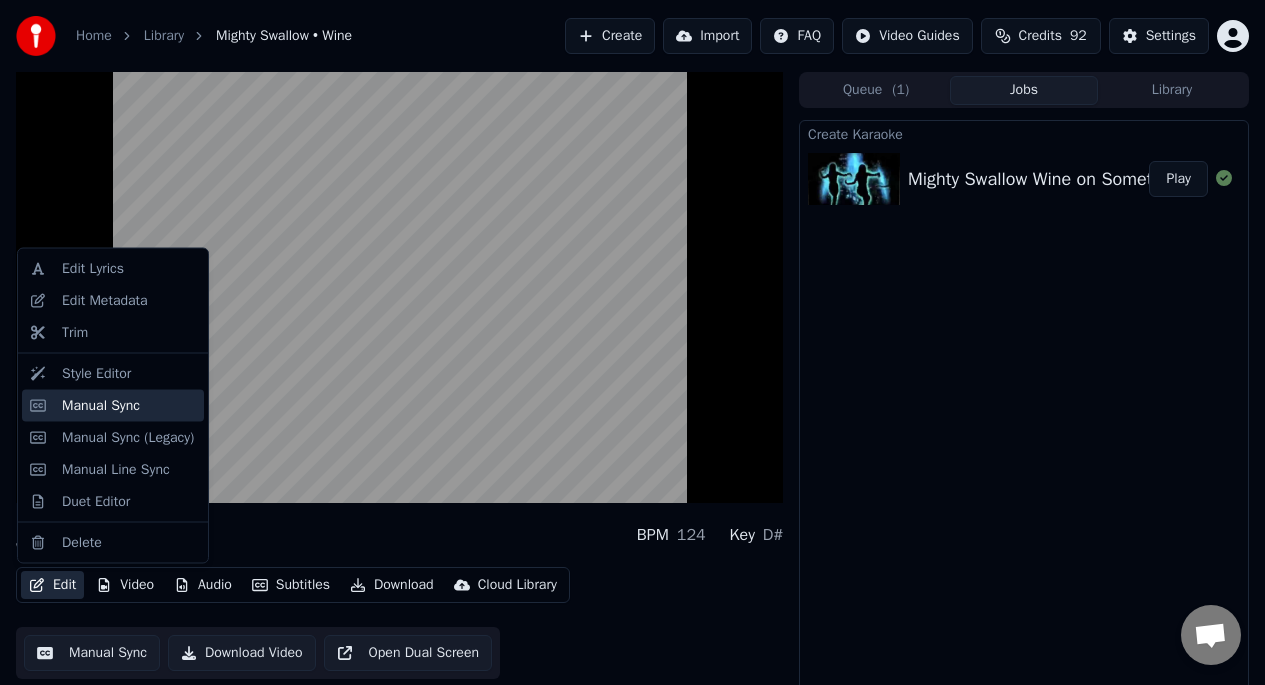 click on "Manual Sync" at bounding box center [101, 405] 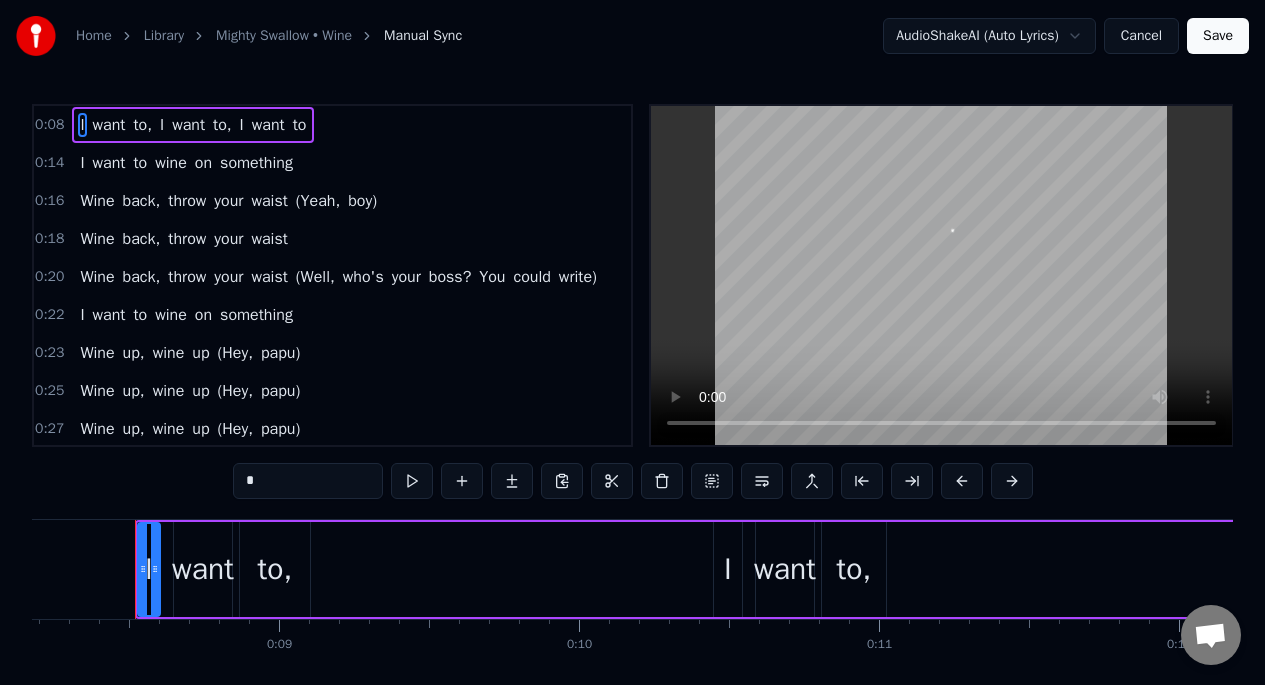 scroll, scrollTop: 0, scrollLeft: 2456, axis: horizontal 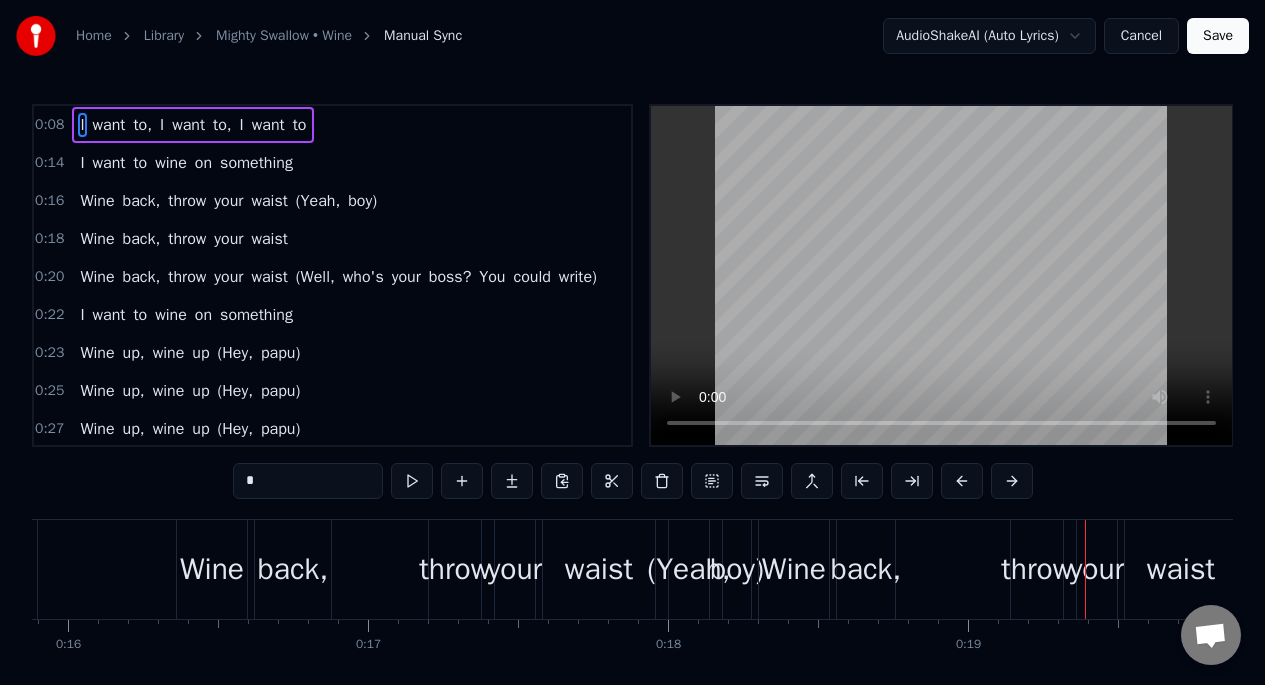 click on "I" at bounding box center (82, 125) 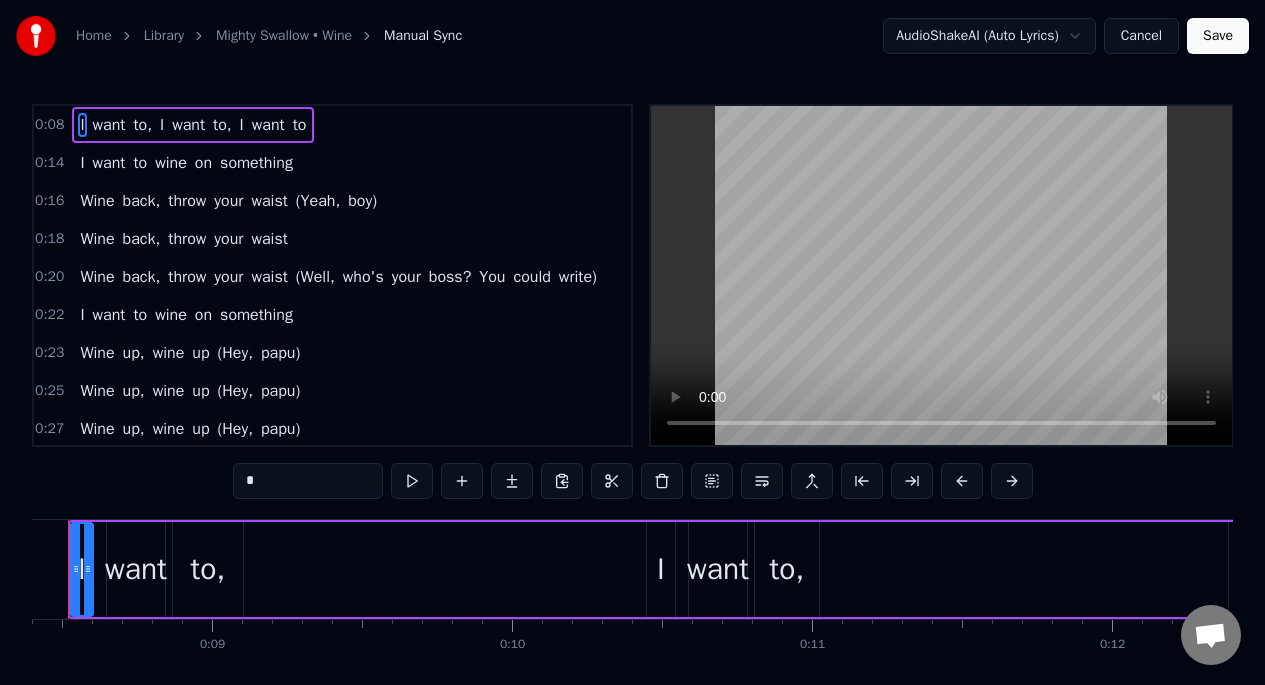 scroll, scrollTop: 0, scrollLeft: 2456, axis: horizontal 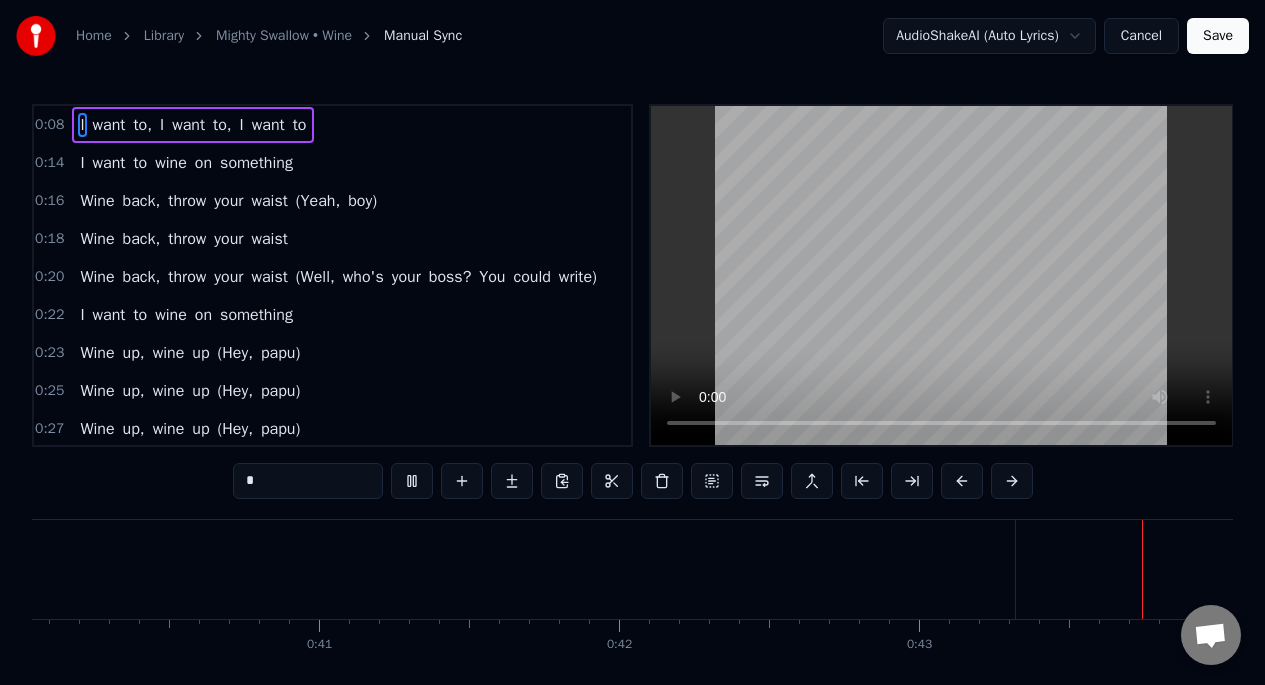 click on "Wine" at bounding box center [97, 239] 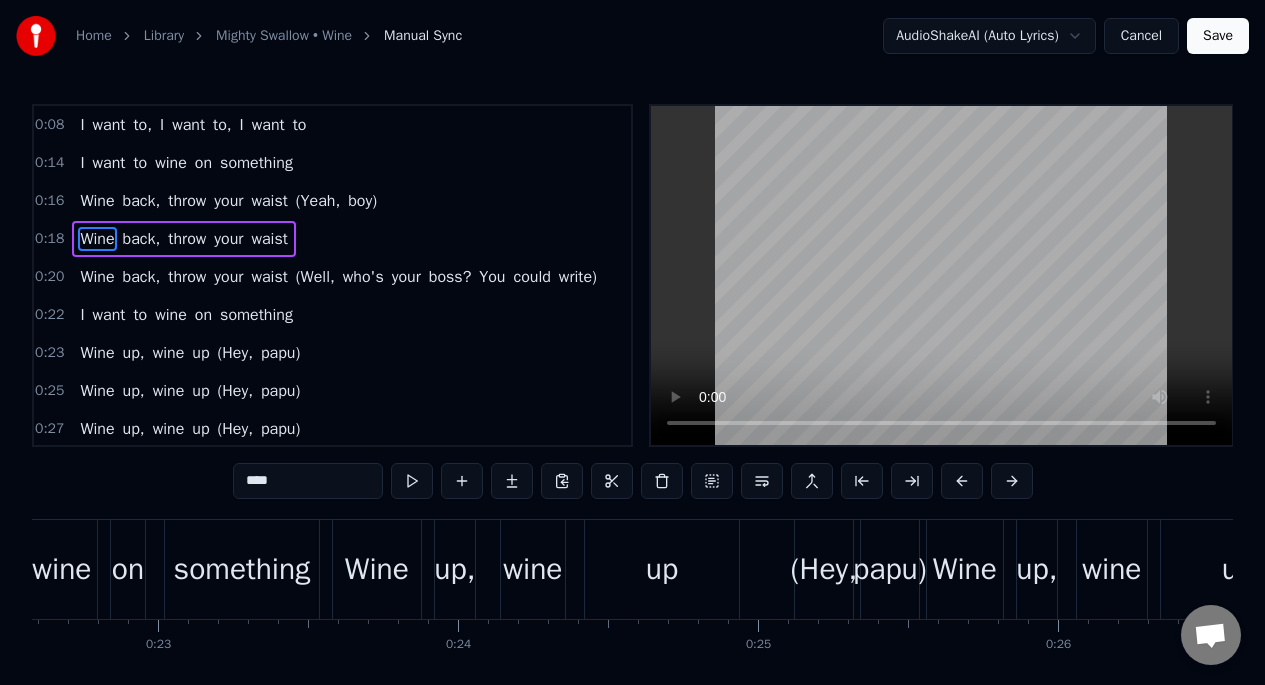 scroll, scrollTop: 0, scrollLeft: 5390, axis: horizontal 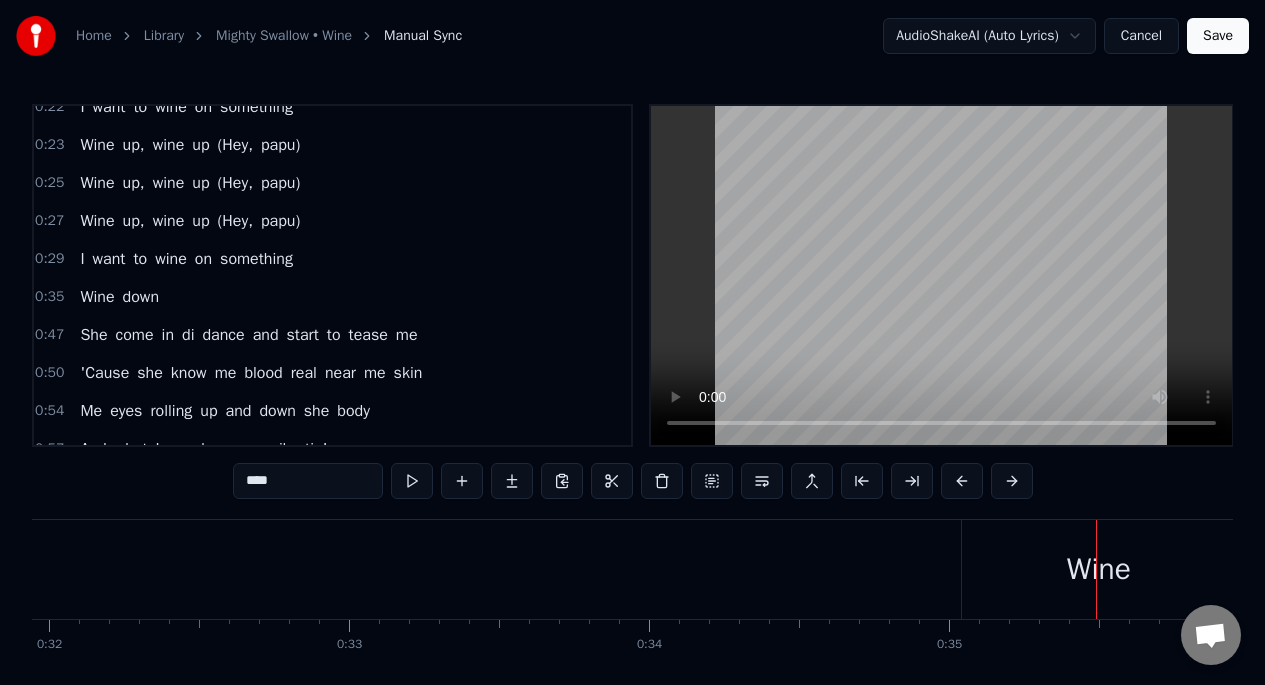 click on "I" at bounding box center [82, 259] 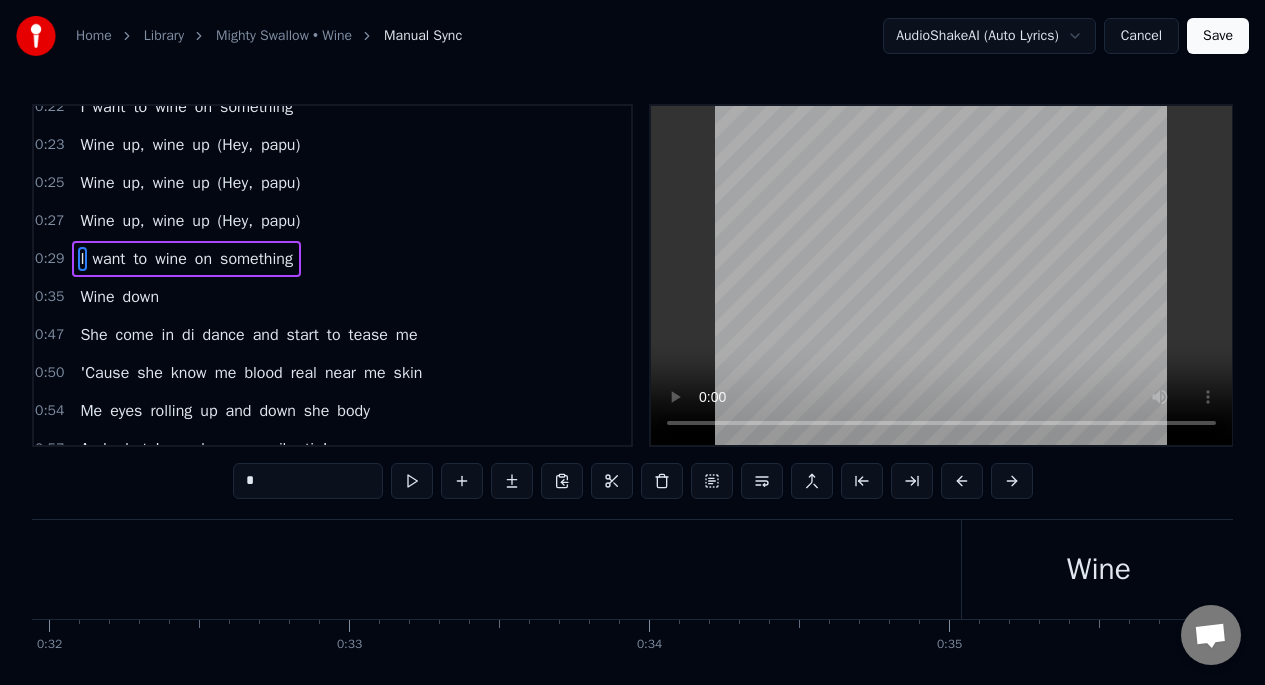 scroll, scrollTop: 199, scrollLeft: 0, axis: vertical 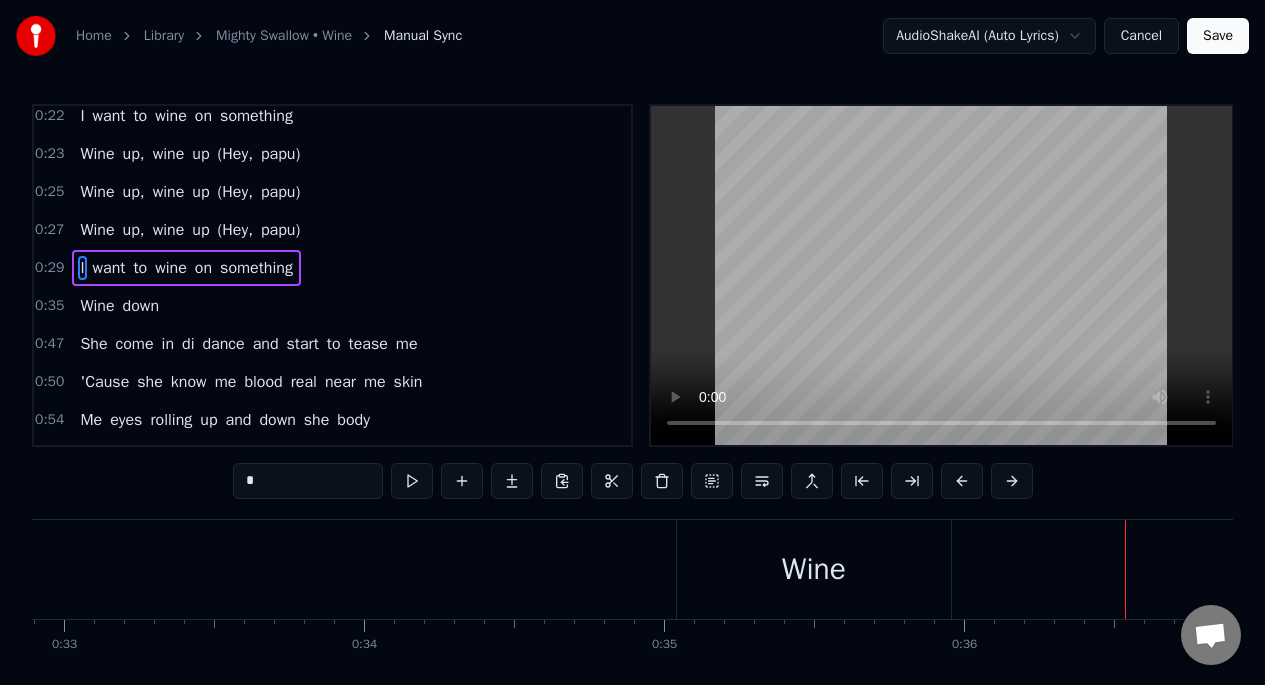 click on "down" at bounding box center (141, 306) 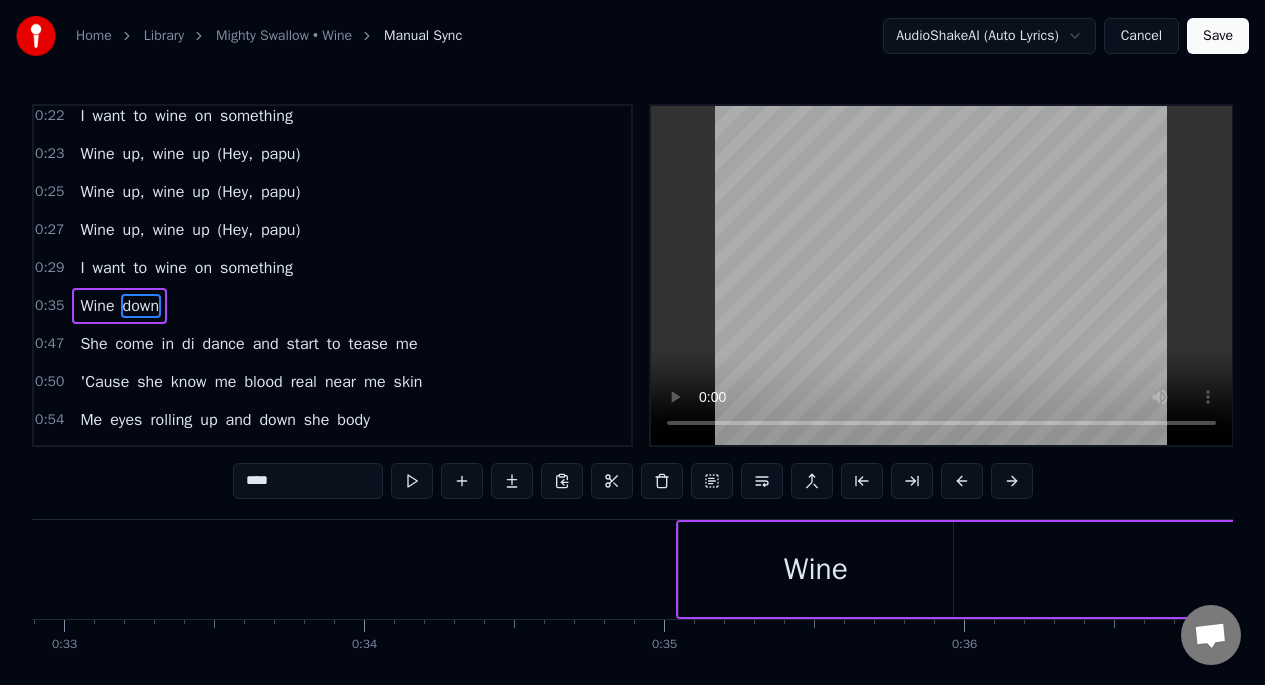 scroll, scrollTop: 200, scrollLeft: 0, axis: vertical 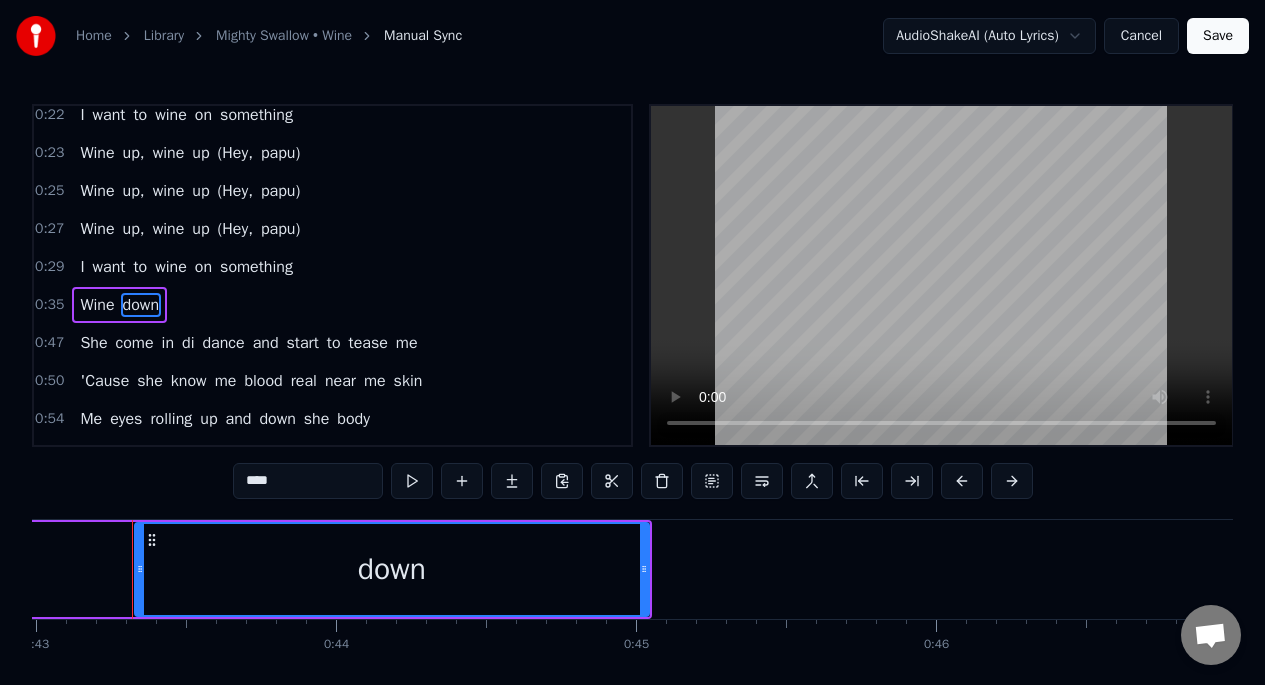 click on "****" at bounding box center [308, 481] 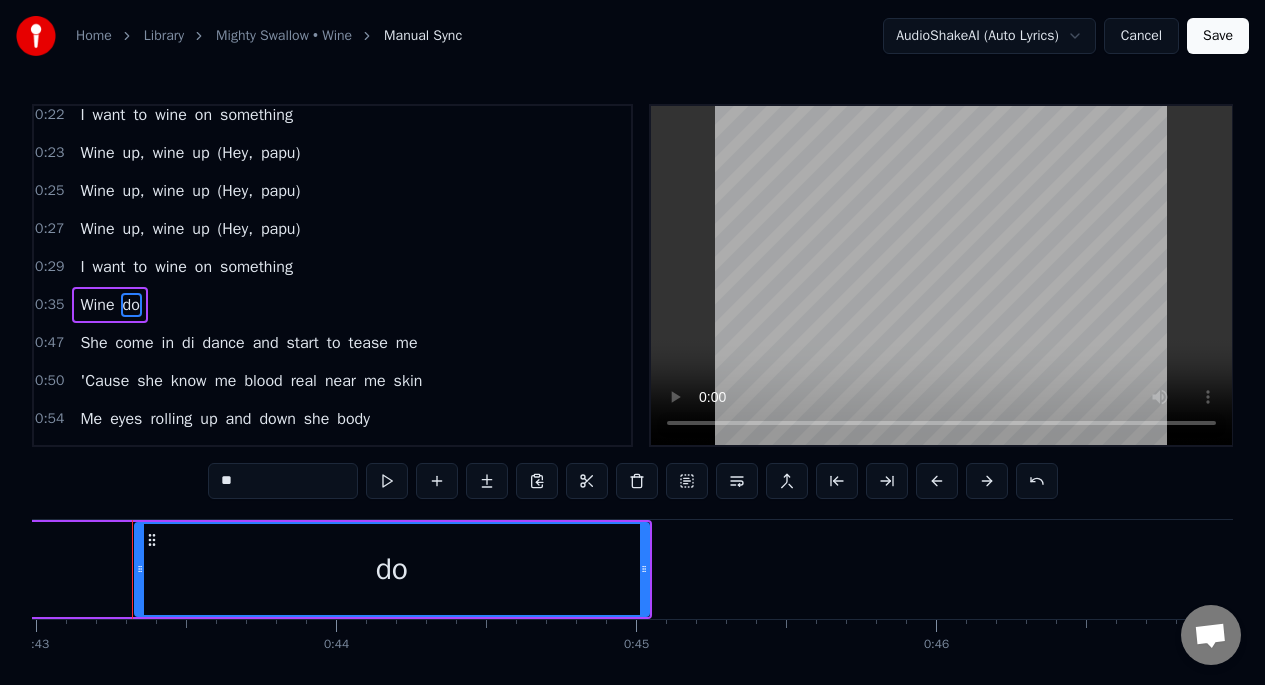 type on "*" 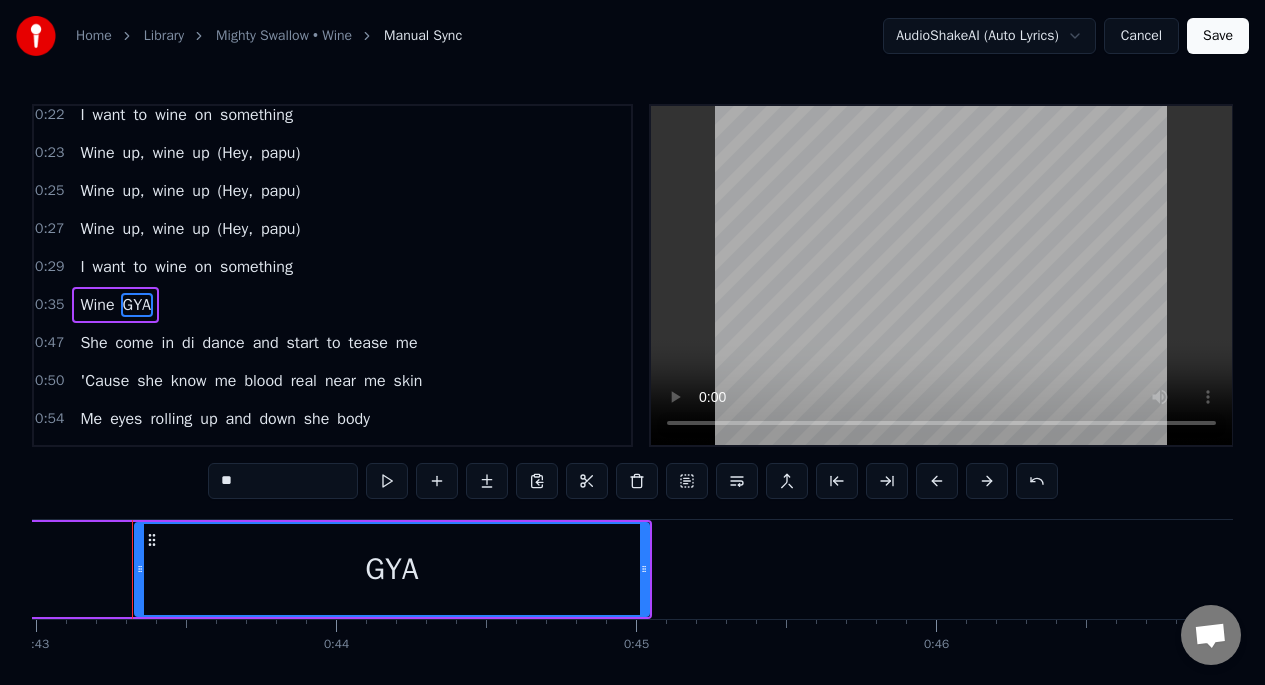 type on "*" 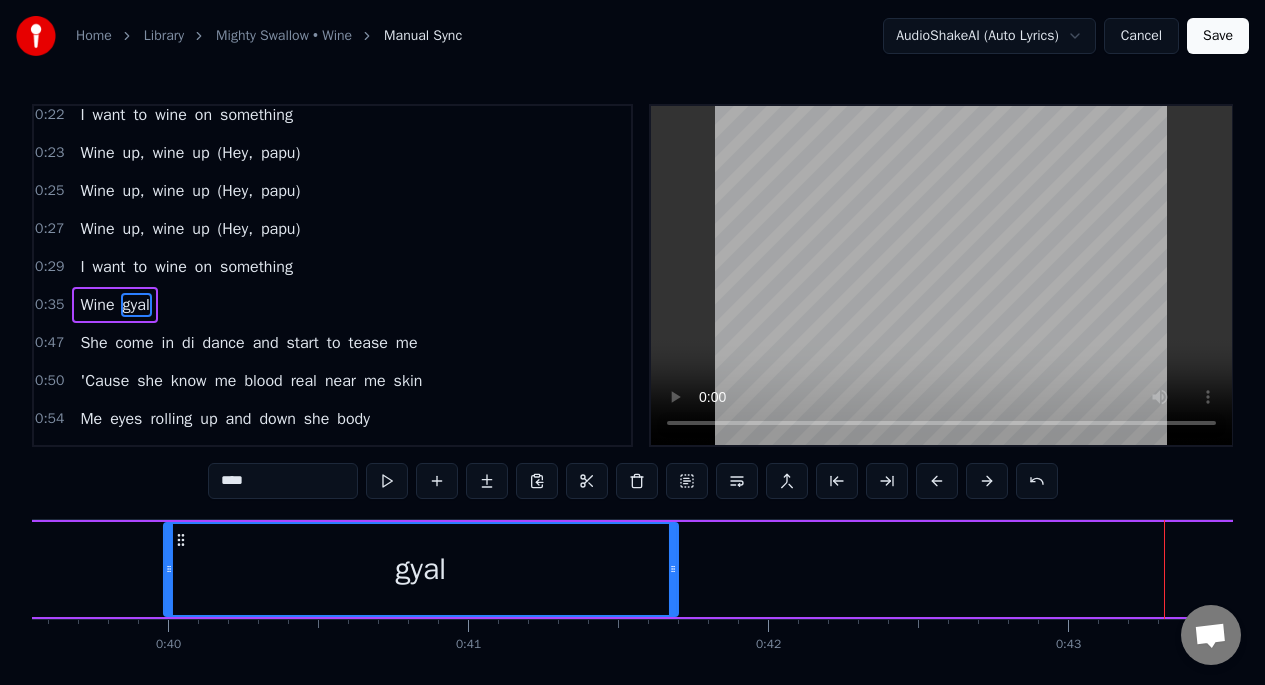drag, startPoint x: 152, startPoint y: 538, endPoint x: 139, endPoint y: 541, distance: 13.341664 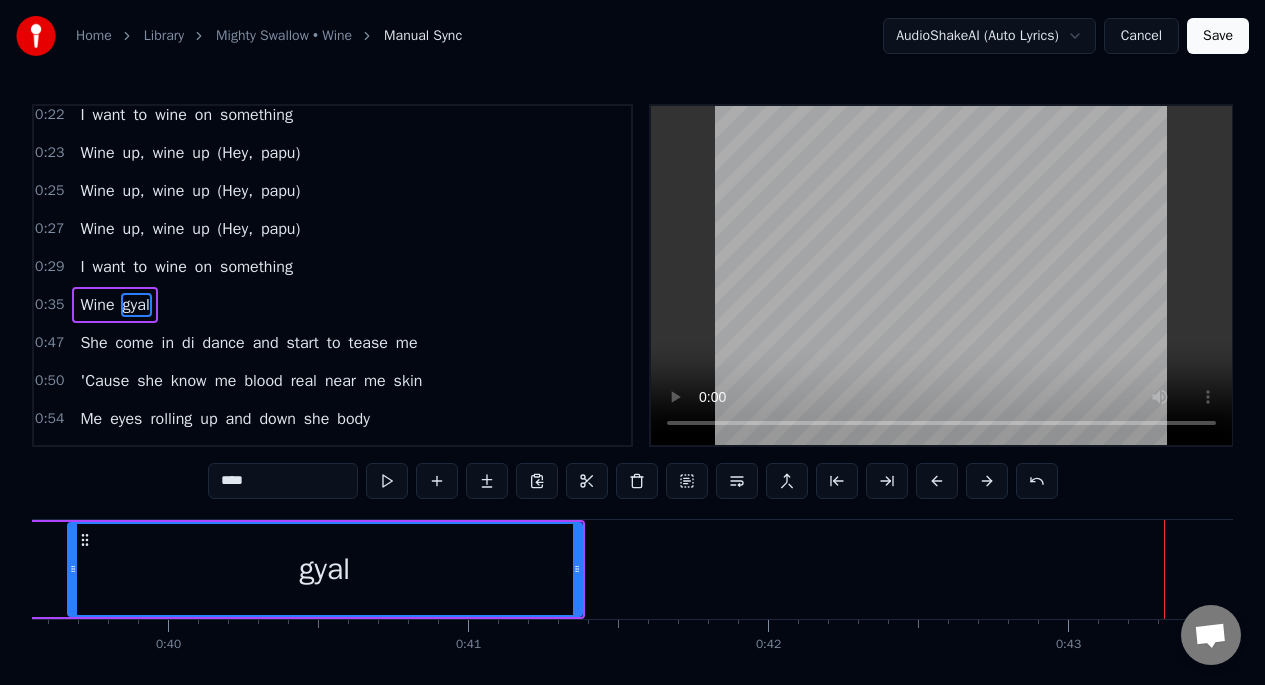 scroll, scrollTop: 0, scrollLeft: 11798, axis: horizontal 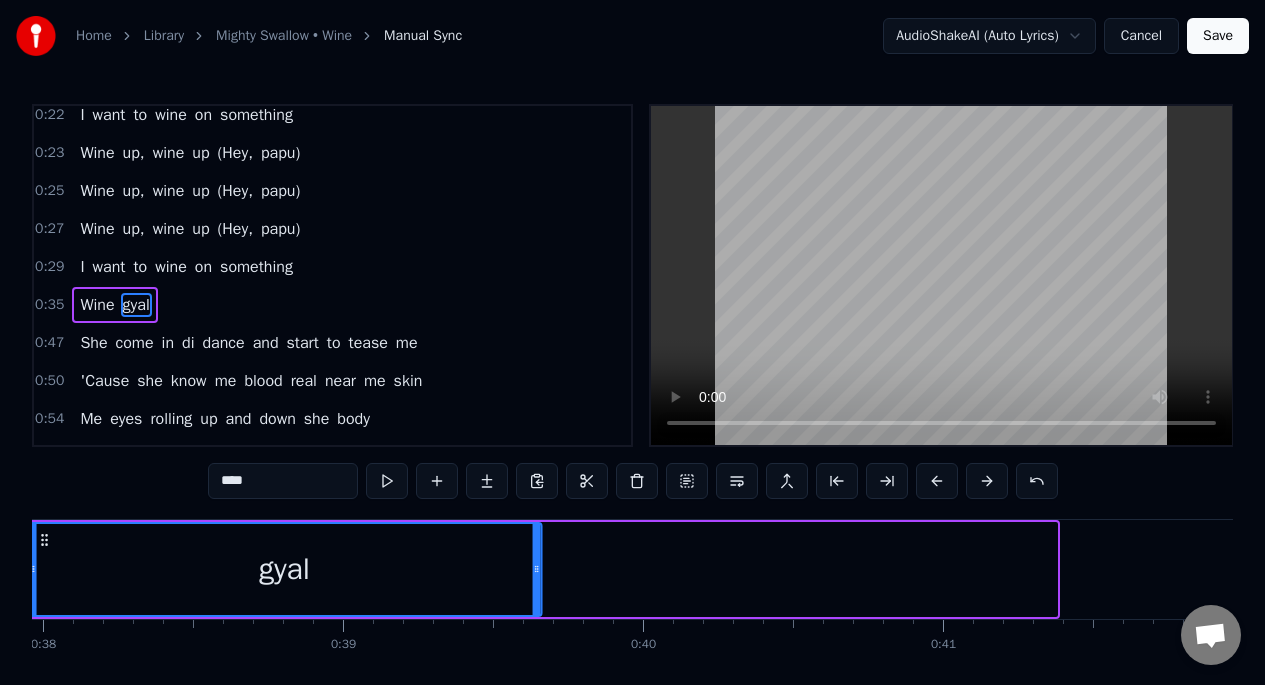 drag, startPoint x: 144, startPoint y: 541, endPoint x: 133, endPoint y: 541, distance: 11 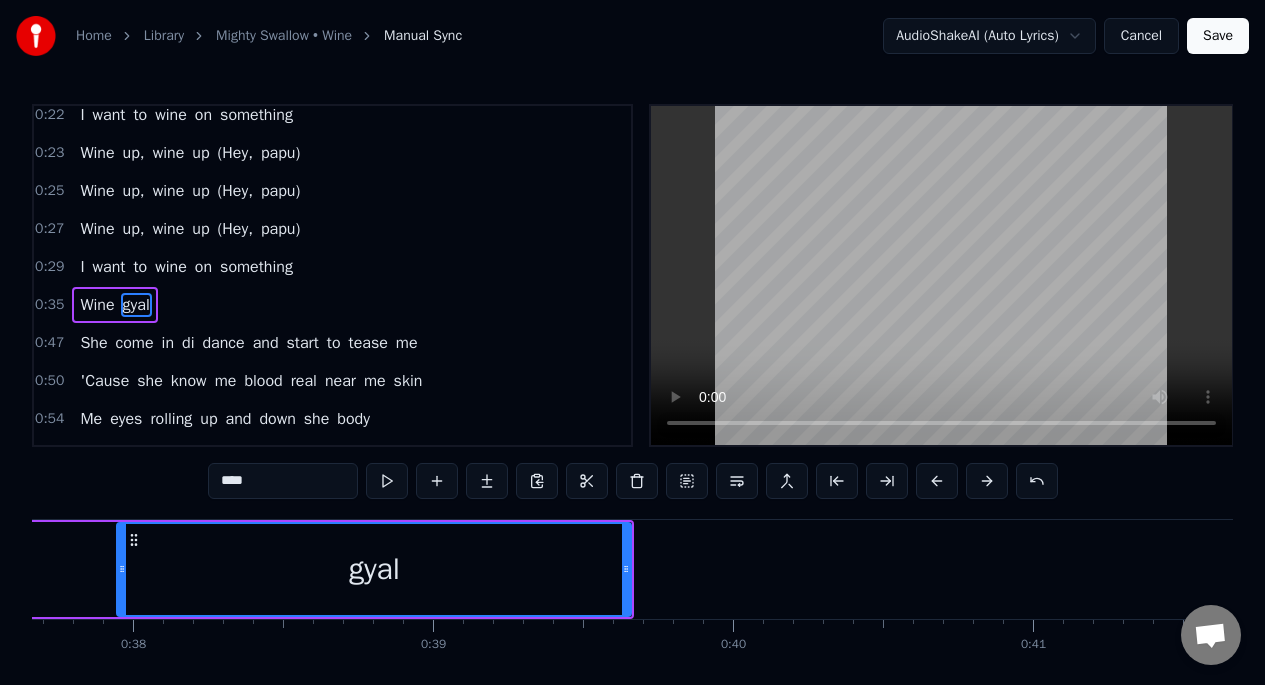 click on "Wine" at bounding box center [97, 305] 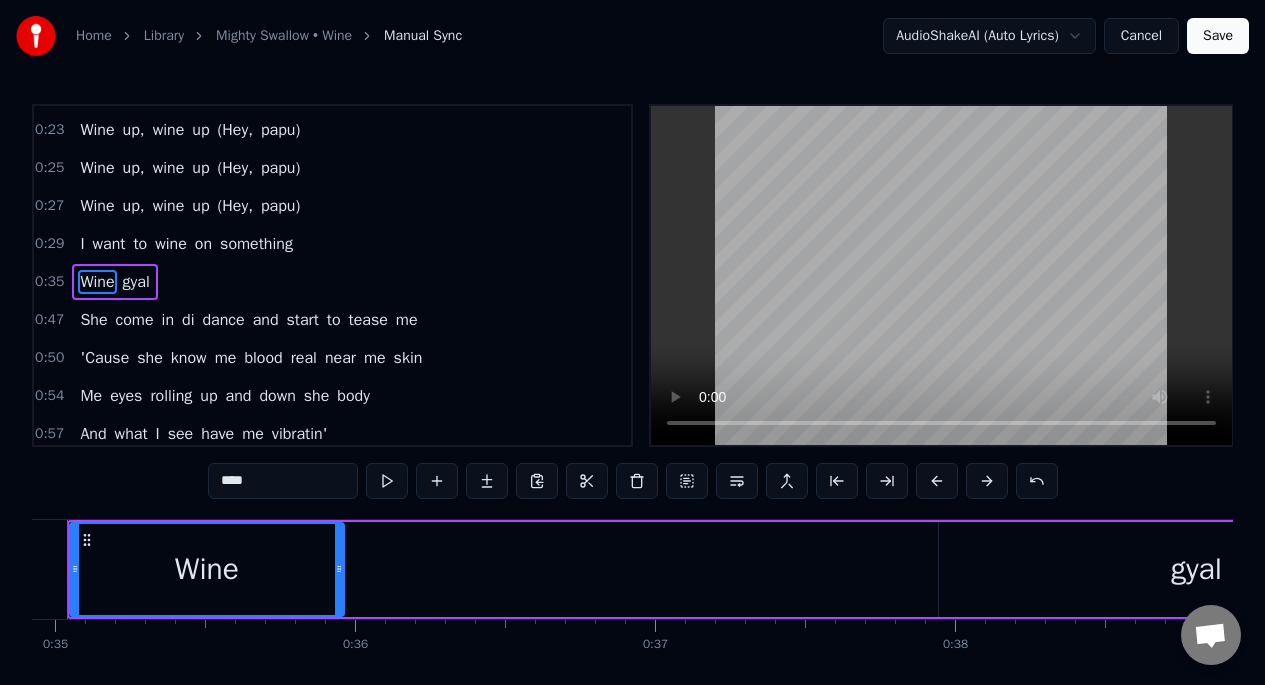 scroll, scrollTop: 0, scrollLeft: 10412, axis: horizontal 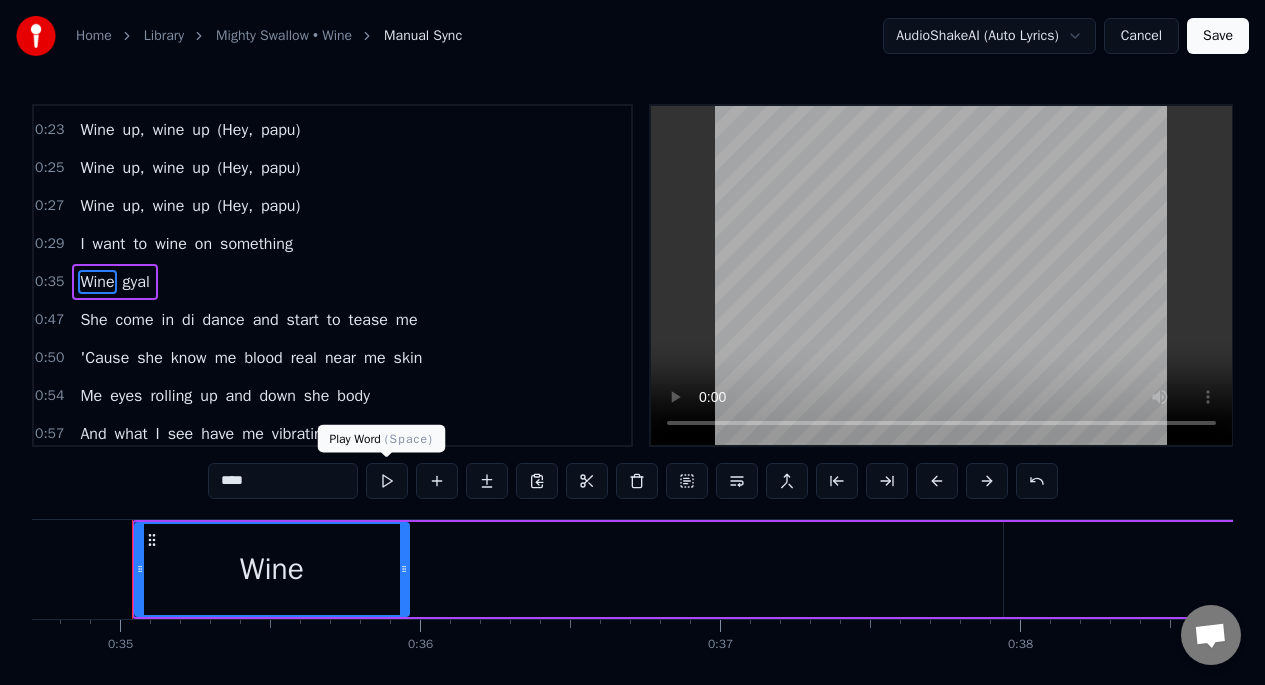 click at bounding box center [387, 481] 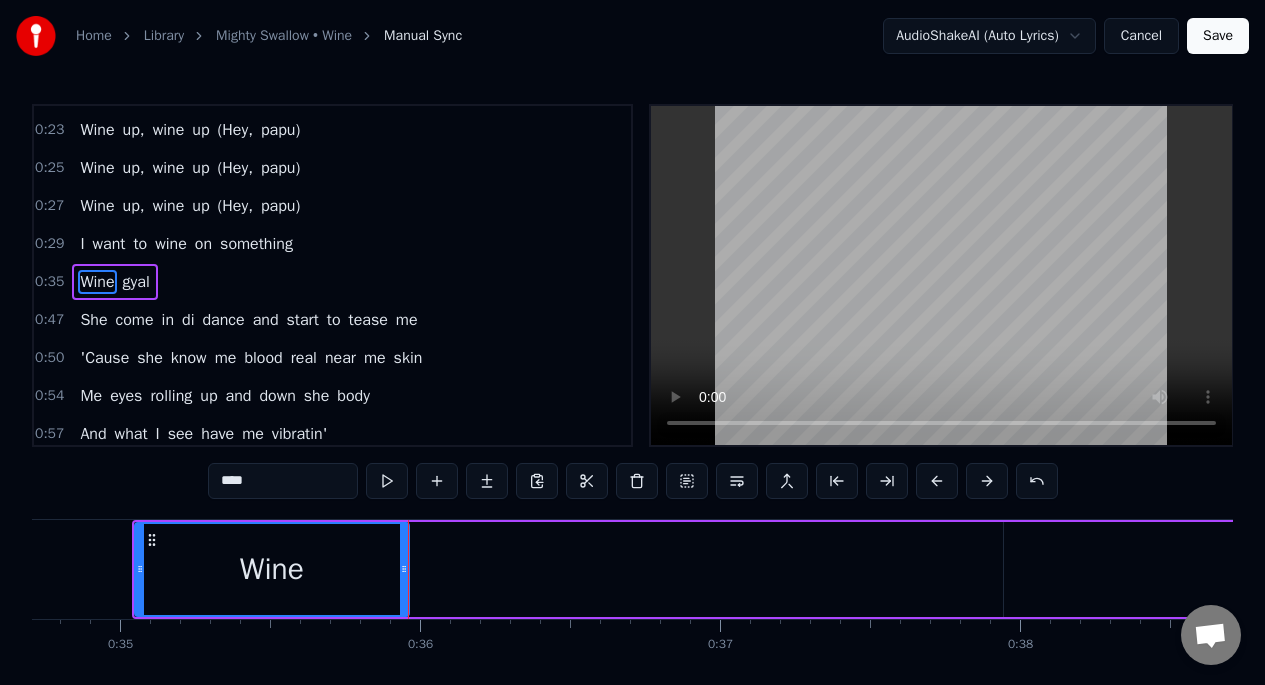 click at bounding box center [387, 481] 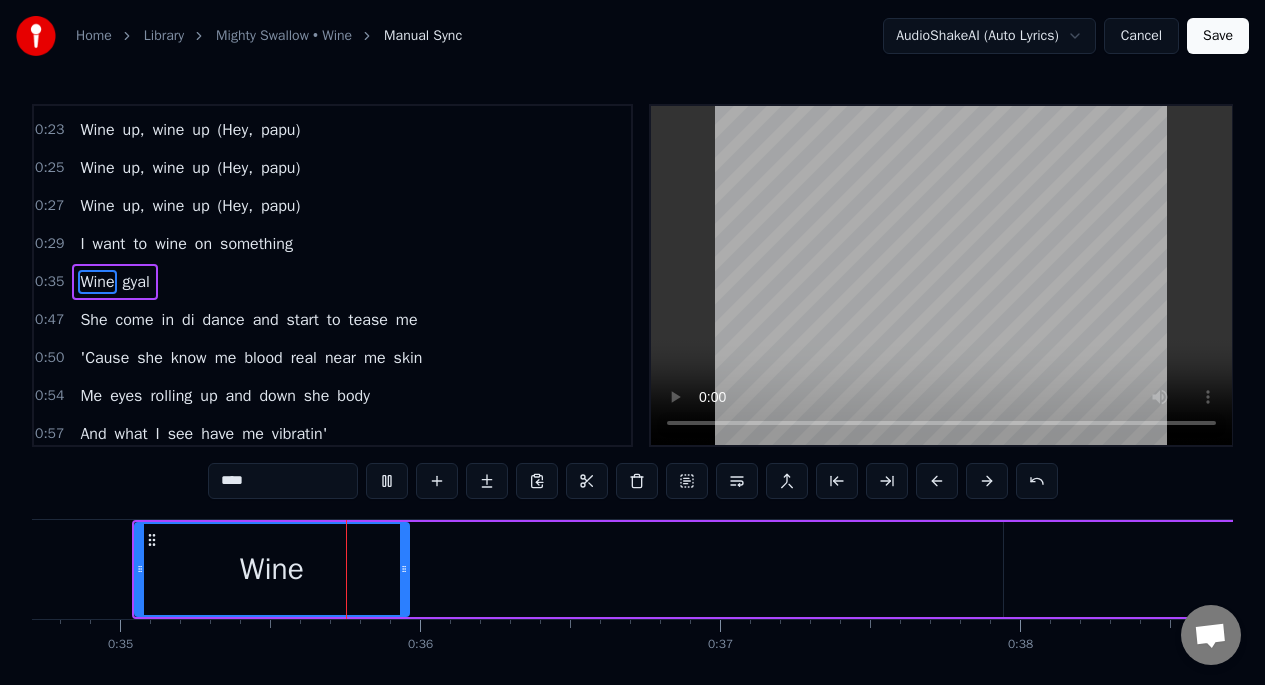 click at bounding box center [387, 481] 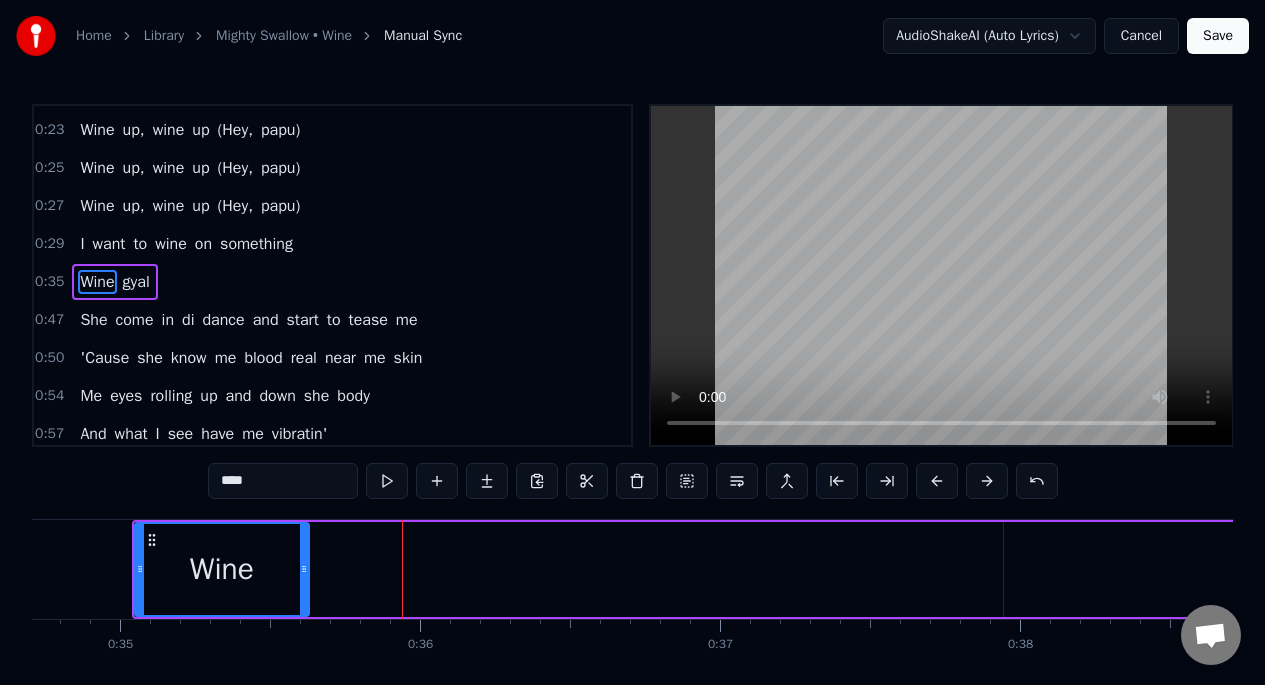 drag, startPoint x: 405, startPoint y: 564, endPoint x: 305, endPoint y: 564, distance: 100 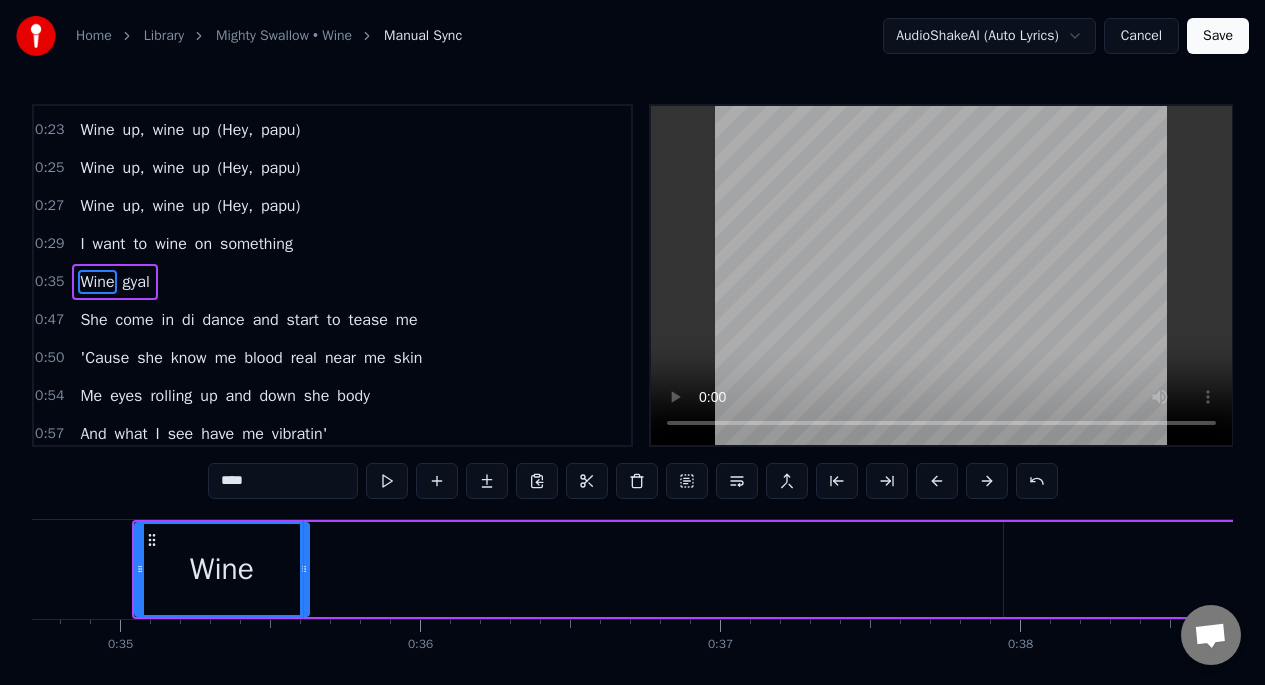 scroll, scrollTop: 237, scrollLeft: 0, axis: vertical 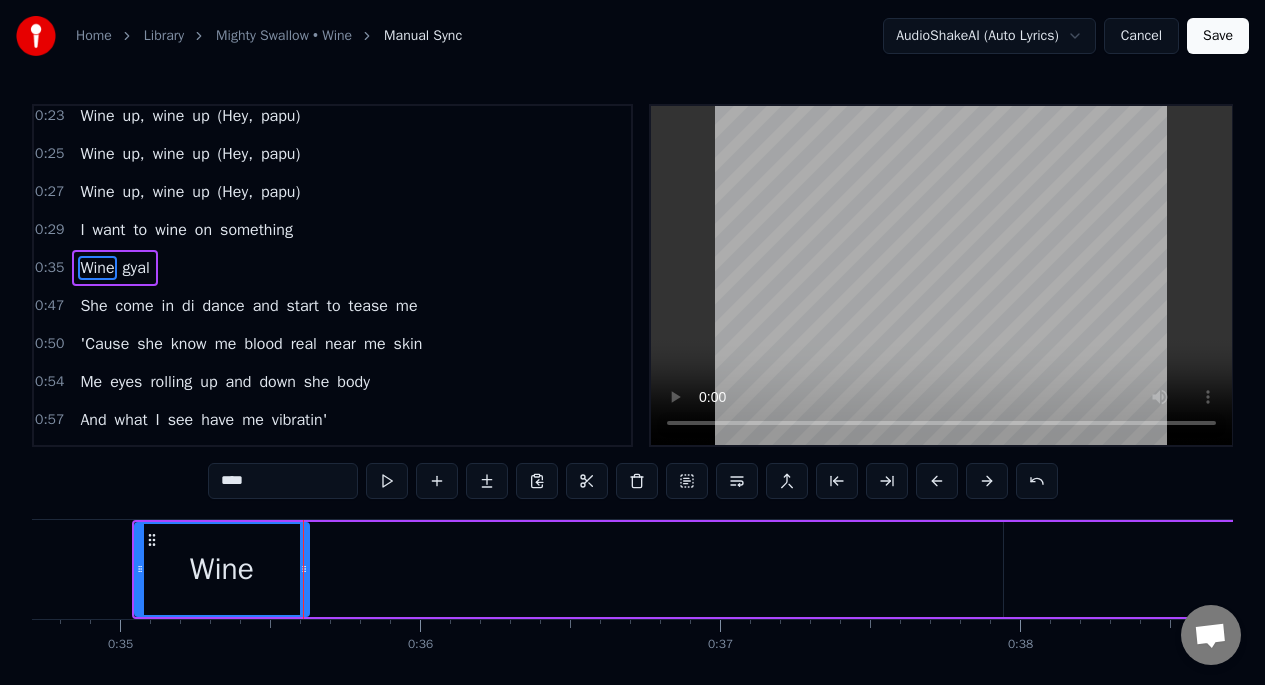 click on "gyal" at bounding box center (136, 268) 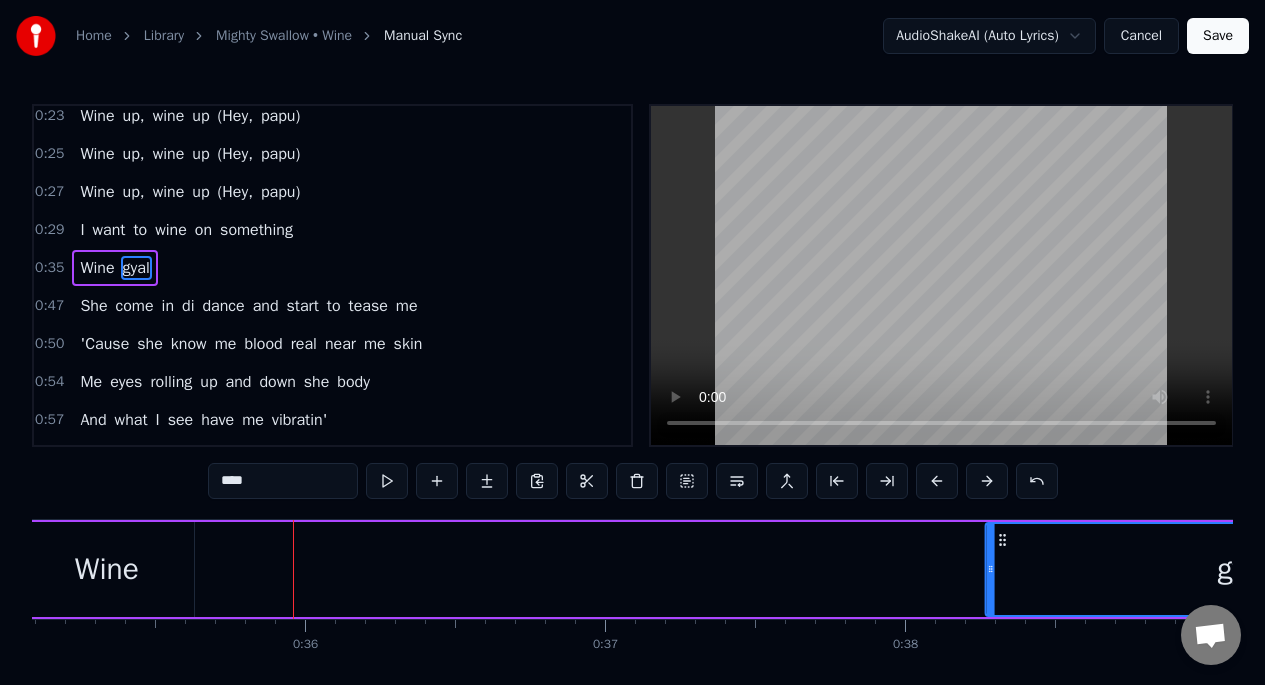 scroll, scrollTop: 0, scrollLeft: 10531, axis: horizontal 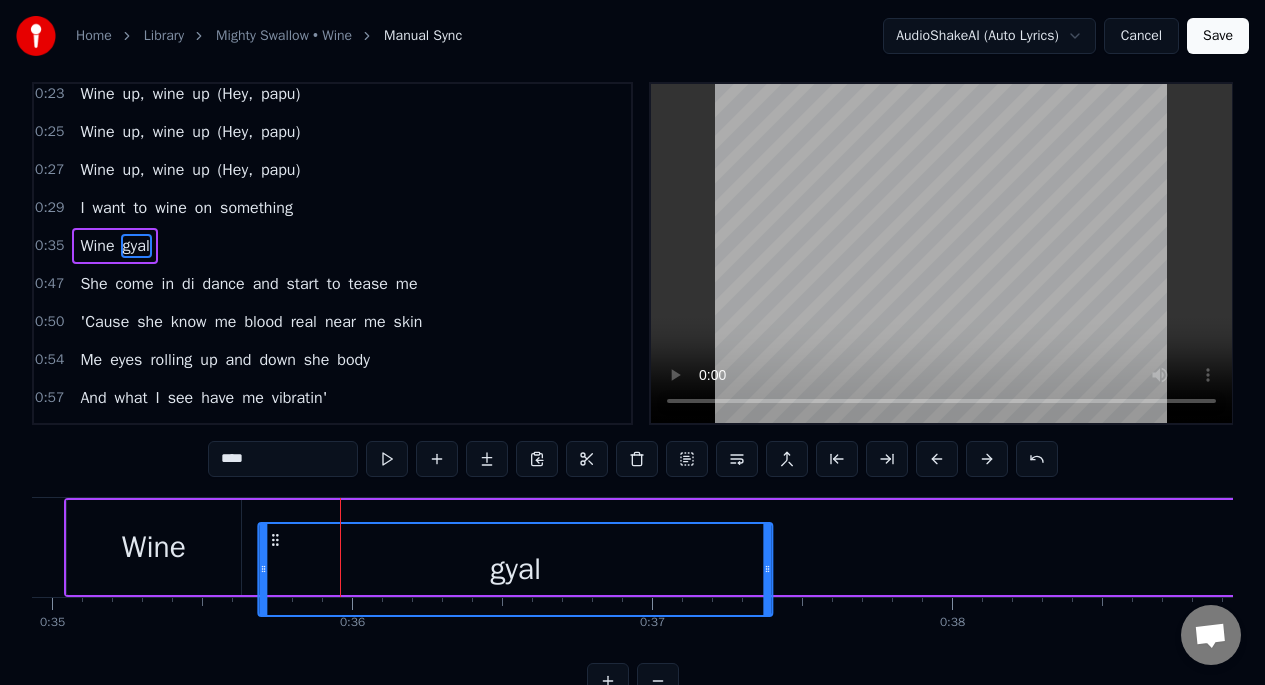 drag, startPoint x: 1020, startPoint y: 542, endPoint x: 247, endPoint y: 493, distance: 774.55145 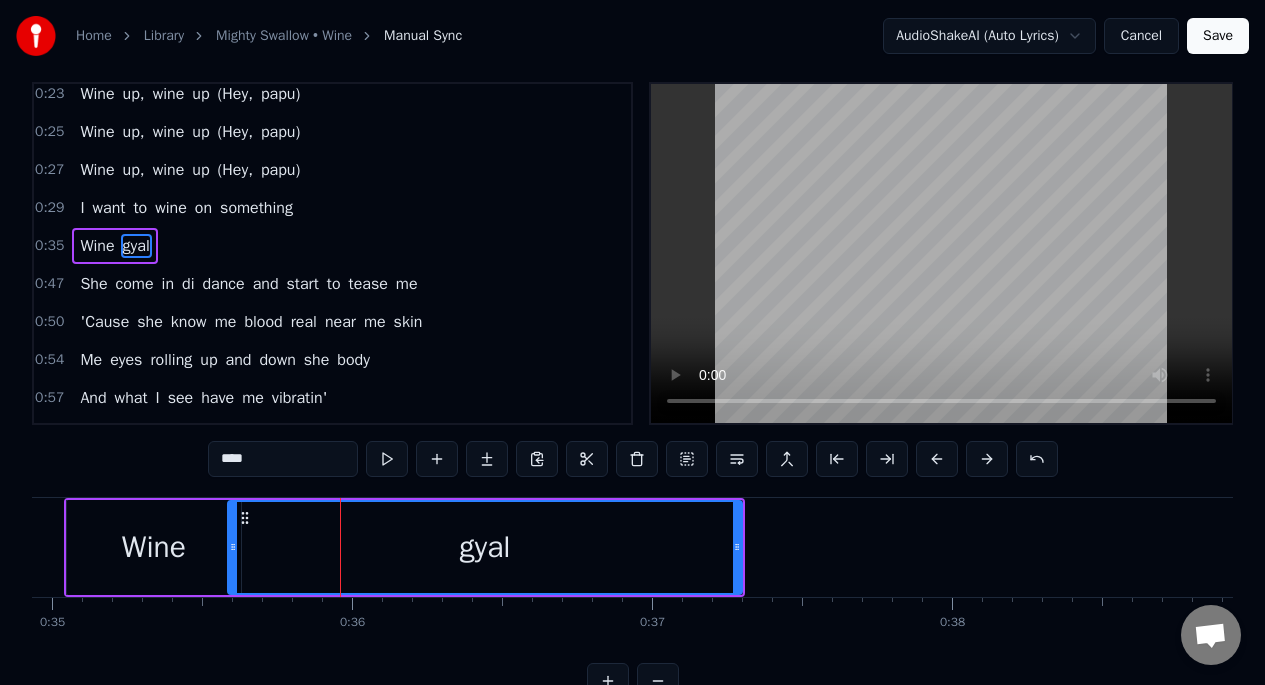 scroll, scrollTop: 0, scrollLeft: 10477, axis: horizontal 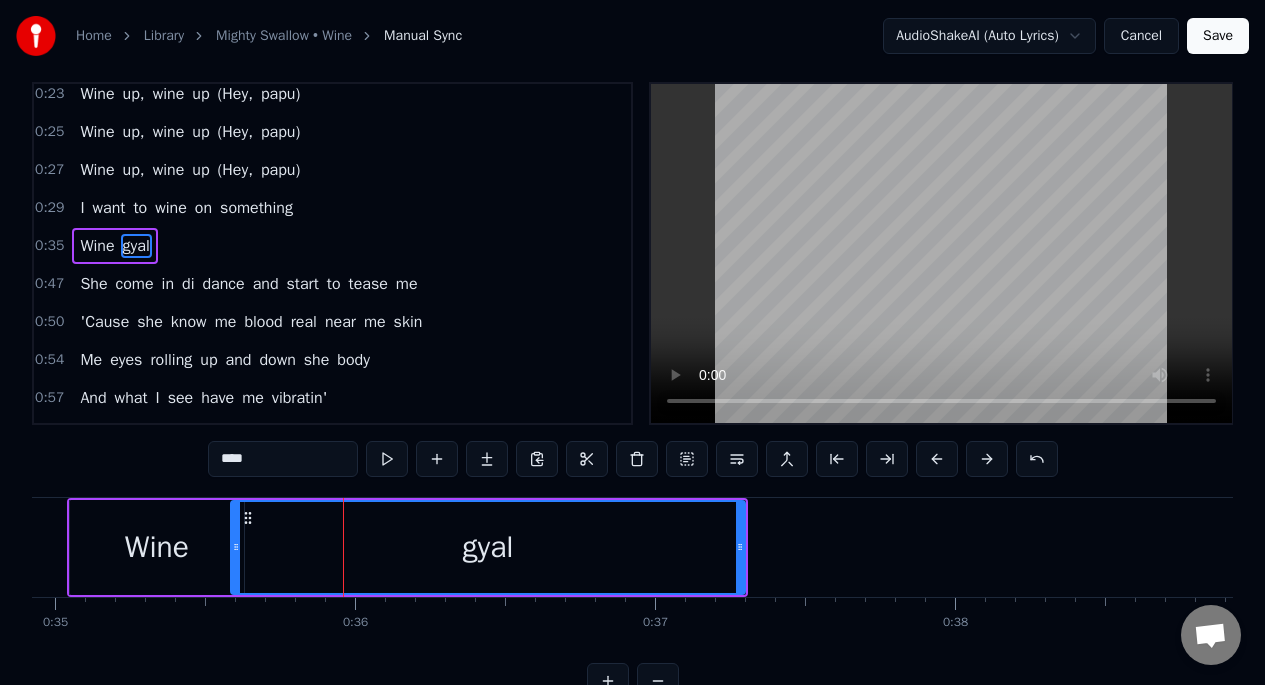 click on "Wine" at bounding box center (157, 547) 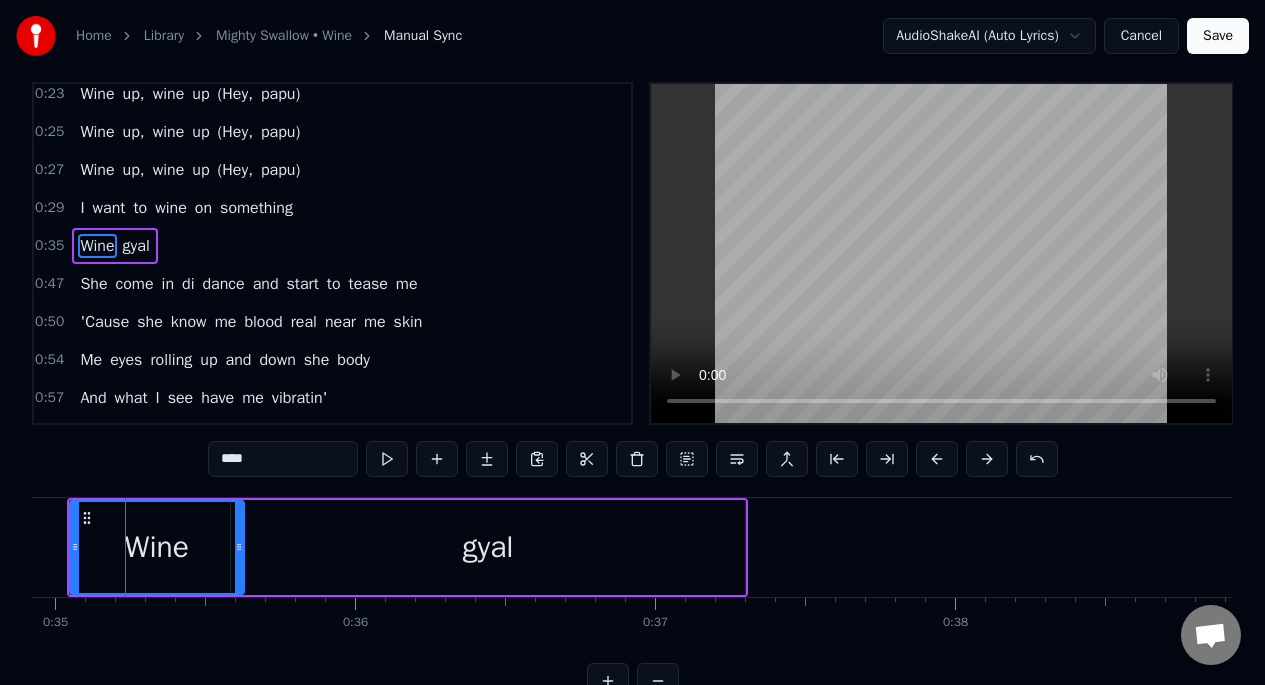 scroll, scrollTop: 17, scrollLeft: 0, axis: vertical 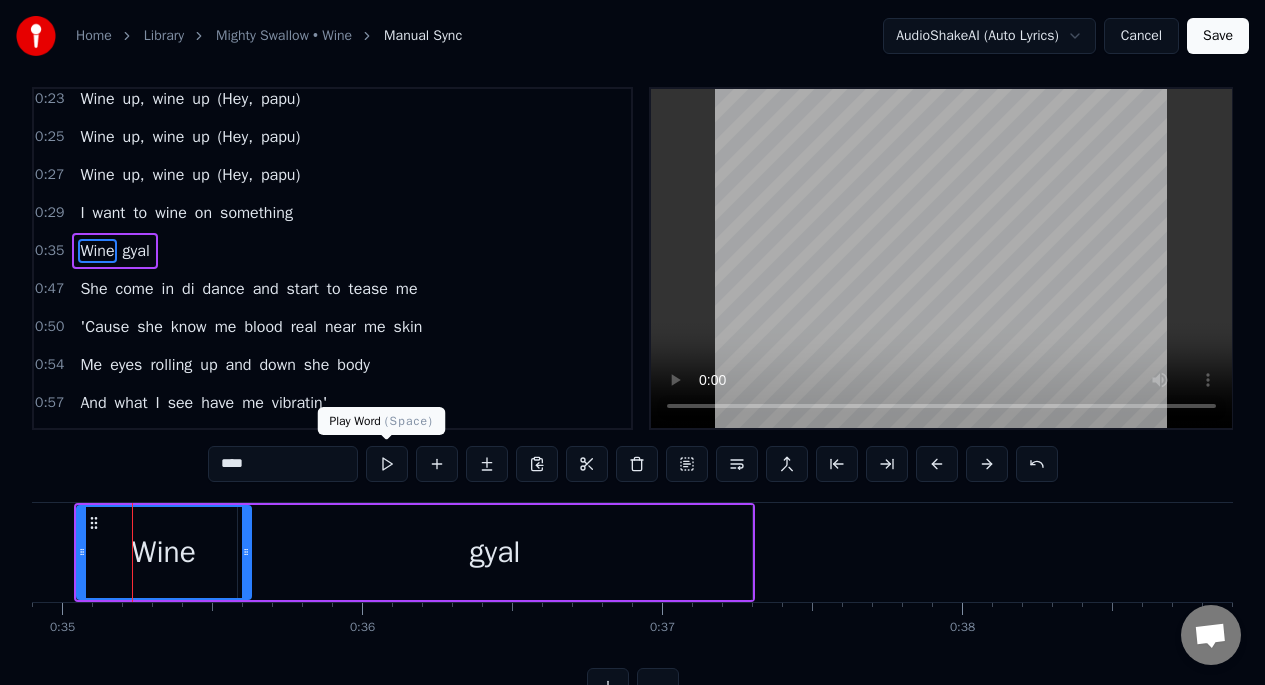 click at bounding box center [387, 464] 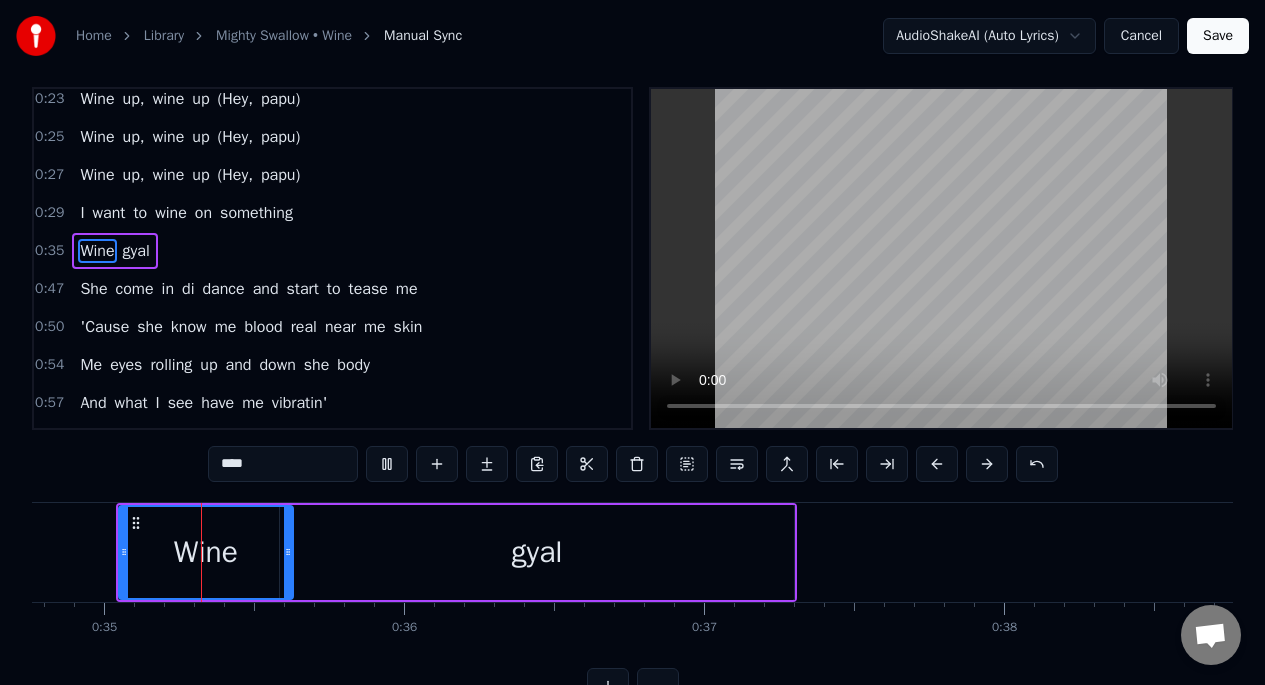 scroll, scrollTop: 0, scrollLeft: 10417, axis: horizontal 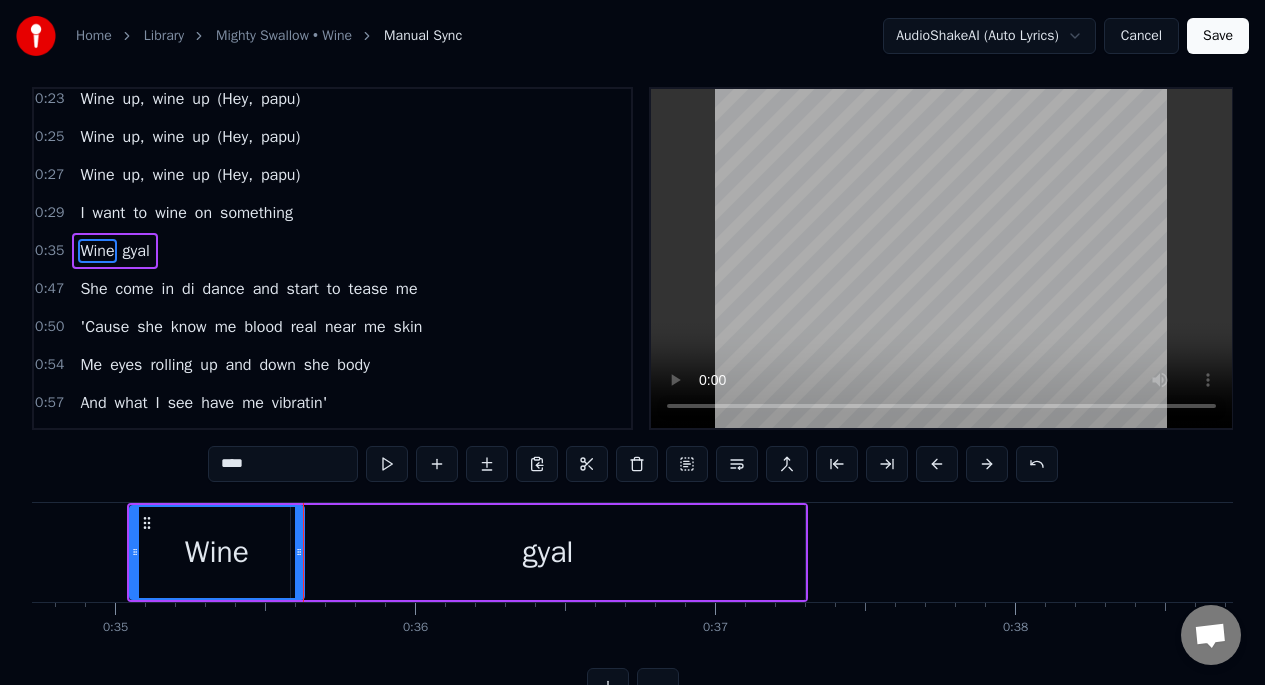 click at bounding box center [387, 464] 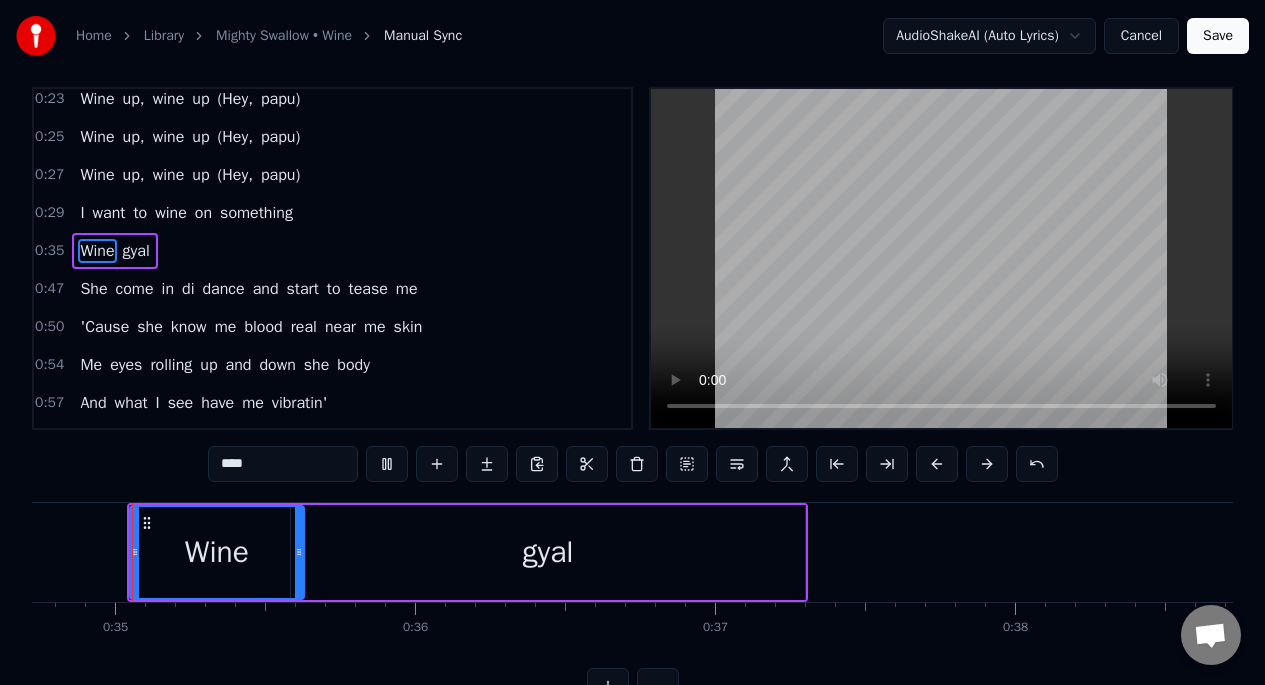 scroll, scrollTop: 0, scrollLeft: 10415, axis: horizontal 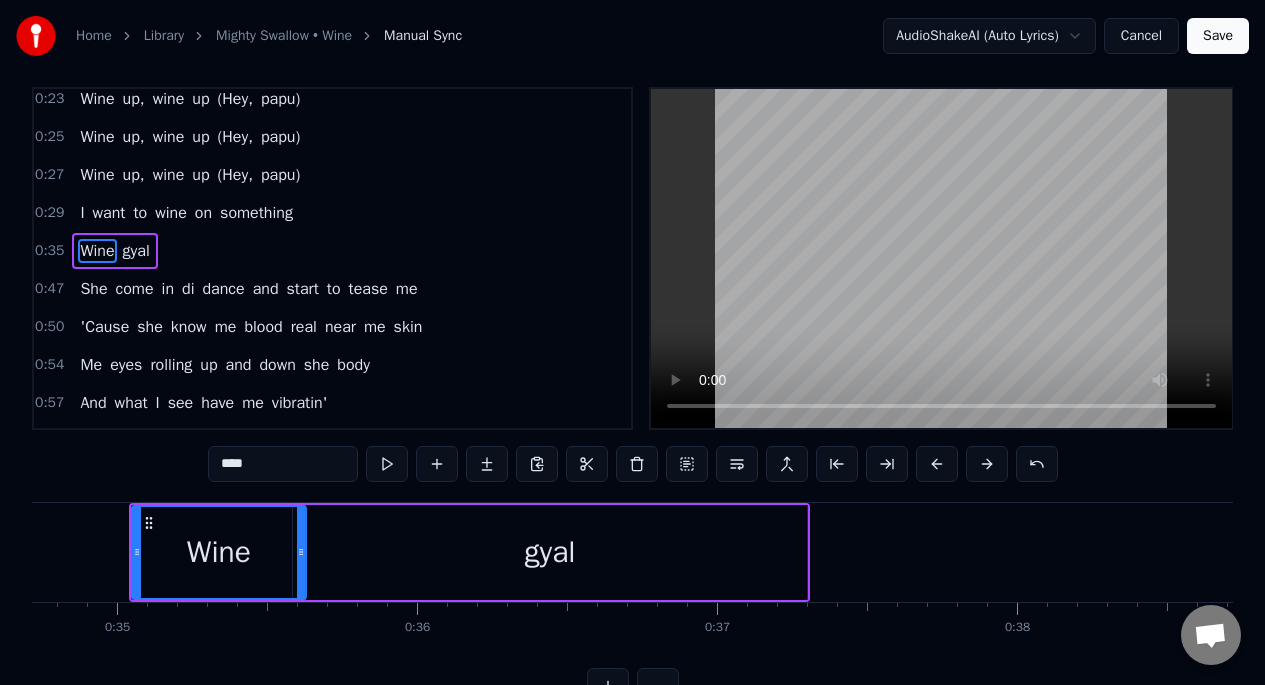 click at bounding box center [387, 464] 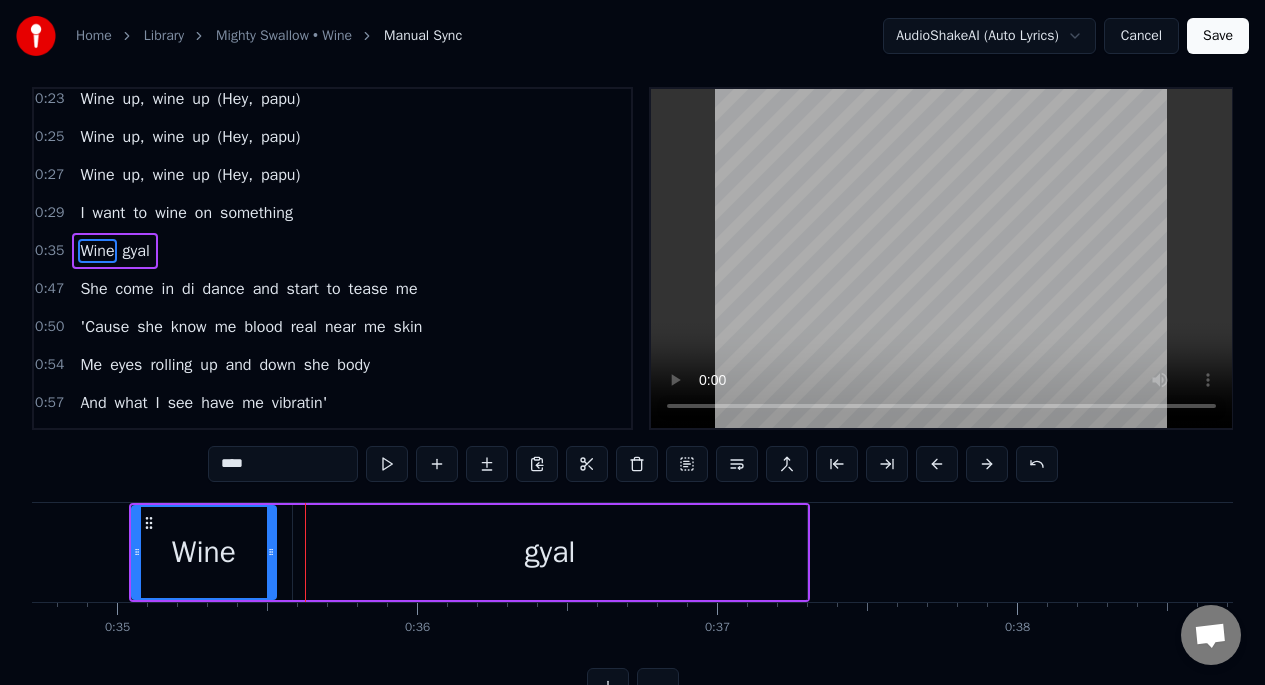 drag, startPoint x: 301, startPoint y: 546, endPoint x: 271, endPoint y: 543, distance: 30.149628 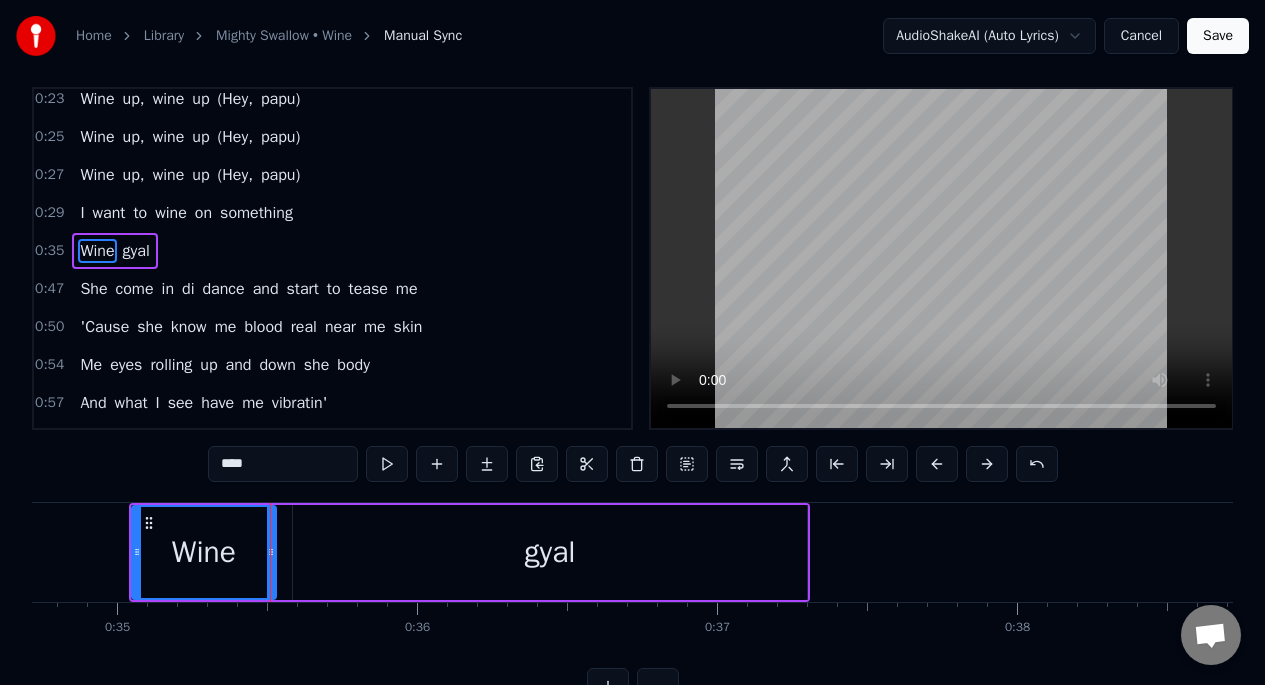 scroll, scrollTop: 0, scrollLeft: 0, axis: both 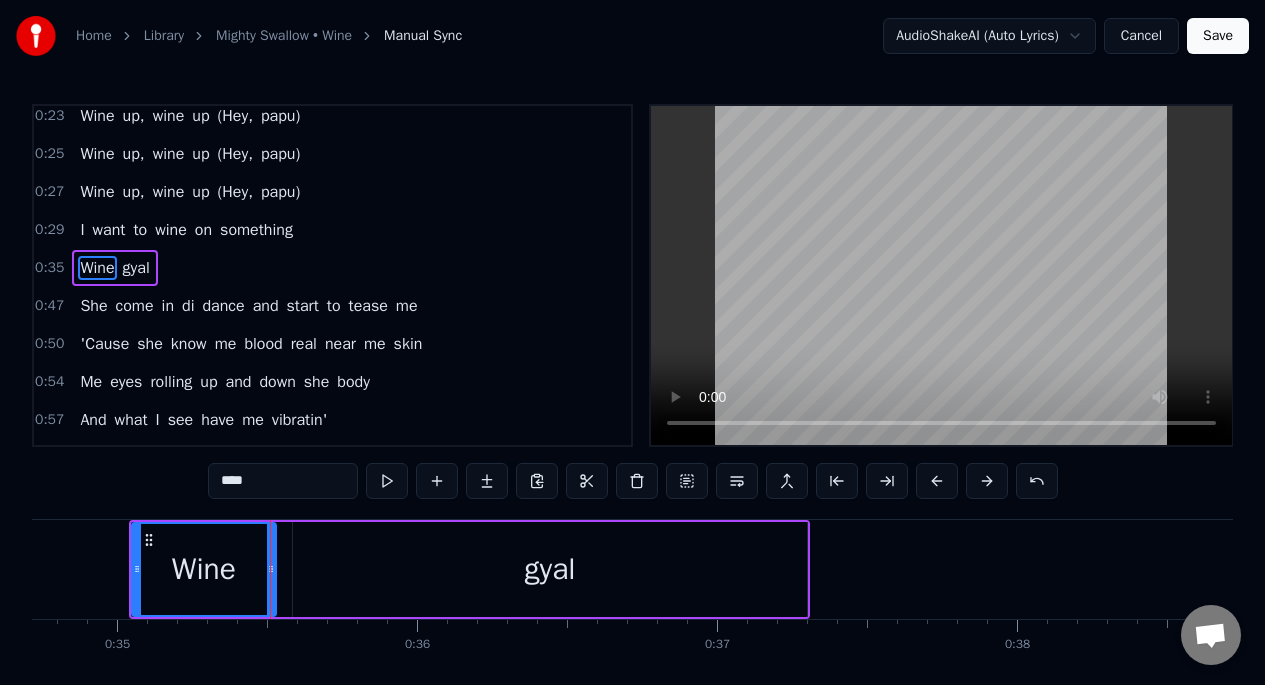 click on "gyal" at bounding box center (550, 569) 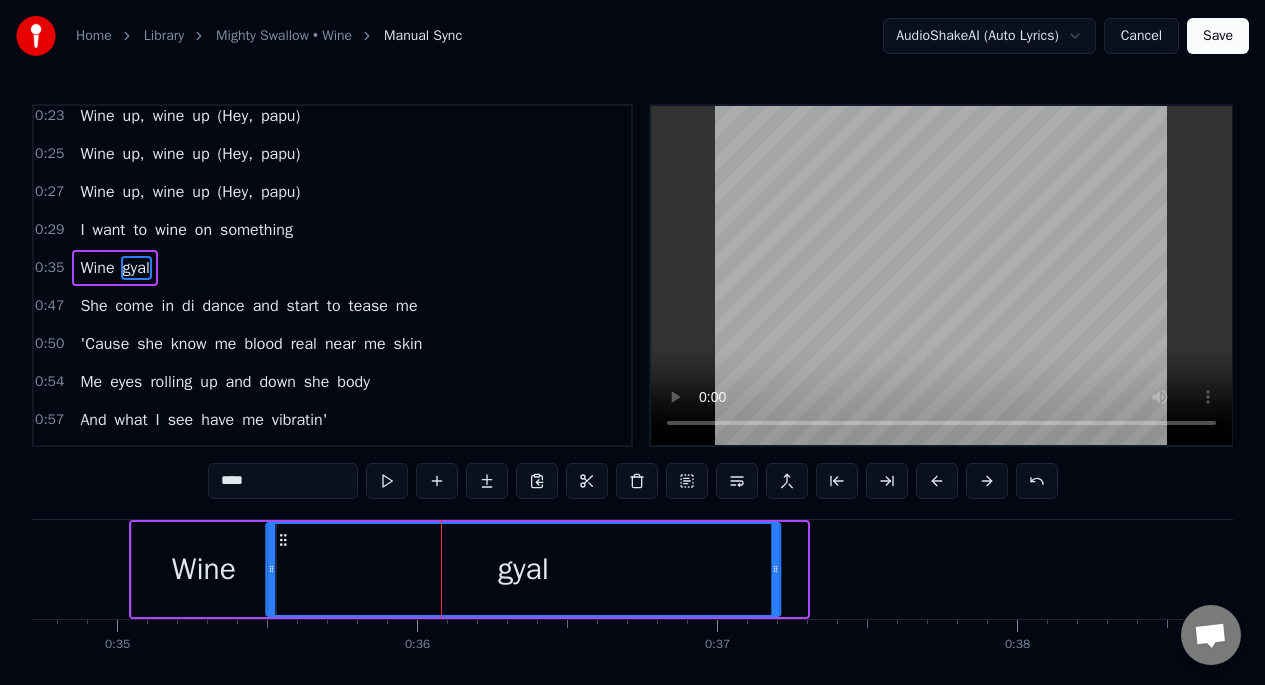 drag, startPoint x: 307, startPoint y: 539, endPoint x: 152, endPoint y: 596, distance: 165.14842 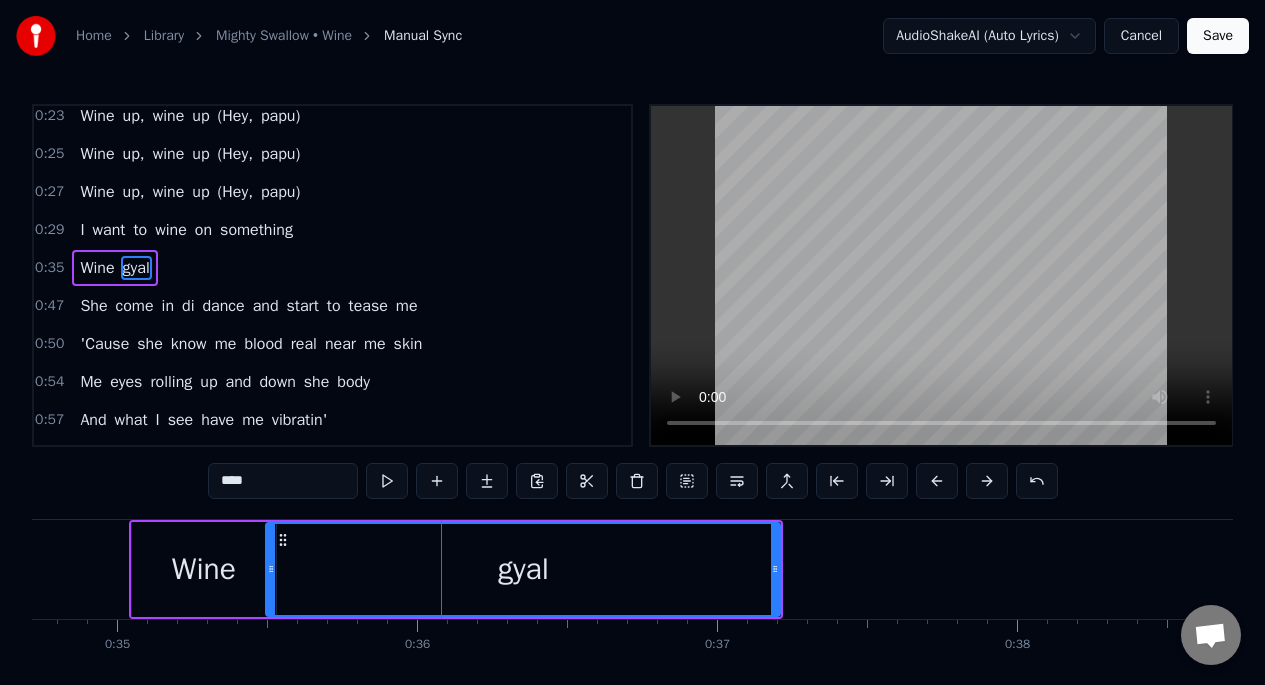 click on "Wine" at bounding box center [204, 569] 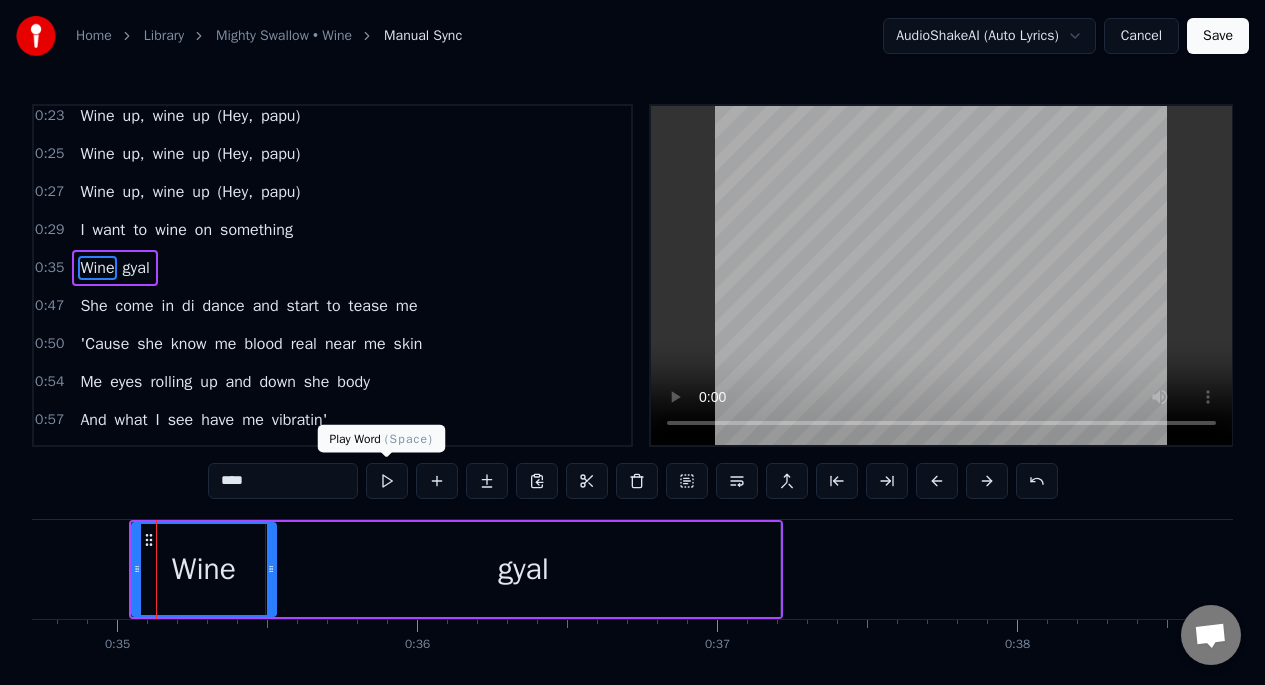 click at bounding box center (387, 481) 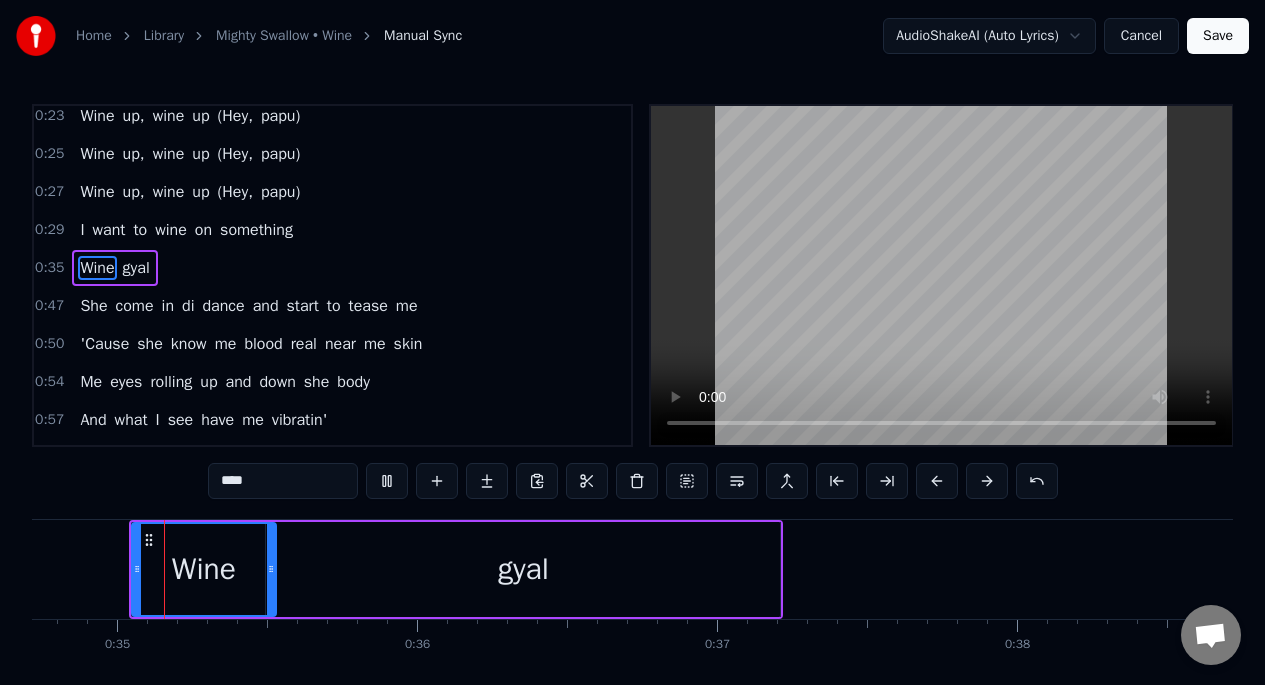 scroll, scrollTop: 0, scrollLeft: 10413, axis: horizontal 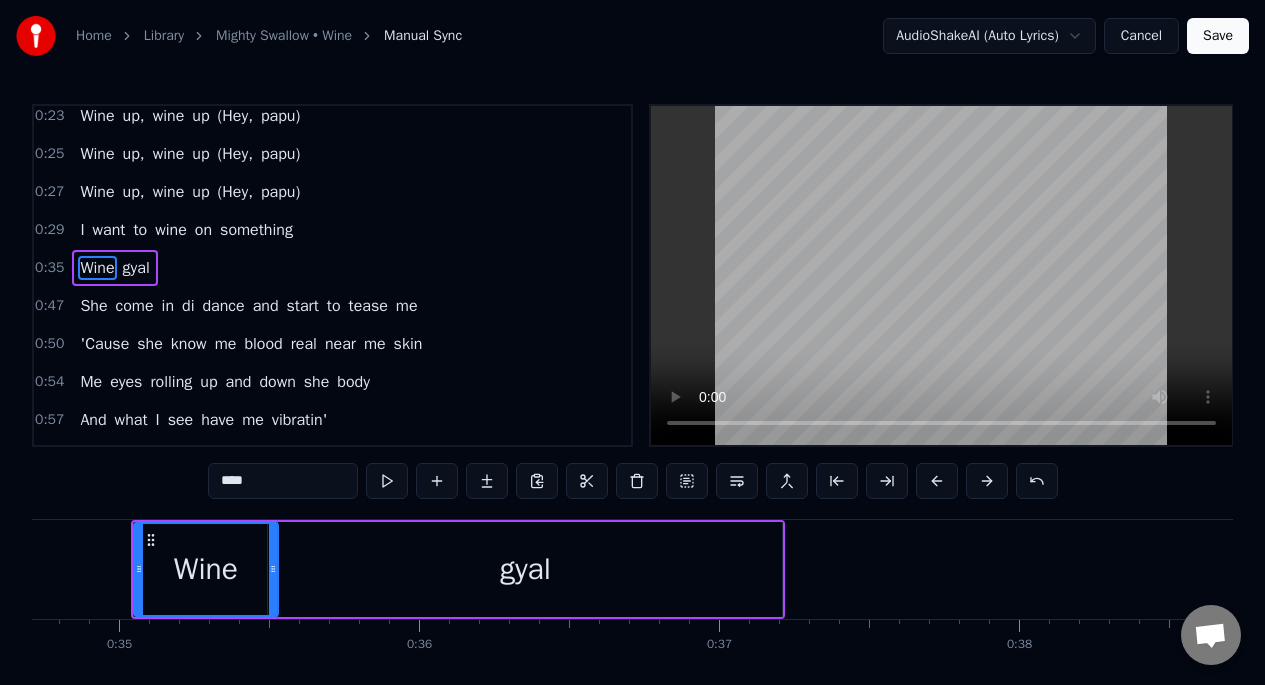 click on "Wine" at bounding box center [206, 569] 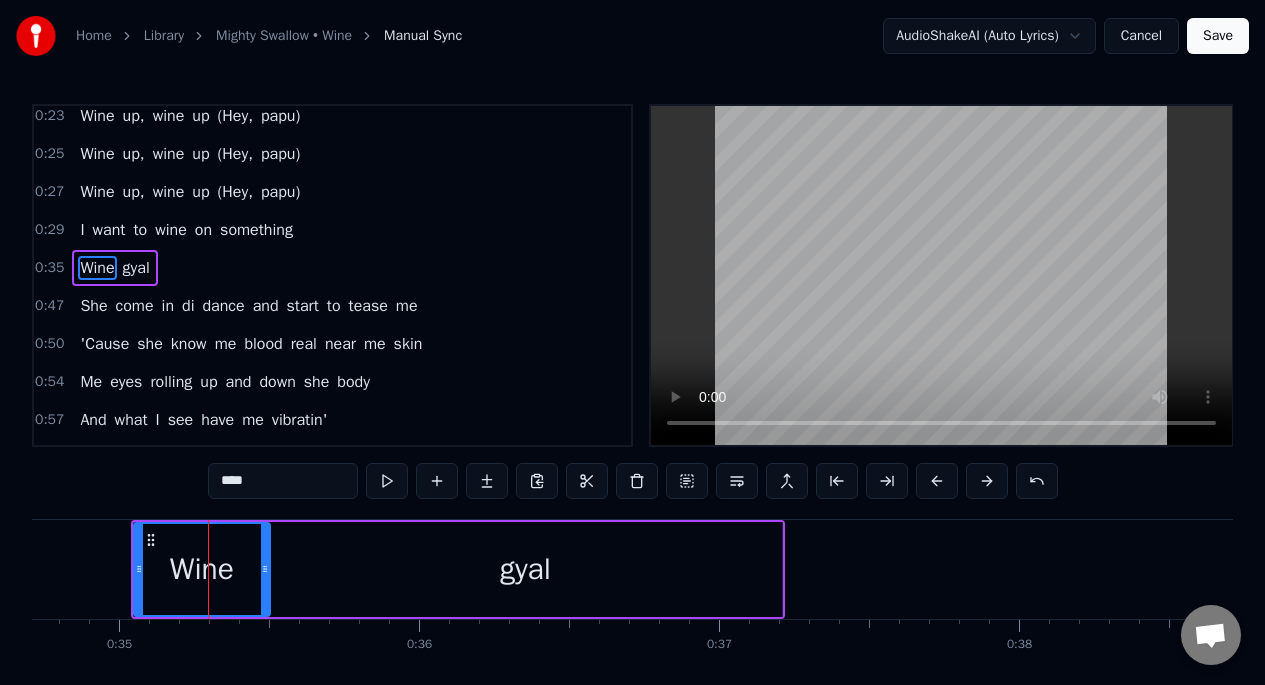 click at bounding box center [265, 569] 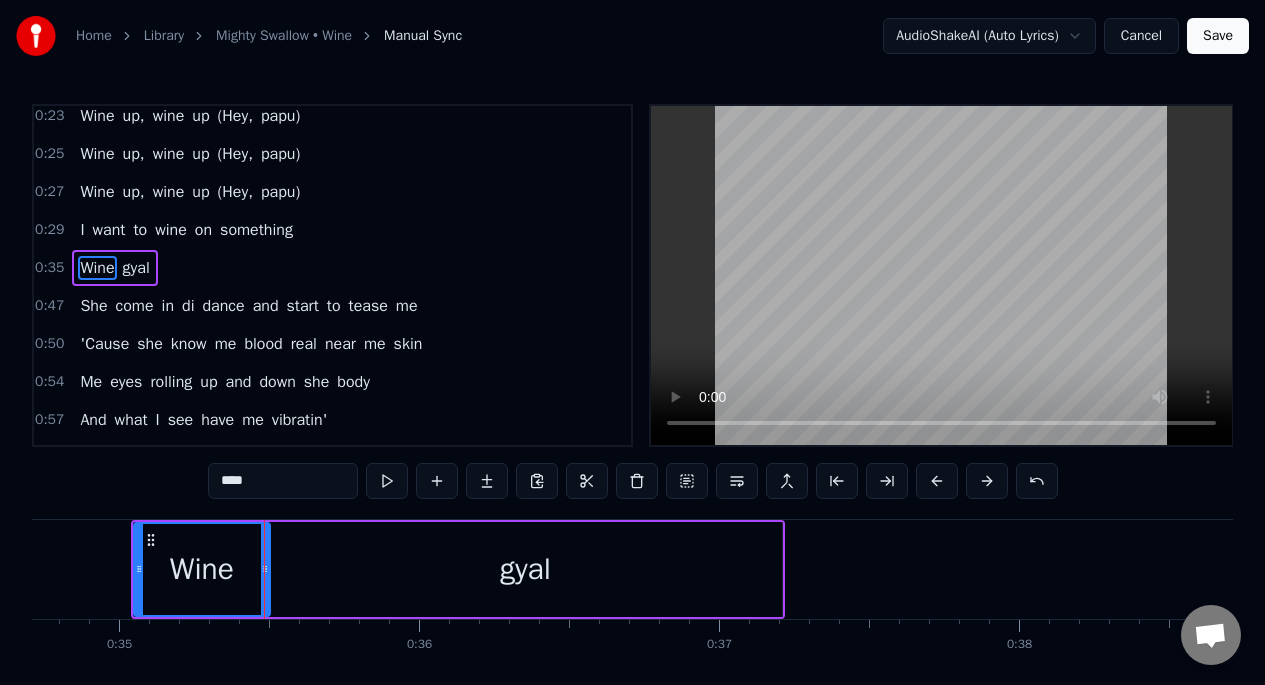 click on "gyal" at bounding box center [525, 569] 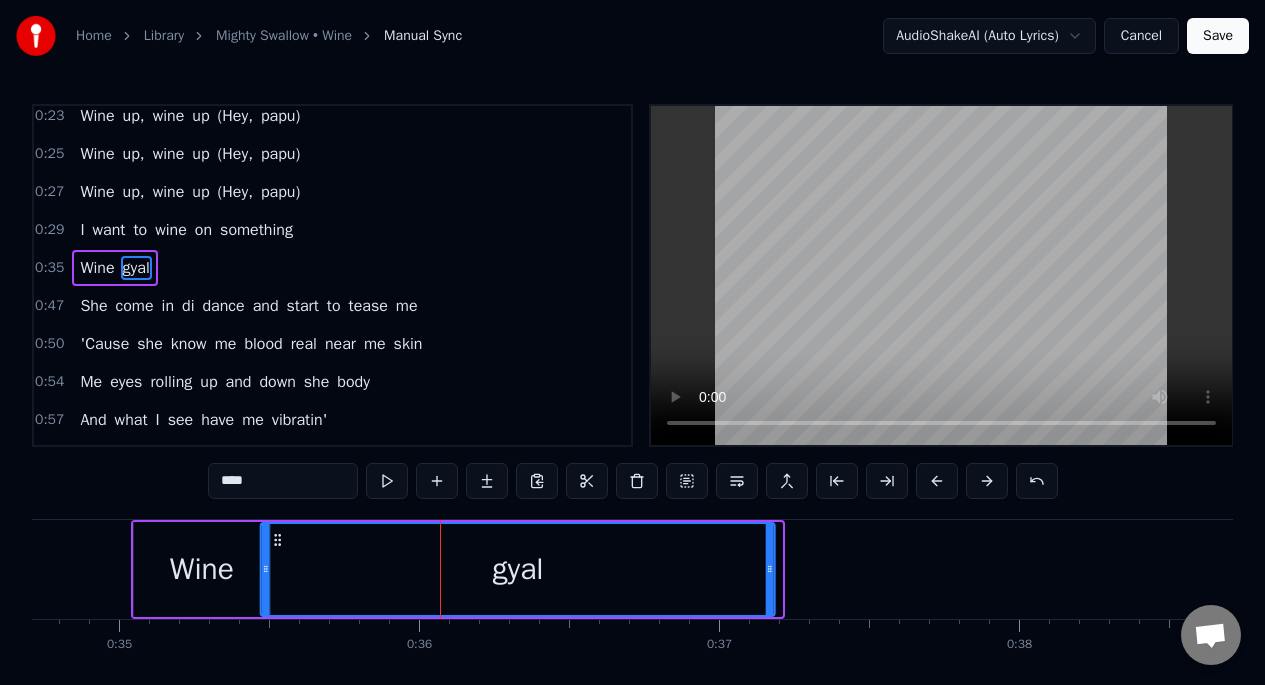 click 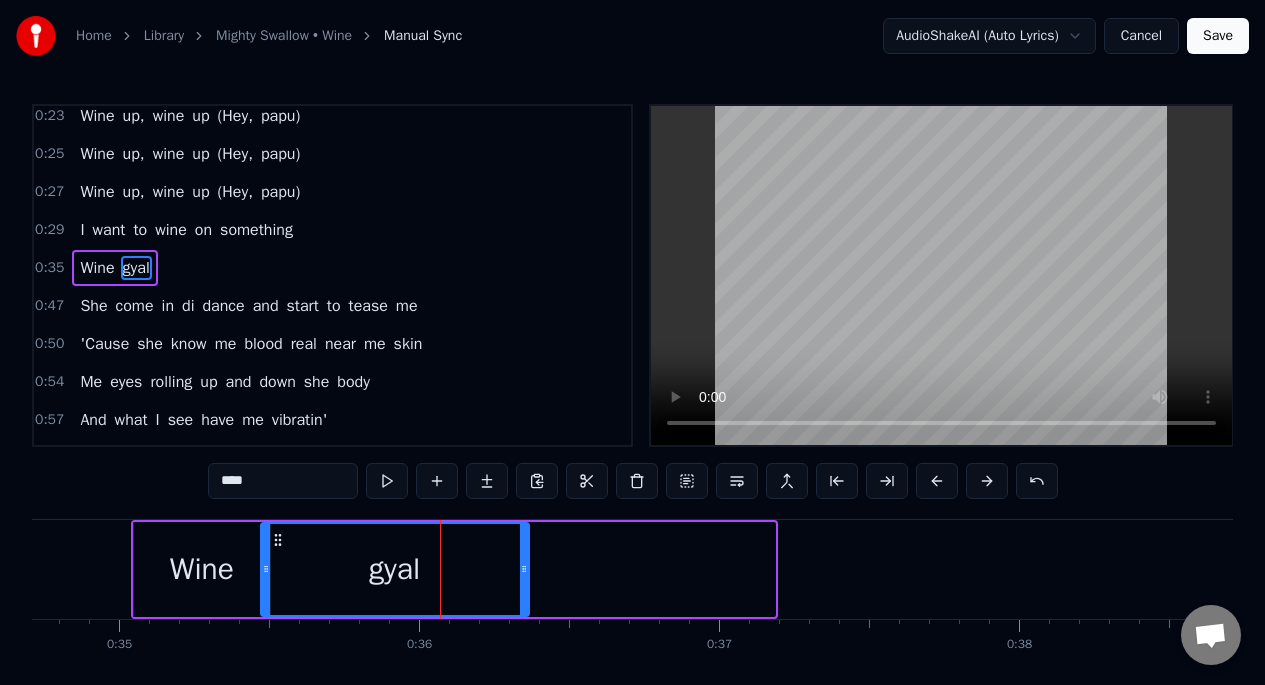 drag, startPoint x: 770, startPoint y: 557, endPoint x: 524, endPoint y: 556, distance: 246.00203 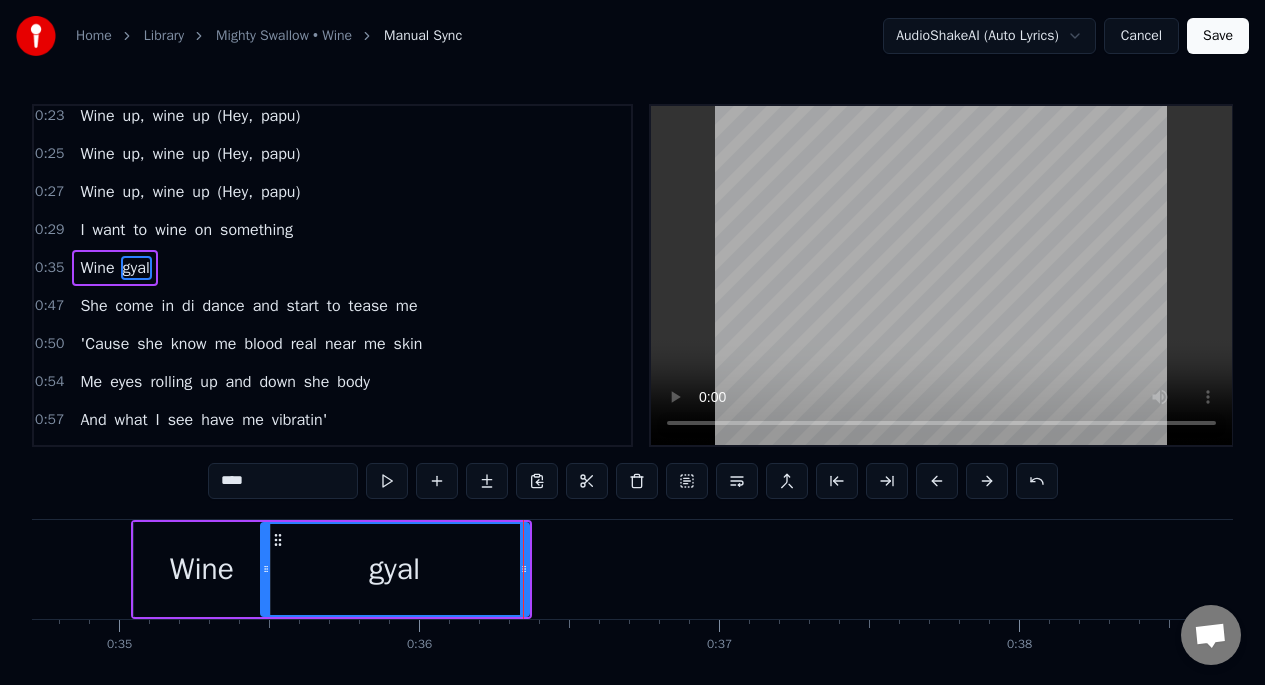 click on "gyal" at bounding box center (395, 569) 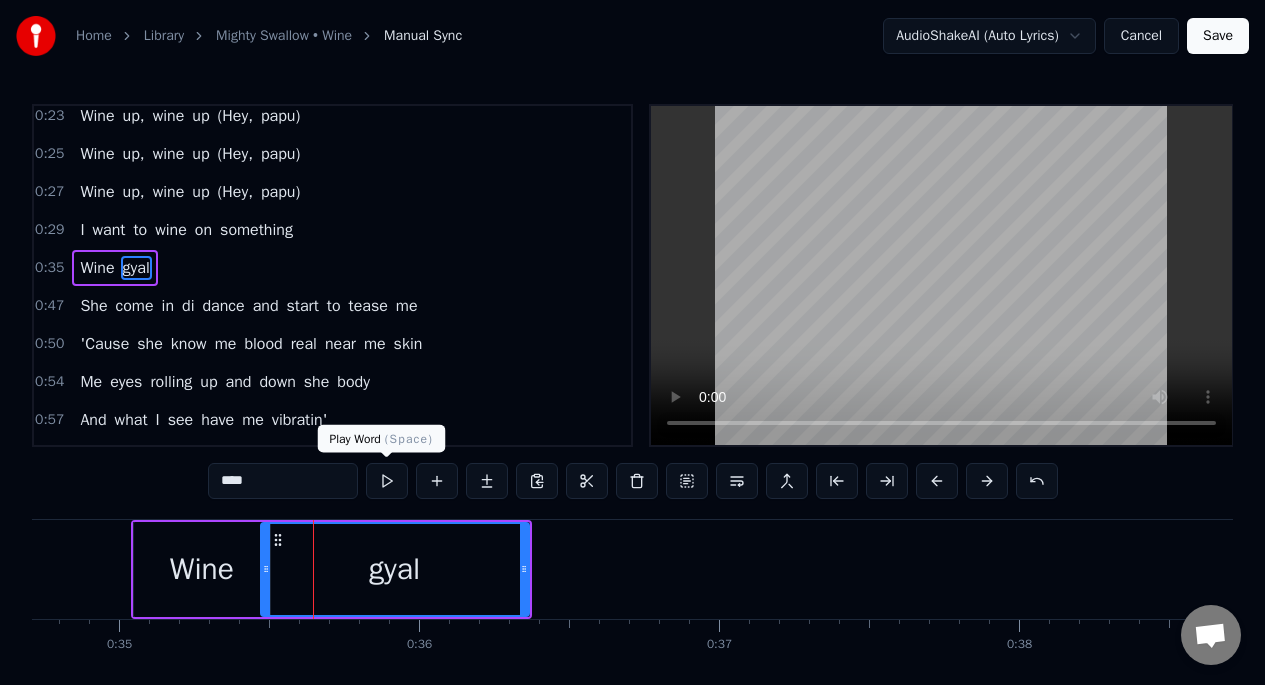 click at bounding box center [387, 481] 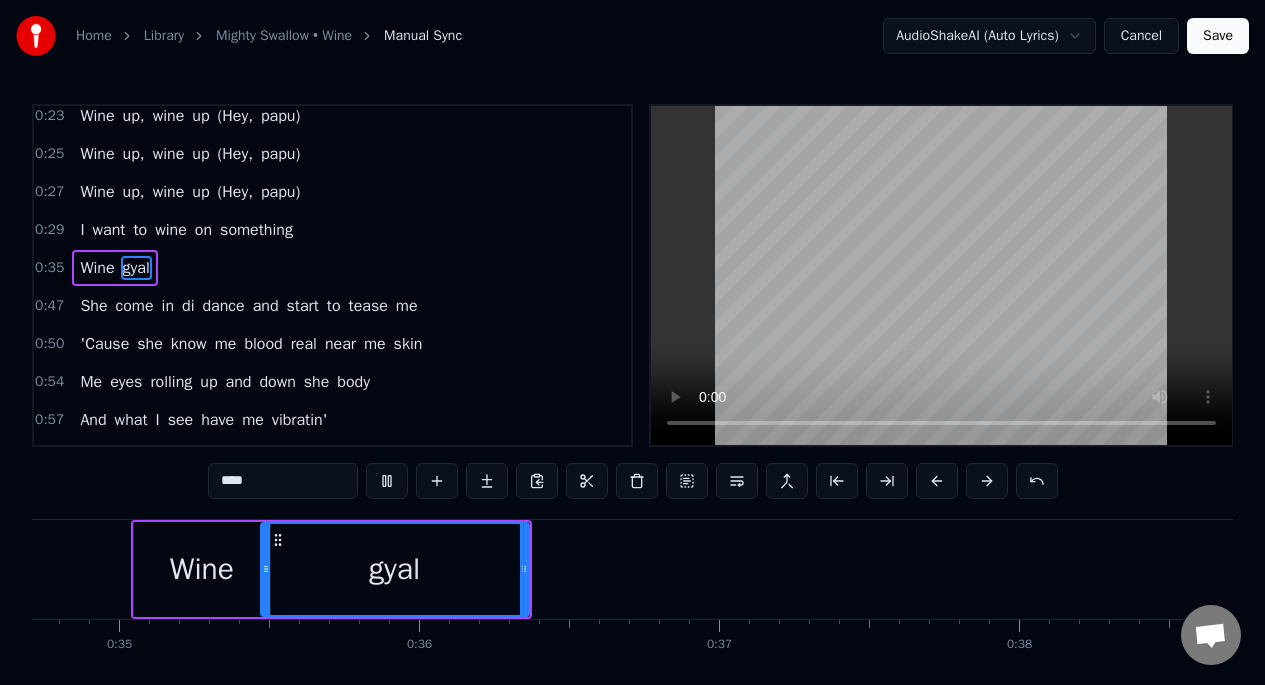 click at bounding box center [387, 481] 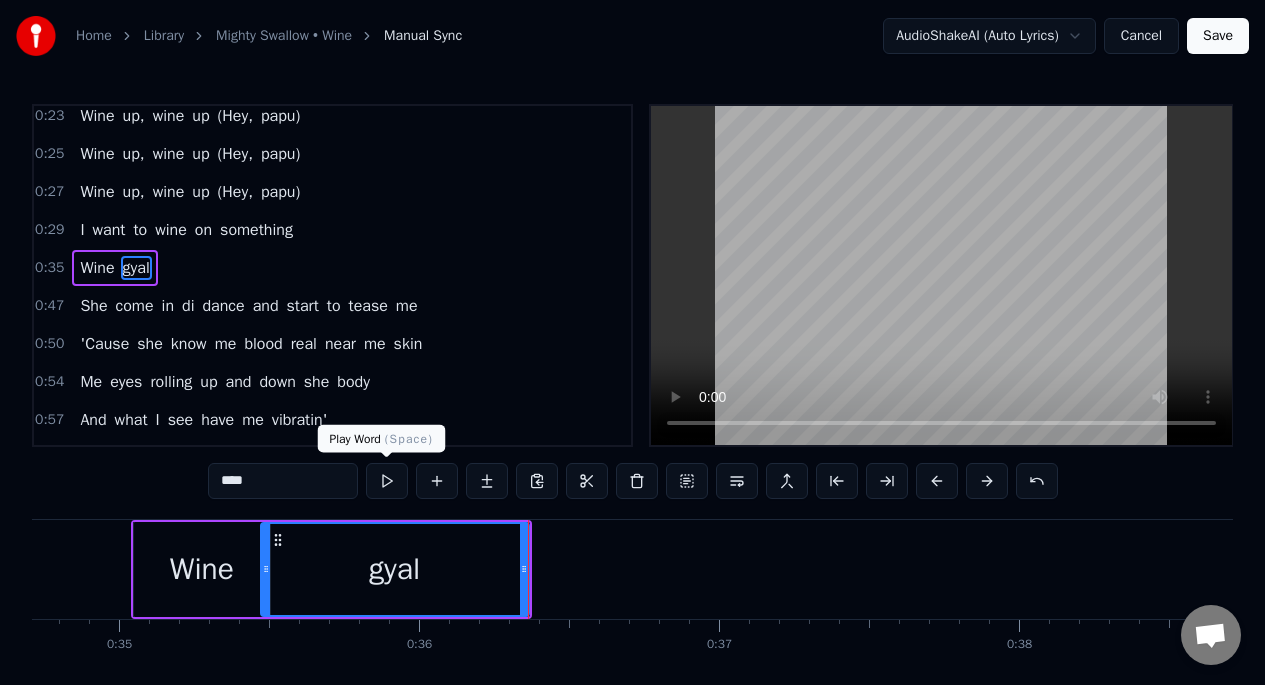 click at bounding box center [387, 481] 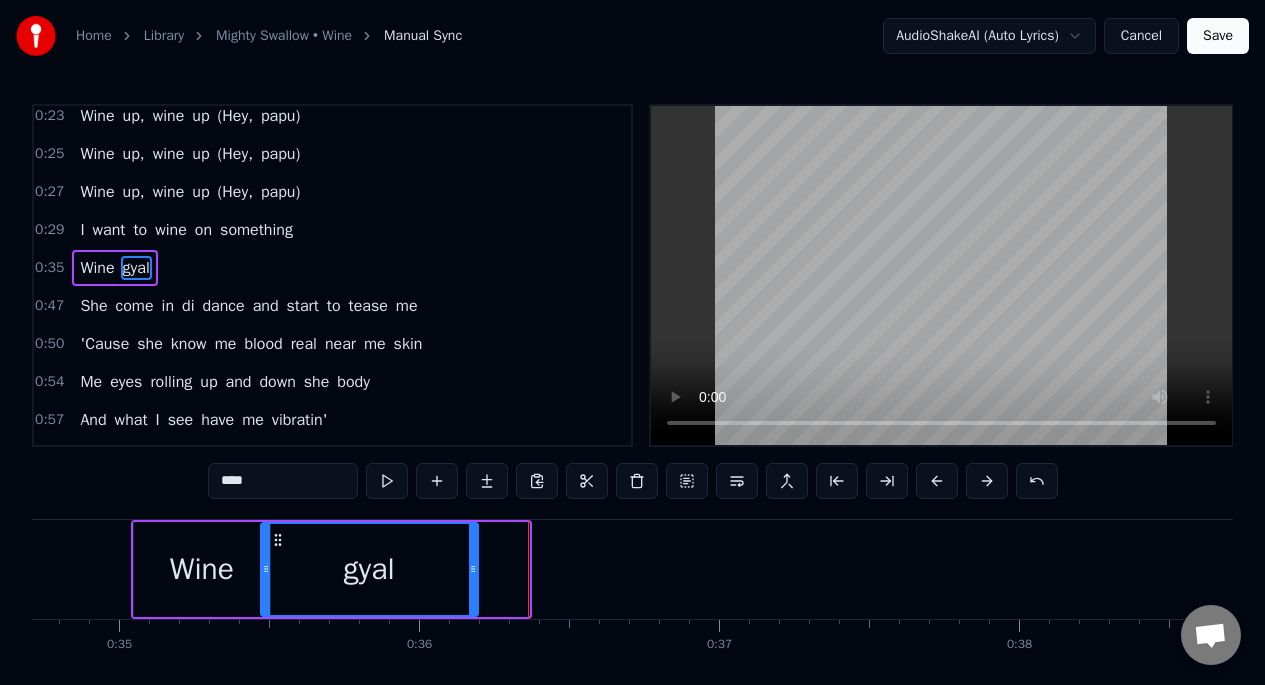 drag, startPoint x: 523, startPoint y: 568, endPoint x: 472, endPoint y: 564, distance: 51.156624 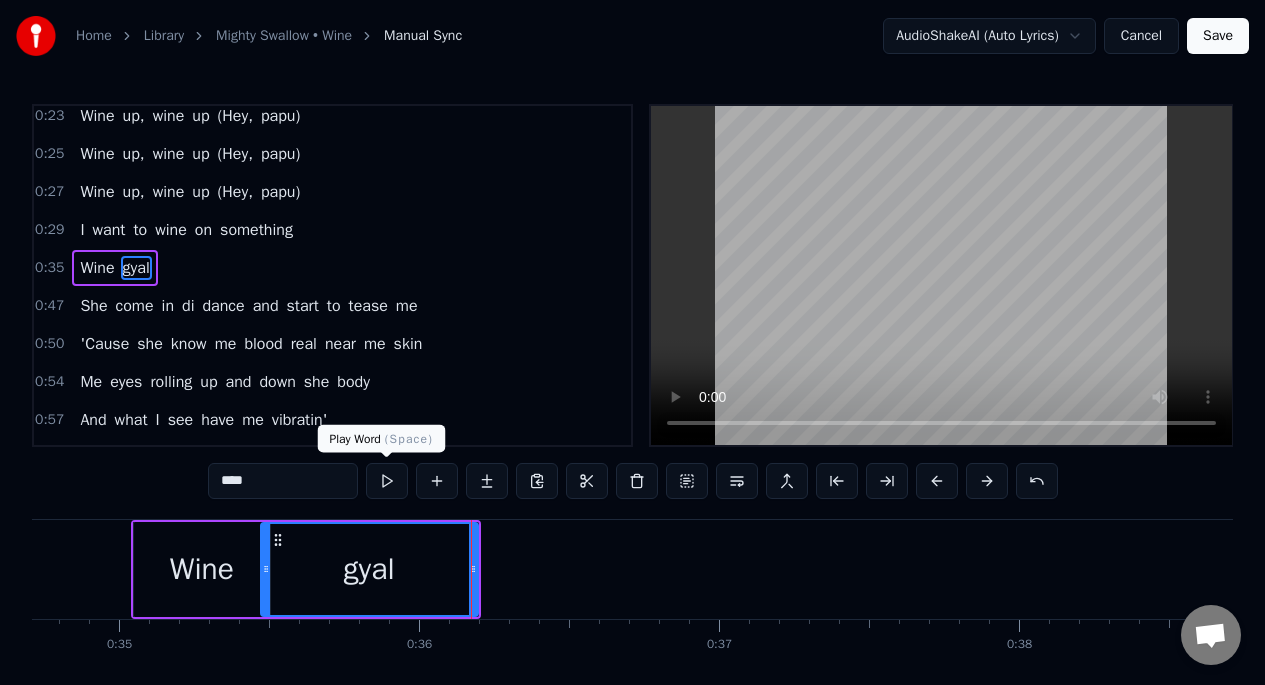 click at bounding box center [387, 481] 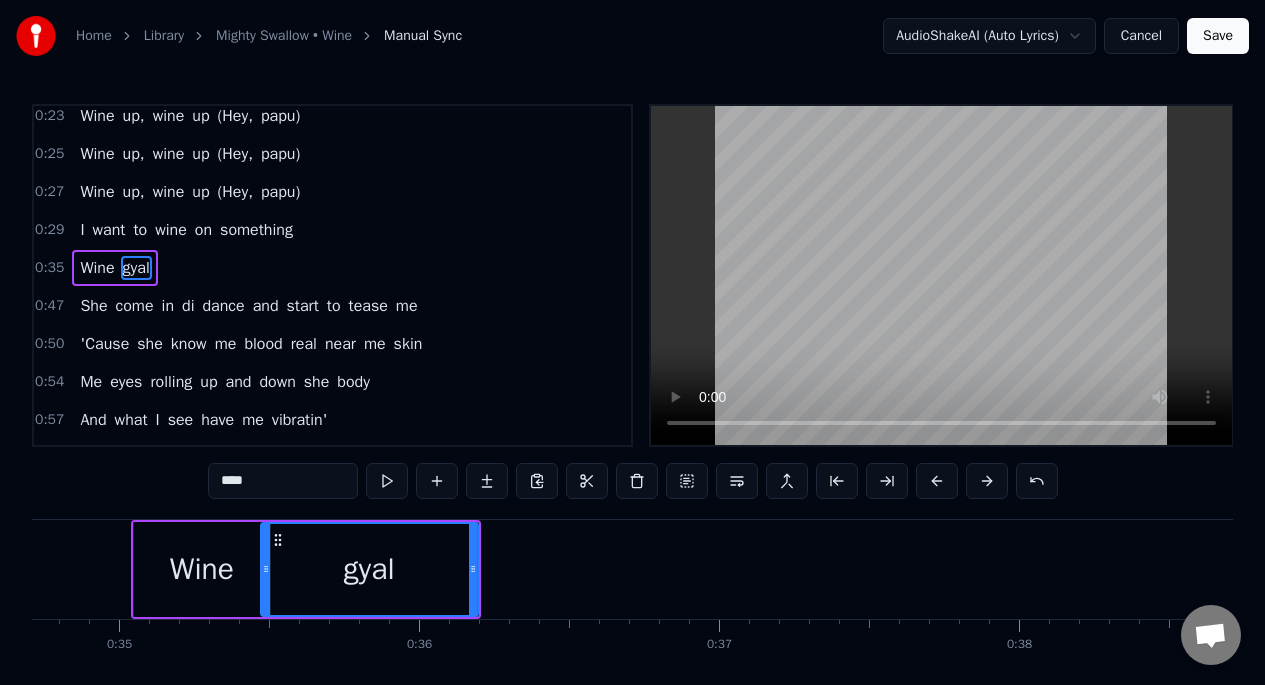 click at bounding box center [387, 481] 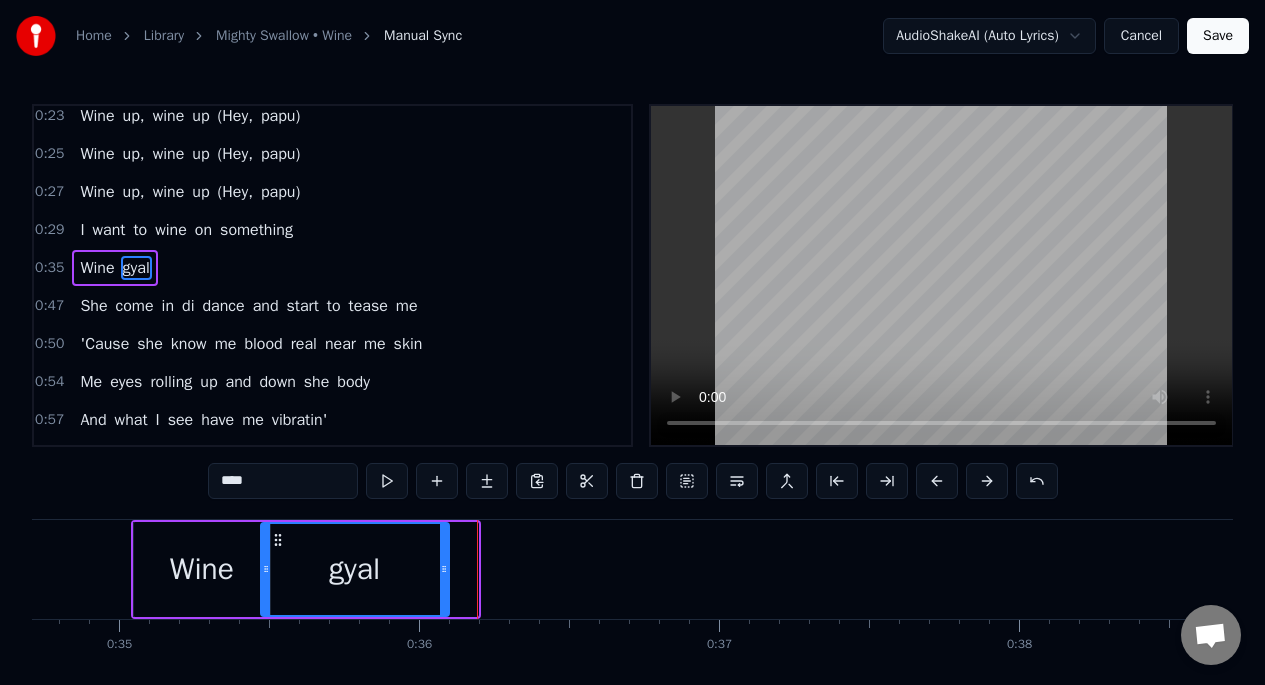 drag, startPoint x: 474, startPoint y: 571, endPoint x: 447, endPoint y: 565, distance: 27.658634 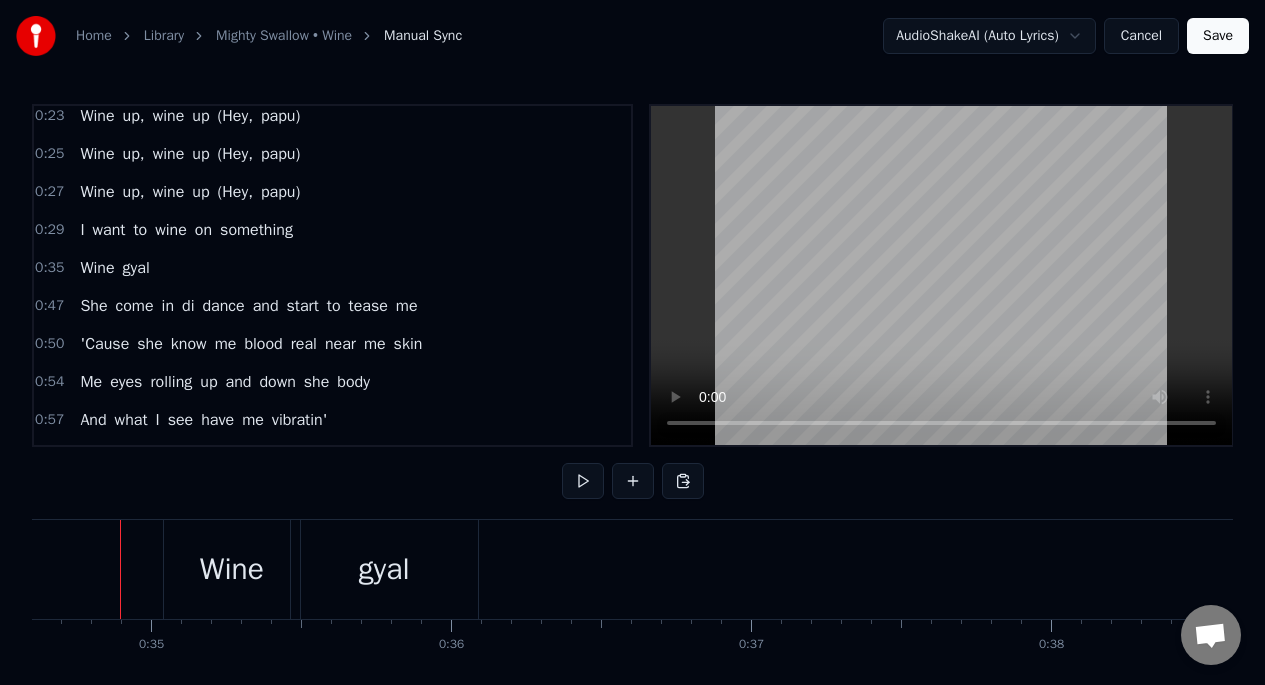 scroll, scrollTop: 0, scrollLeft: 10368, axis: horizontal 